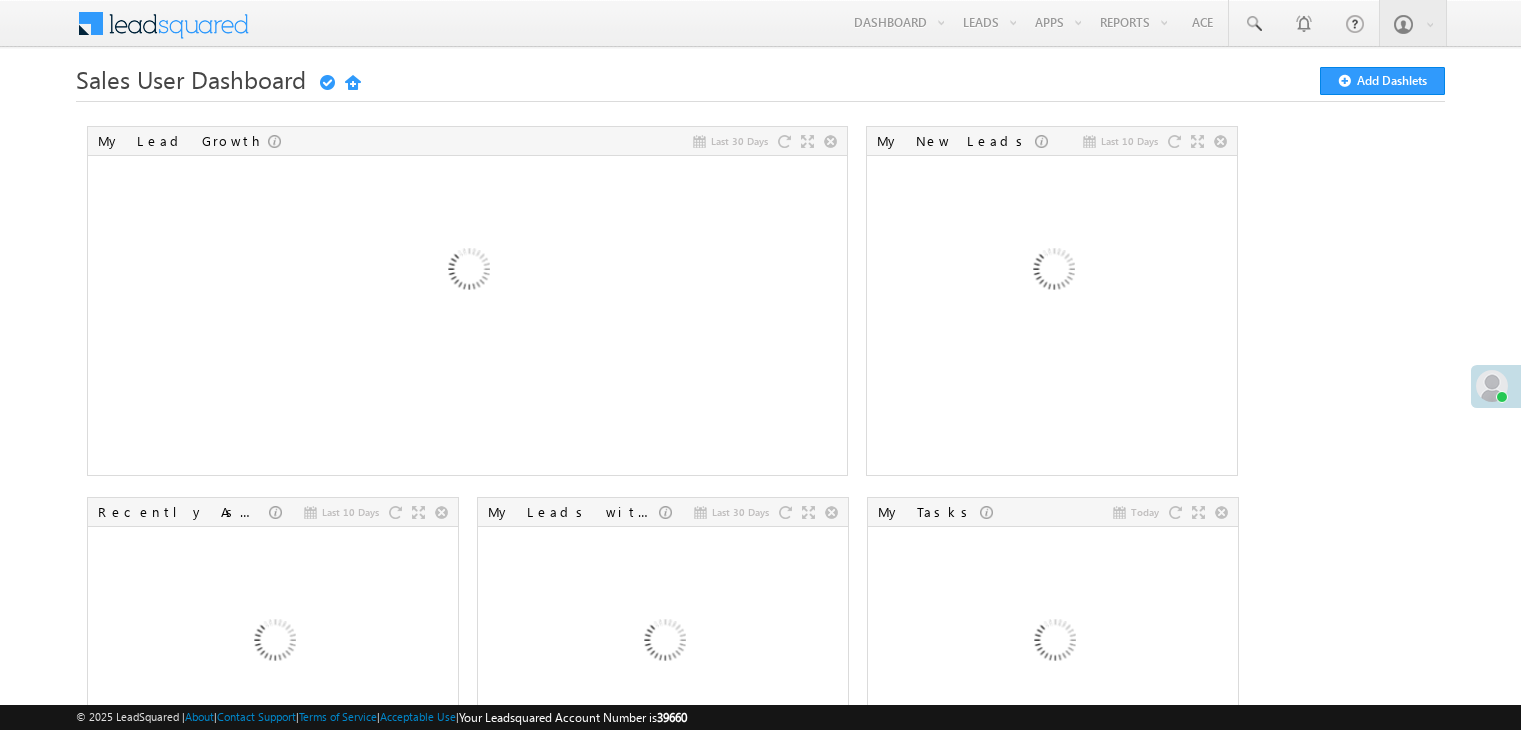 scroll, scrollTop: 0, scrollLeft: 0, axis: both 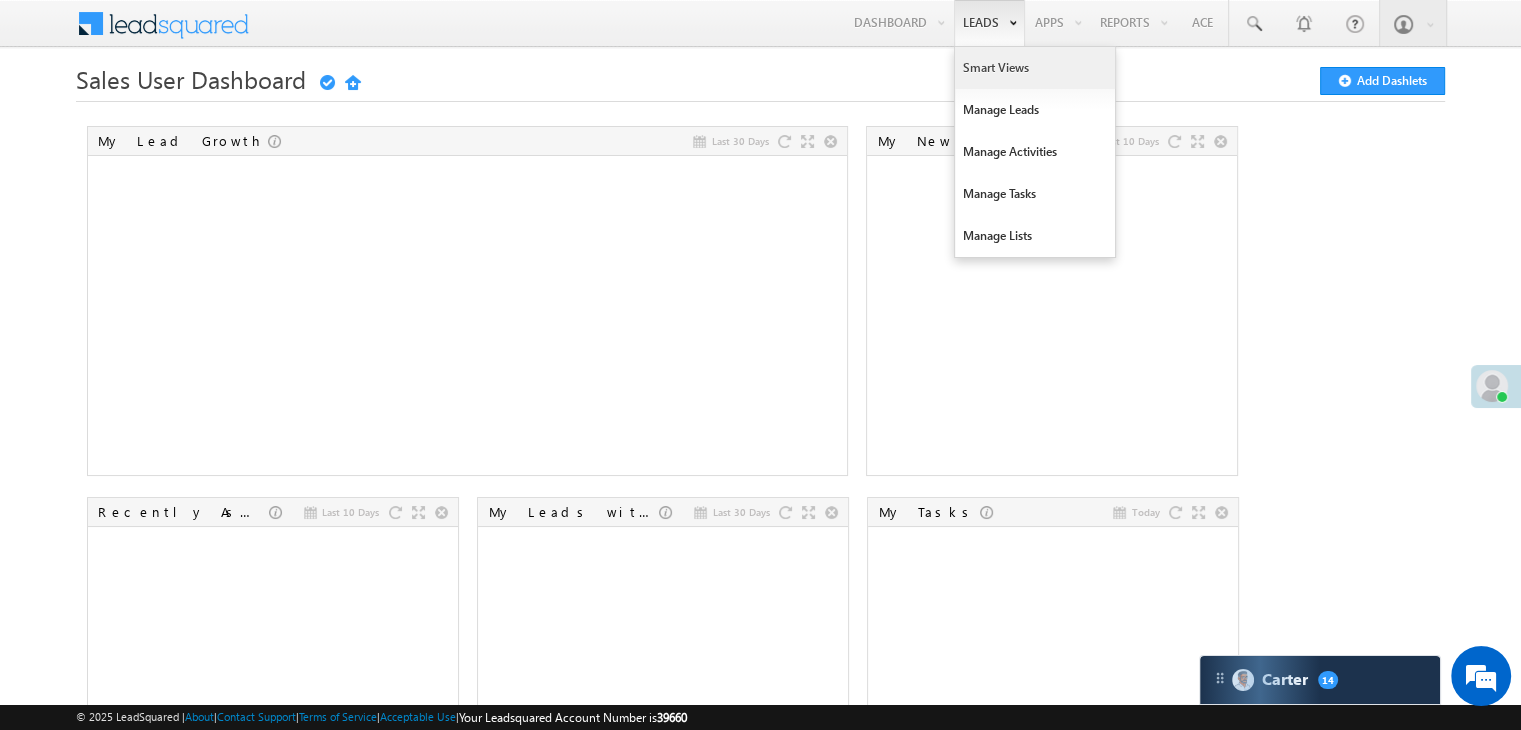 click on "Smart Views" at bounding box center (1035, 68) 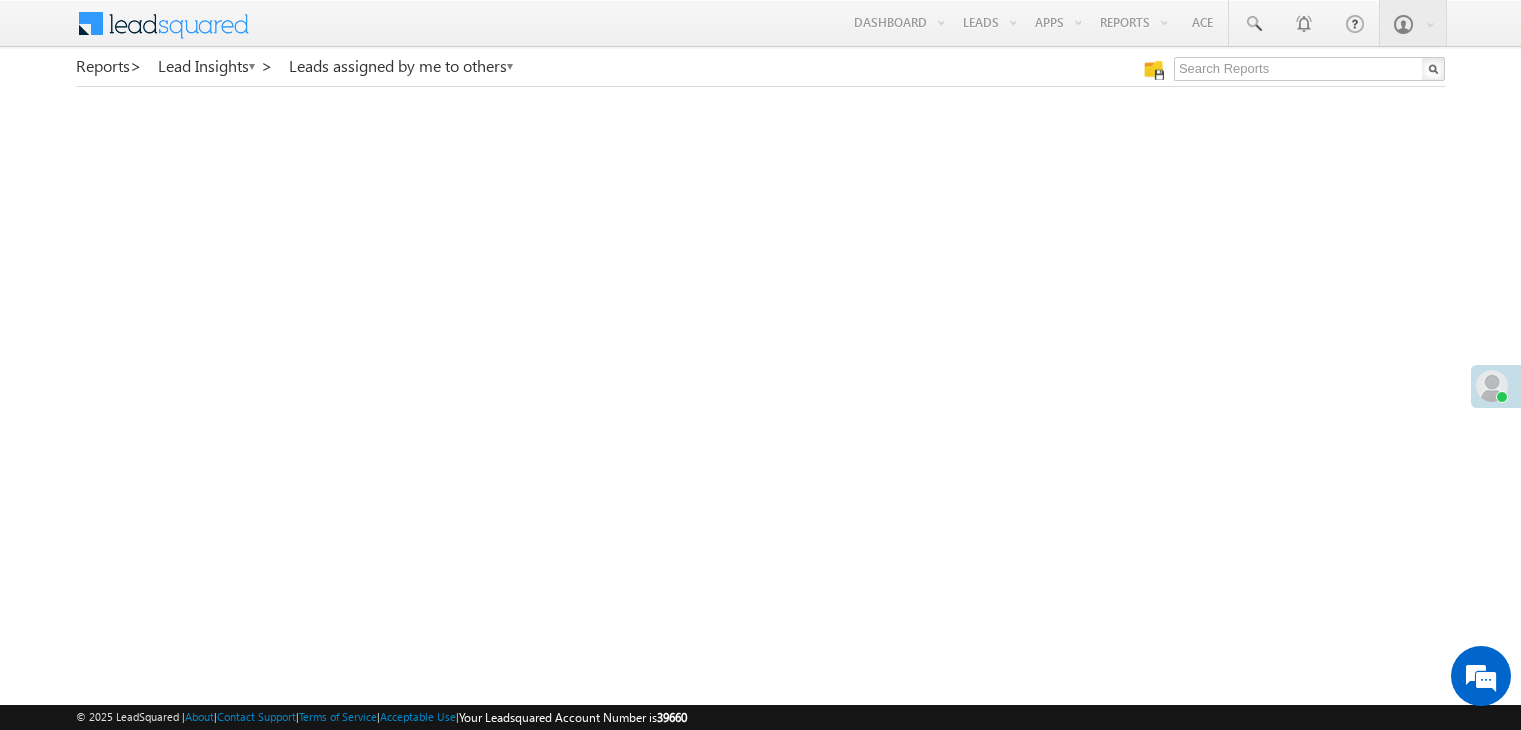 scroll, scrollTop: 0, scrollLeft: 0, axis: both 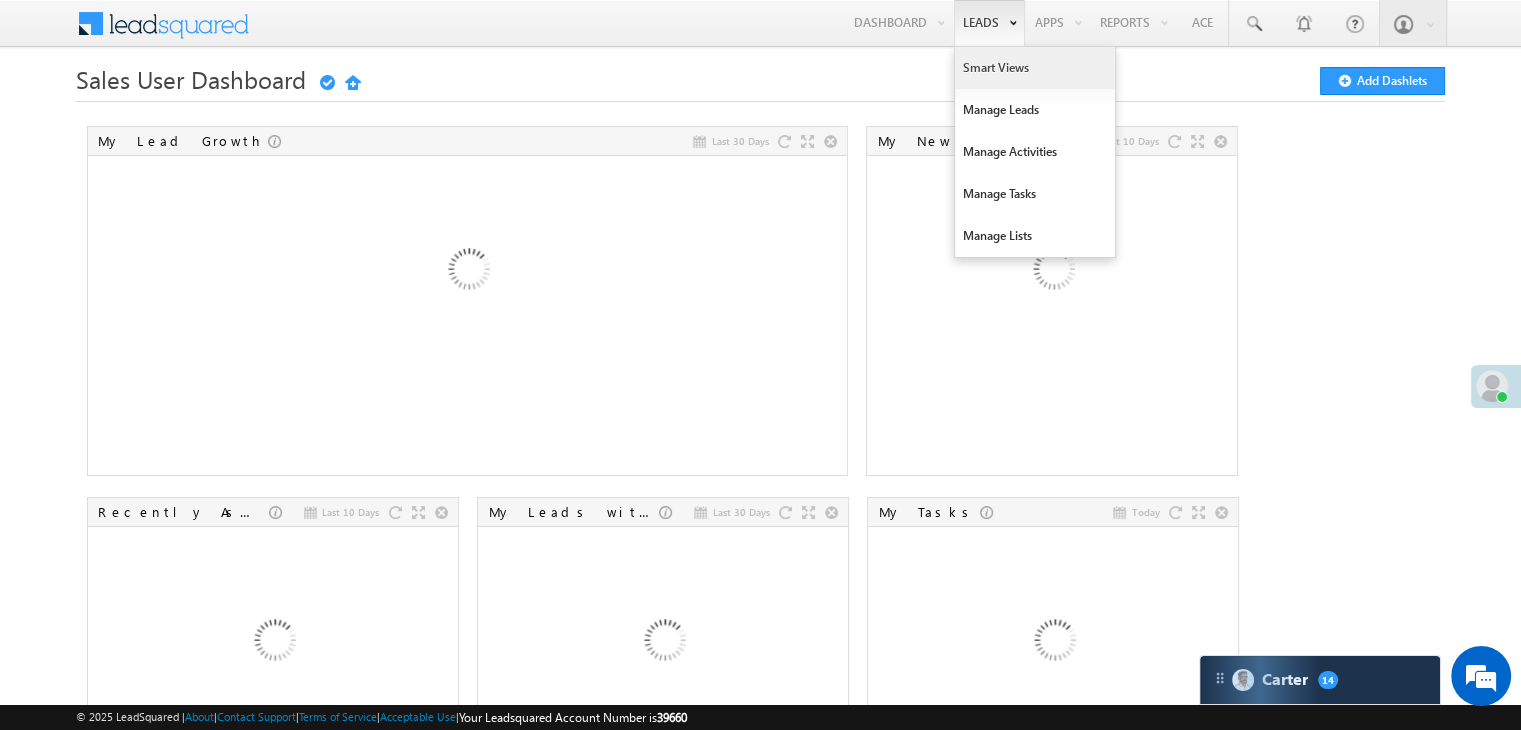 click on "Smart Views" at bounding box center (1035, 68) 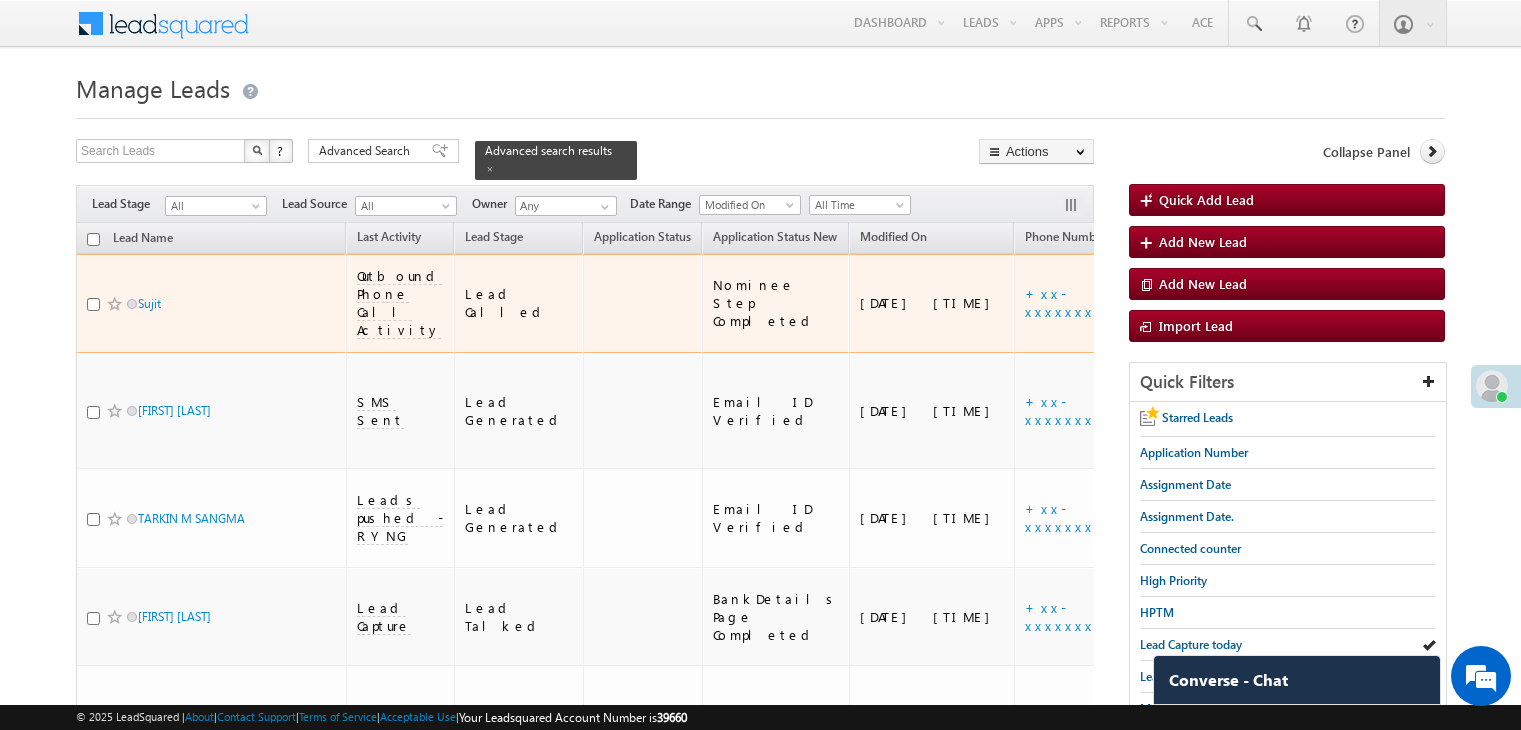 scroll, scrollTop: 0, scrollLeft: 0, axis: both 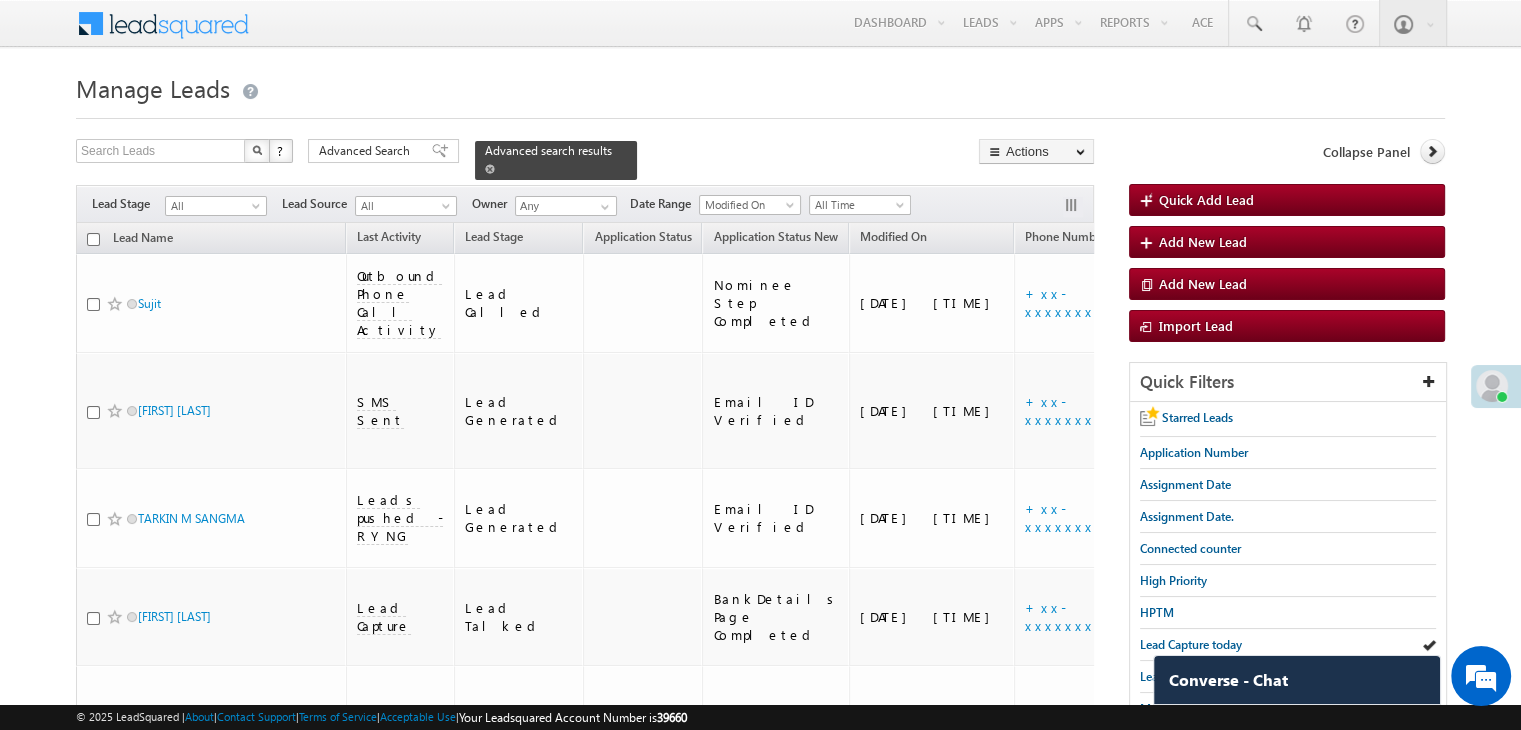 click at bounding box center (490, 169) 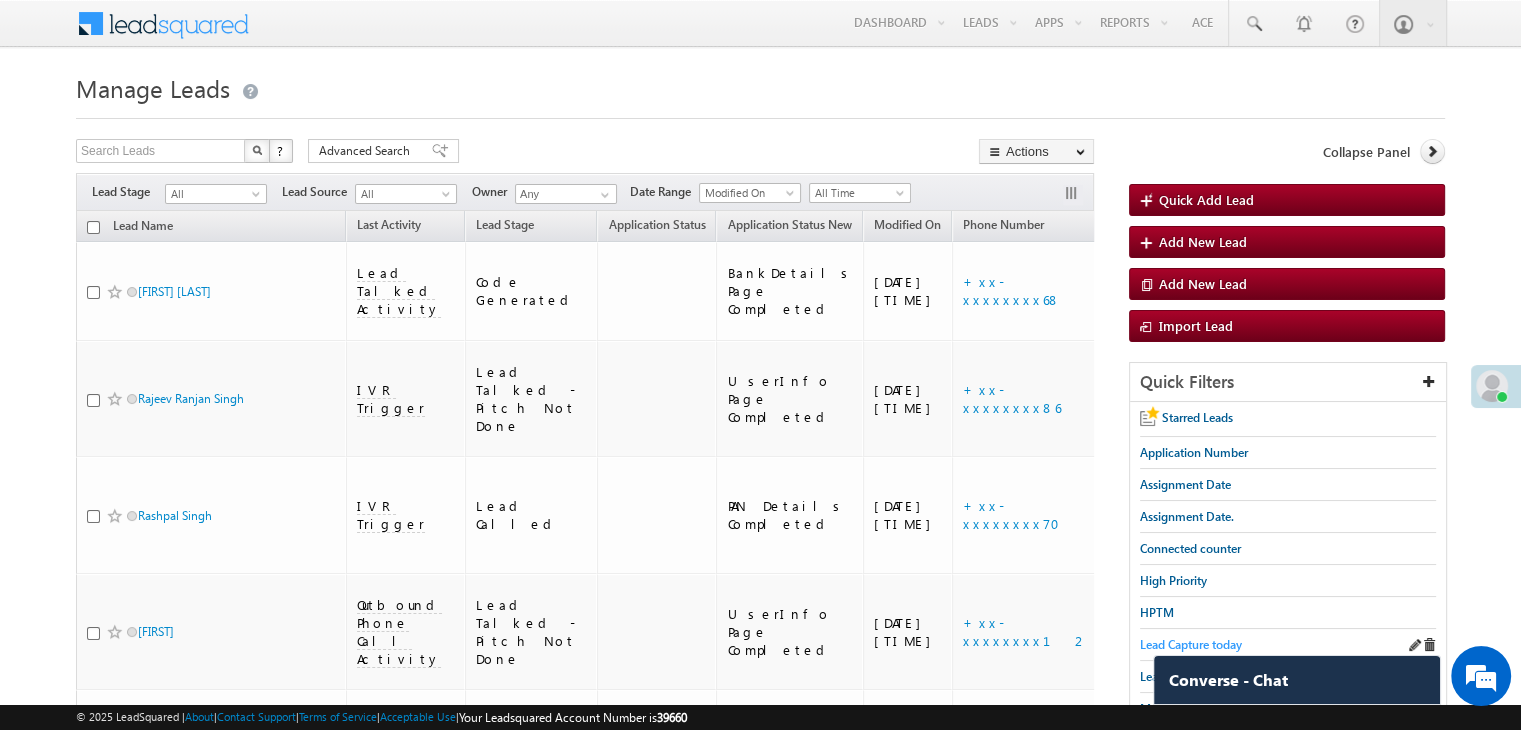 click on "Lead Capture today" at bounding box center [1191, 644] 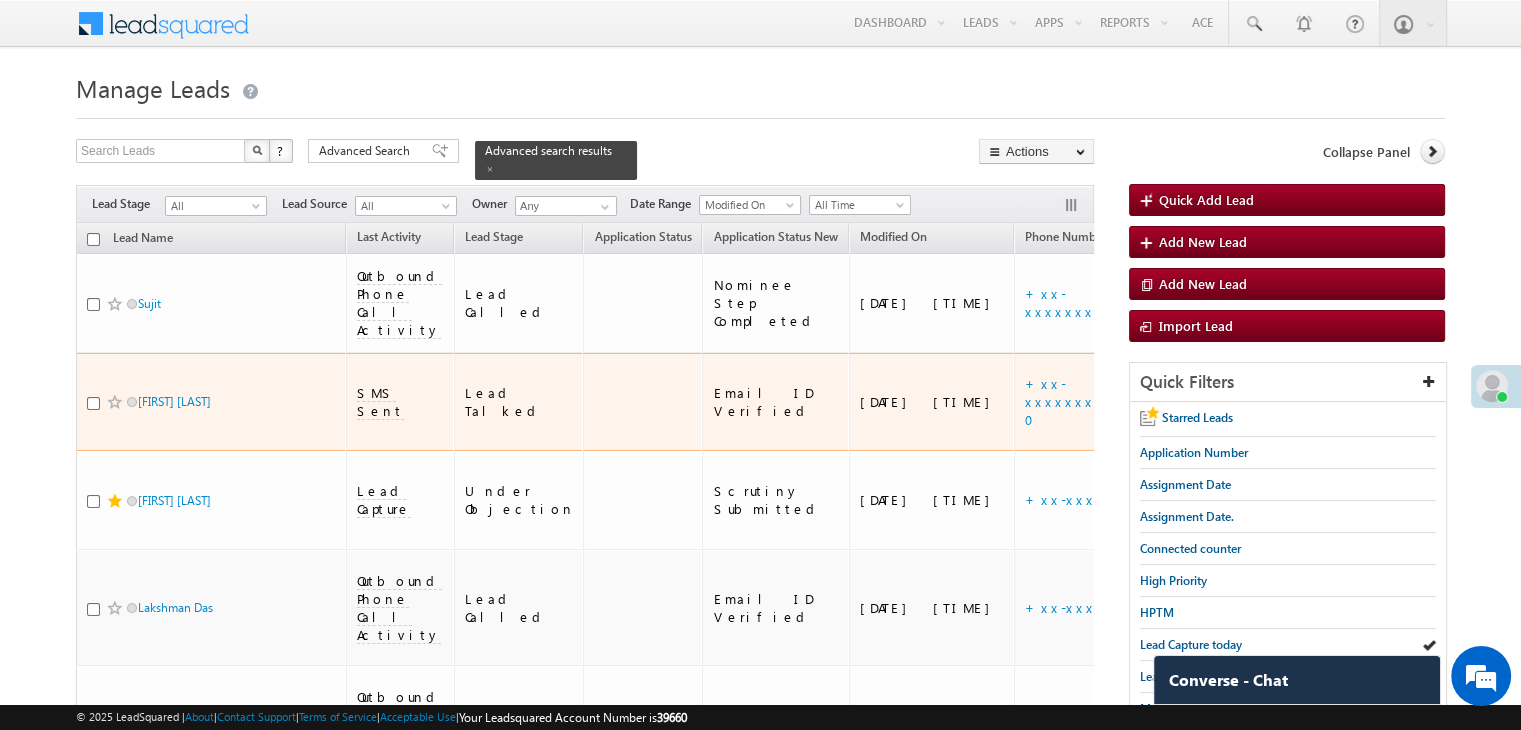 scroll, scrollTop: 200, scrollLeft: 0, axis: vertical 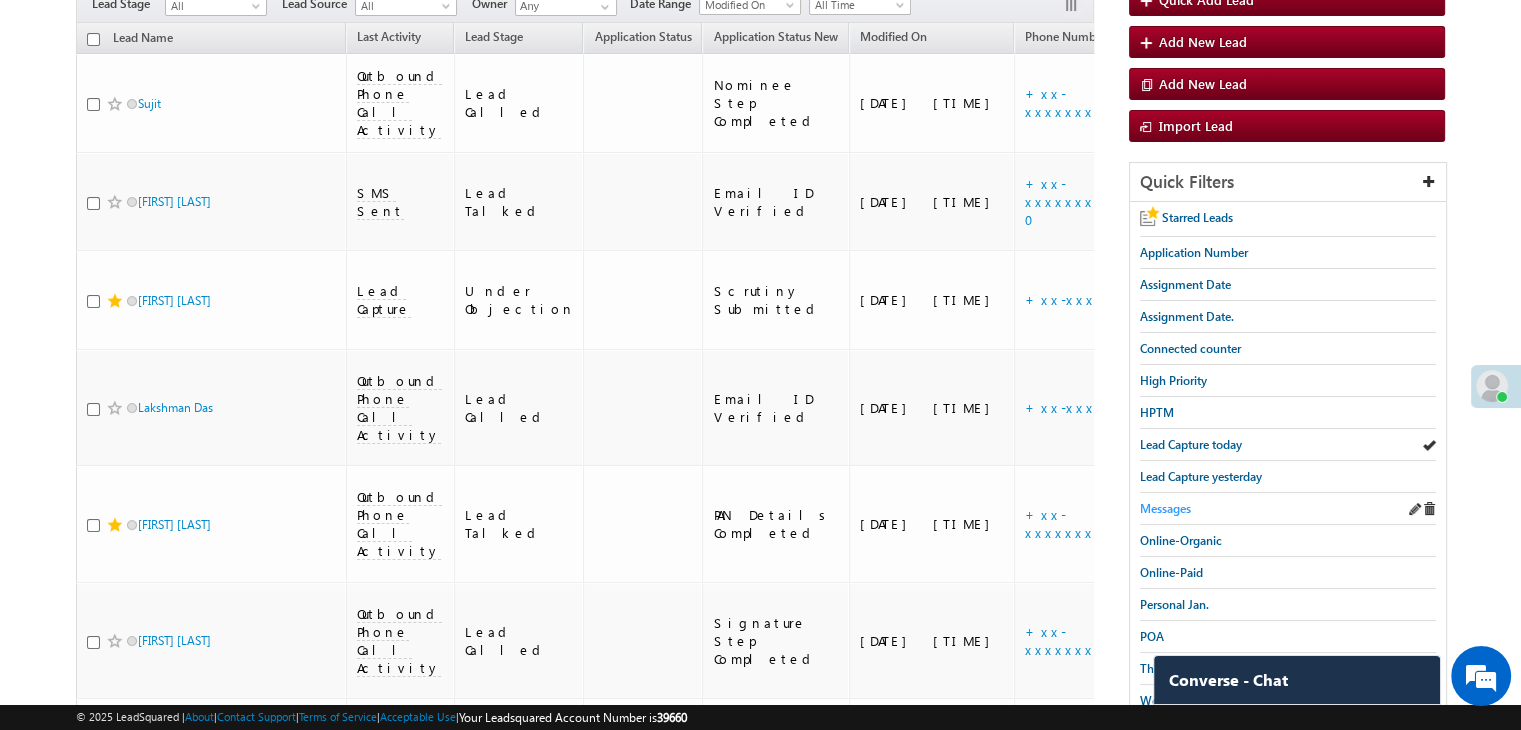 click on "Messages" at bounding box center (1165, 508) 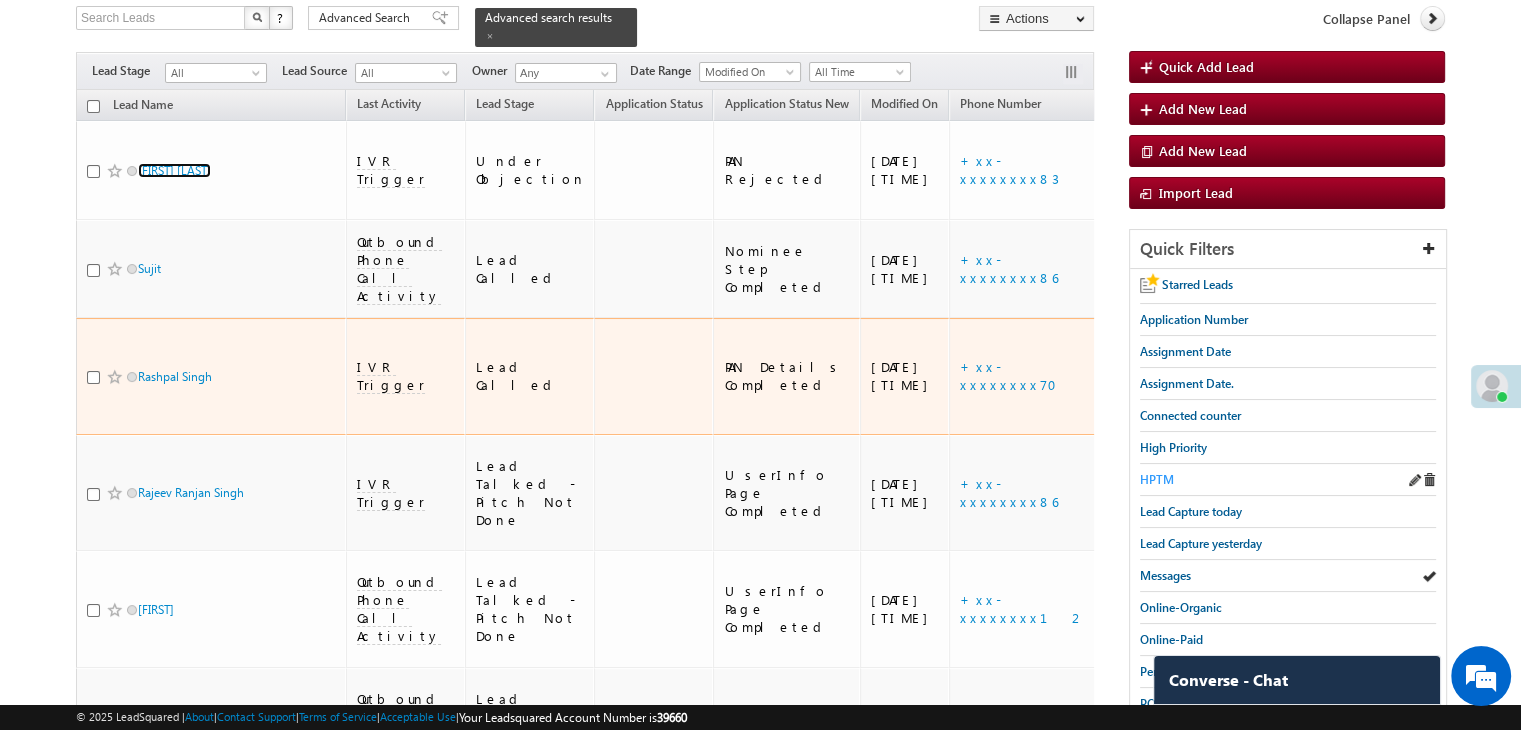 scroll, scrollTop: 100, scrollLeft: 0, axis: vertical 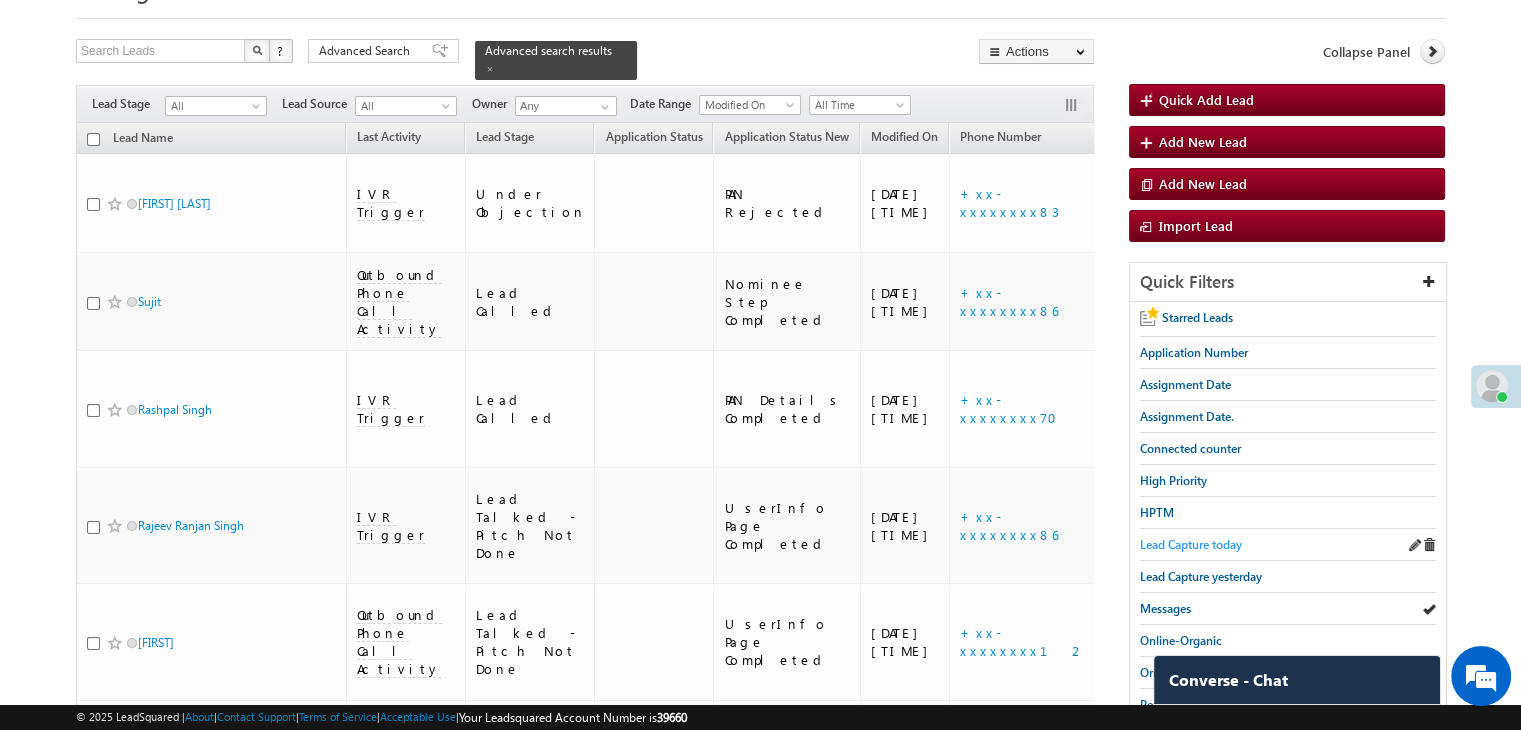 click on "Lead Capture today" at bounding box center (1191, 544) 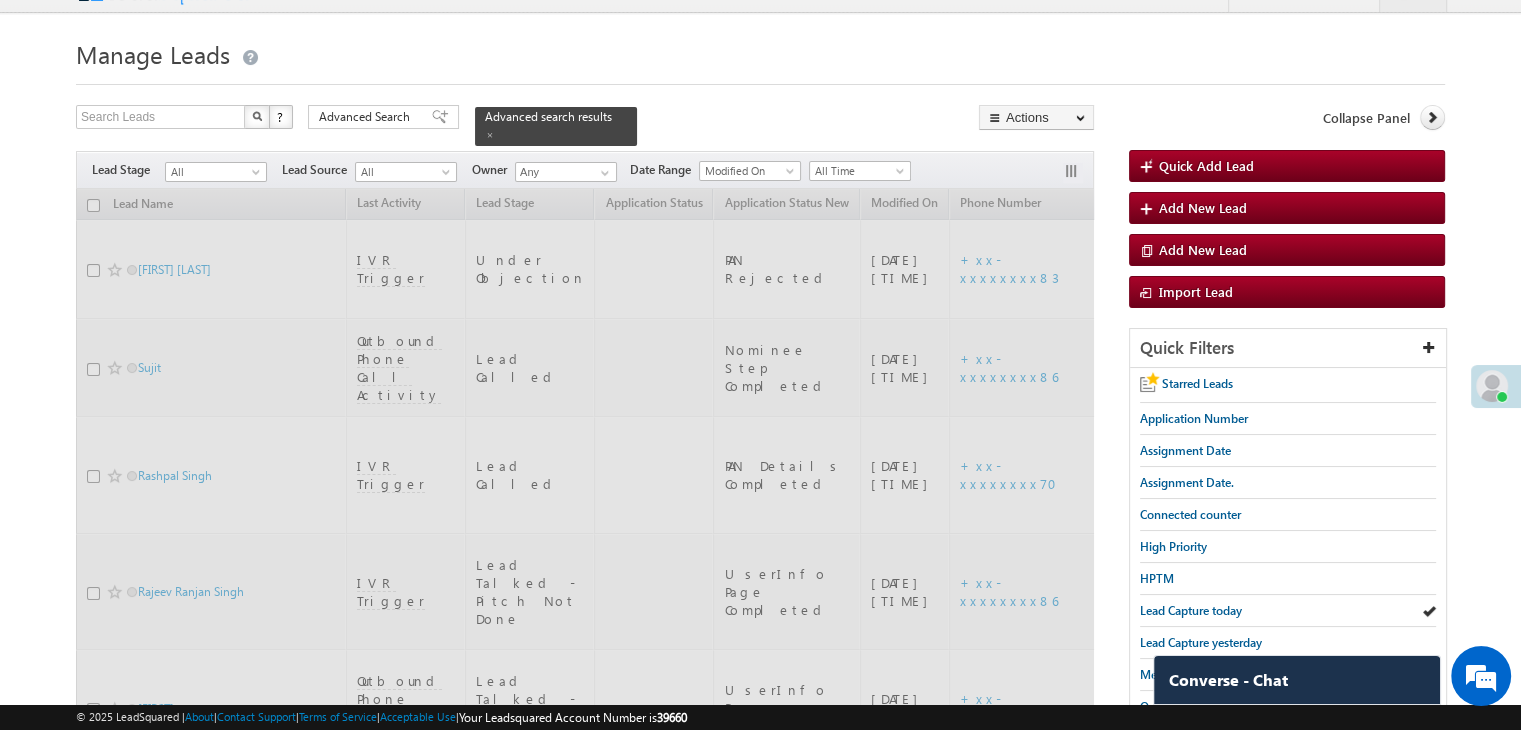 scroll, scrollTop: 0, scrollLeft: 0, axis: both 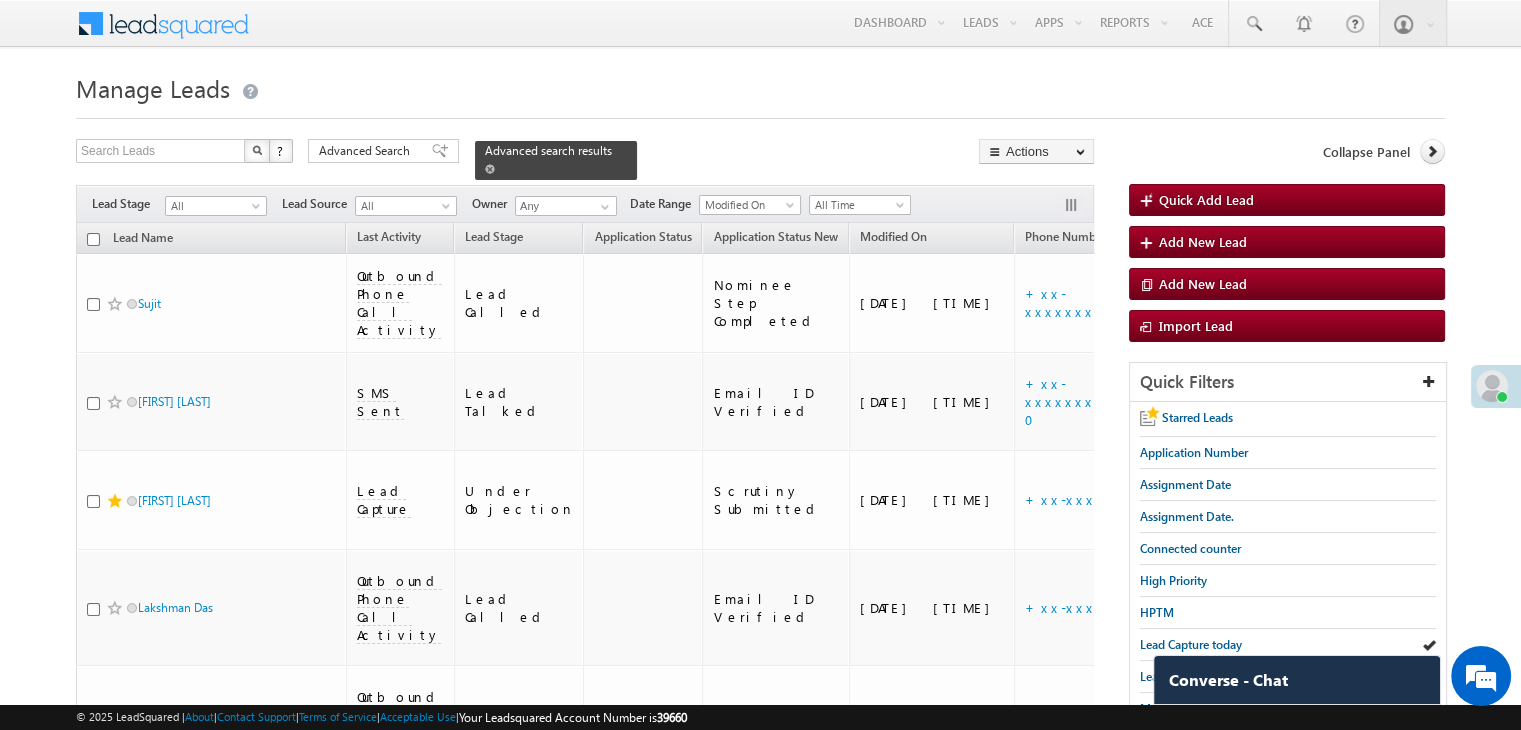 click at bounding box center [490, 169] 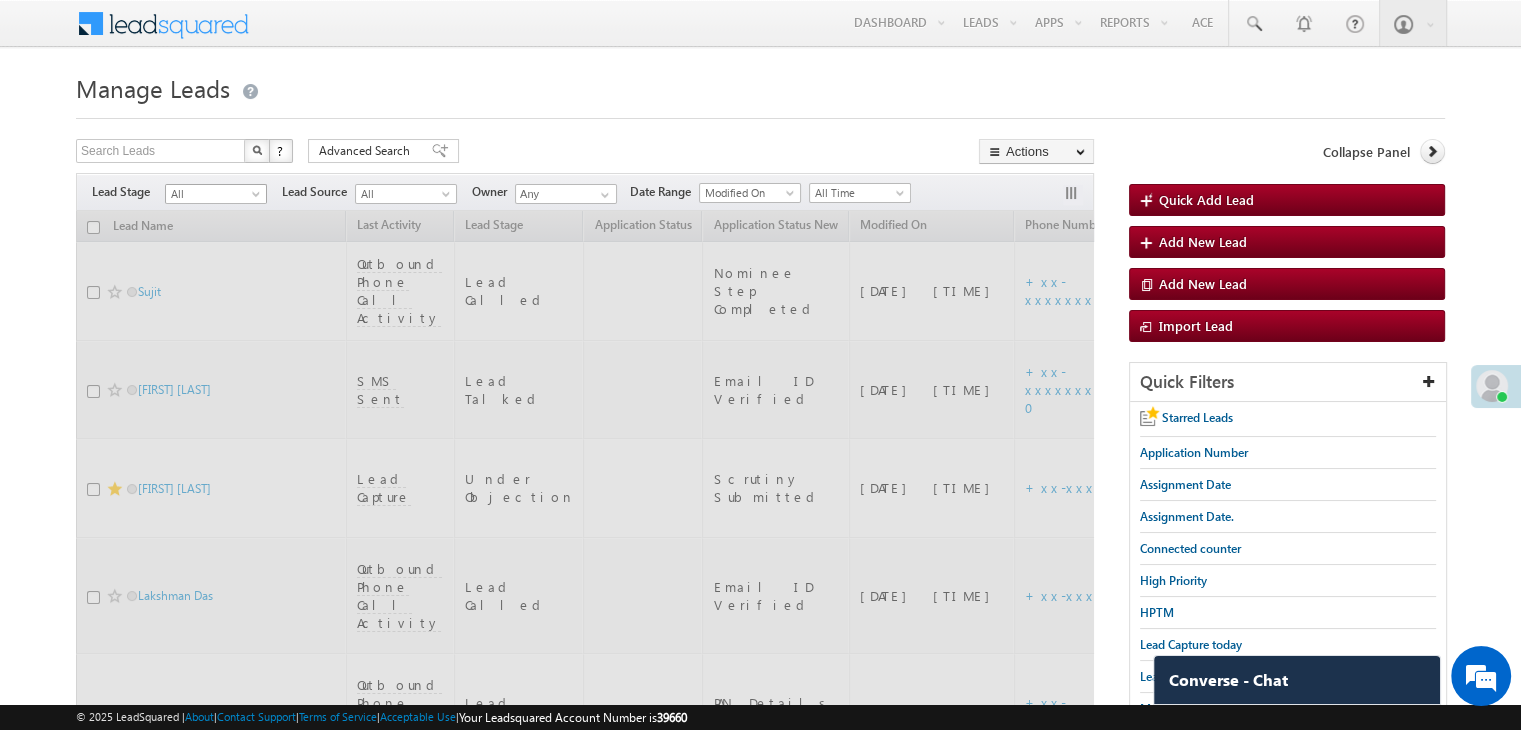 click on "All" at bounding box center [213, 194] 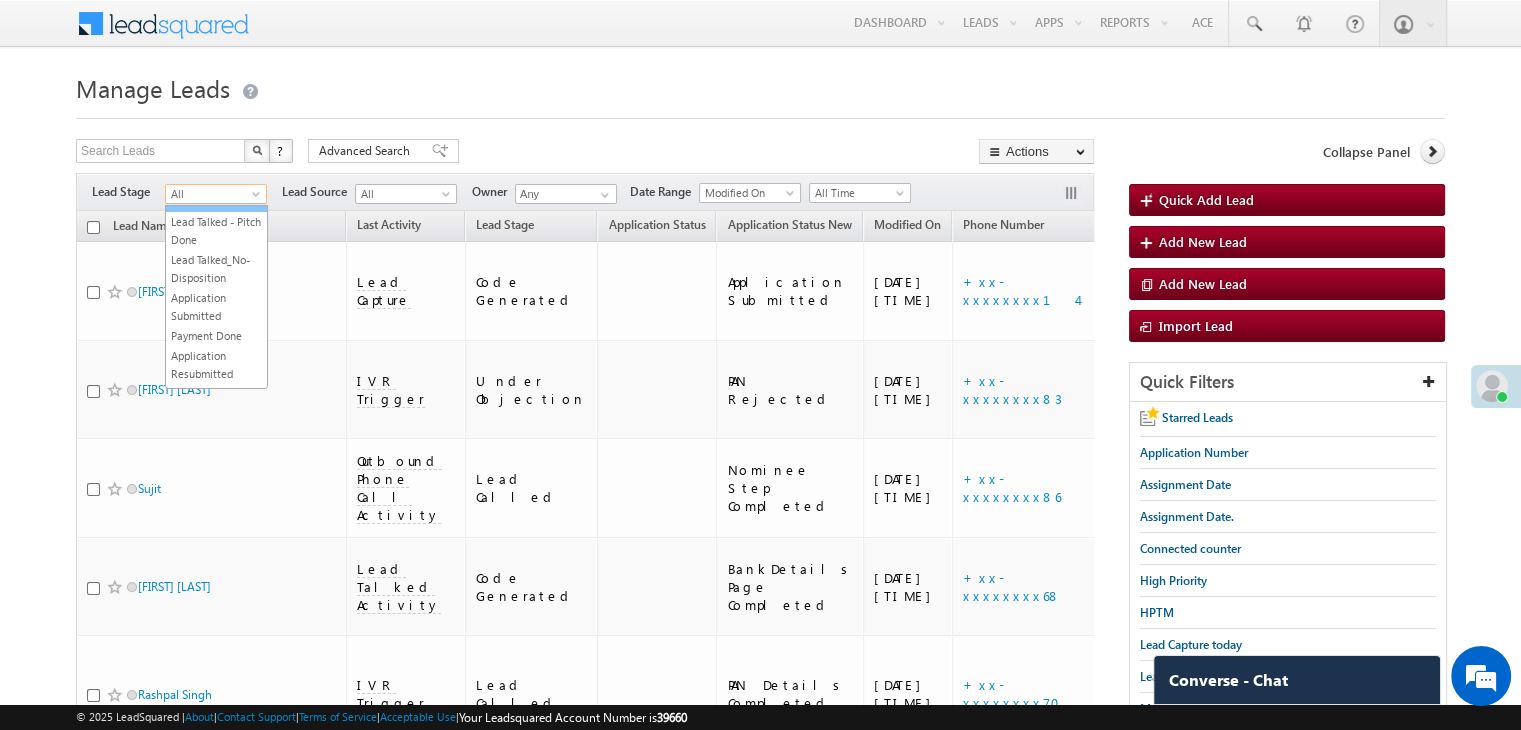 scroll, scrollTop: 200, scrollLeft: 0, axis: vertical 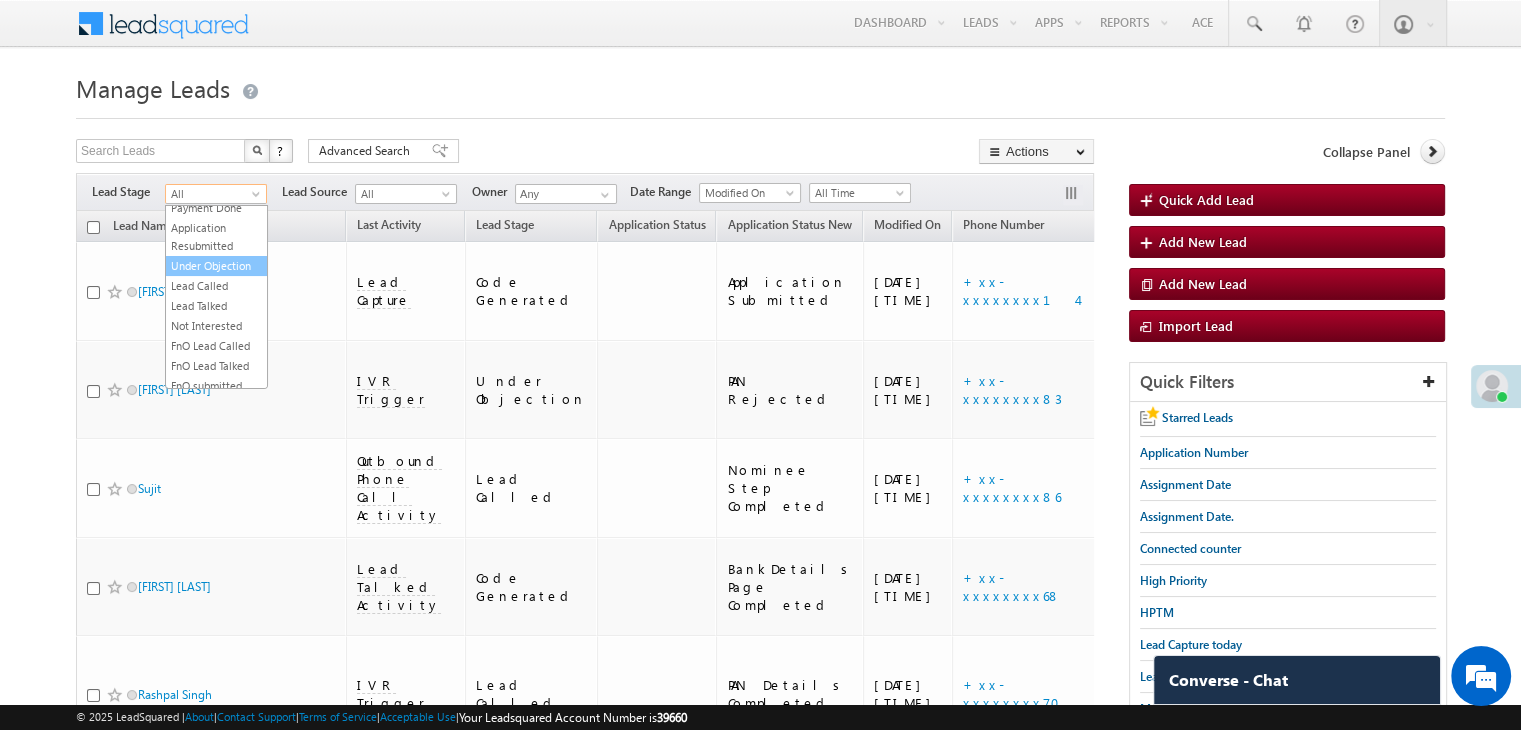 click on "Under Objection" at bounding box center [216, 266] 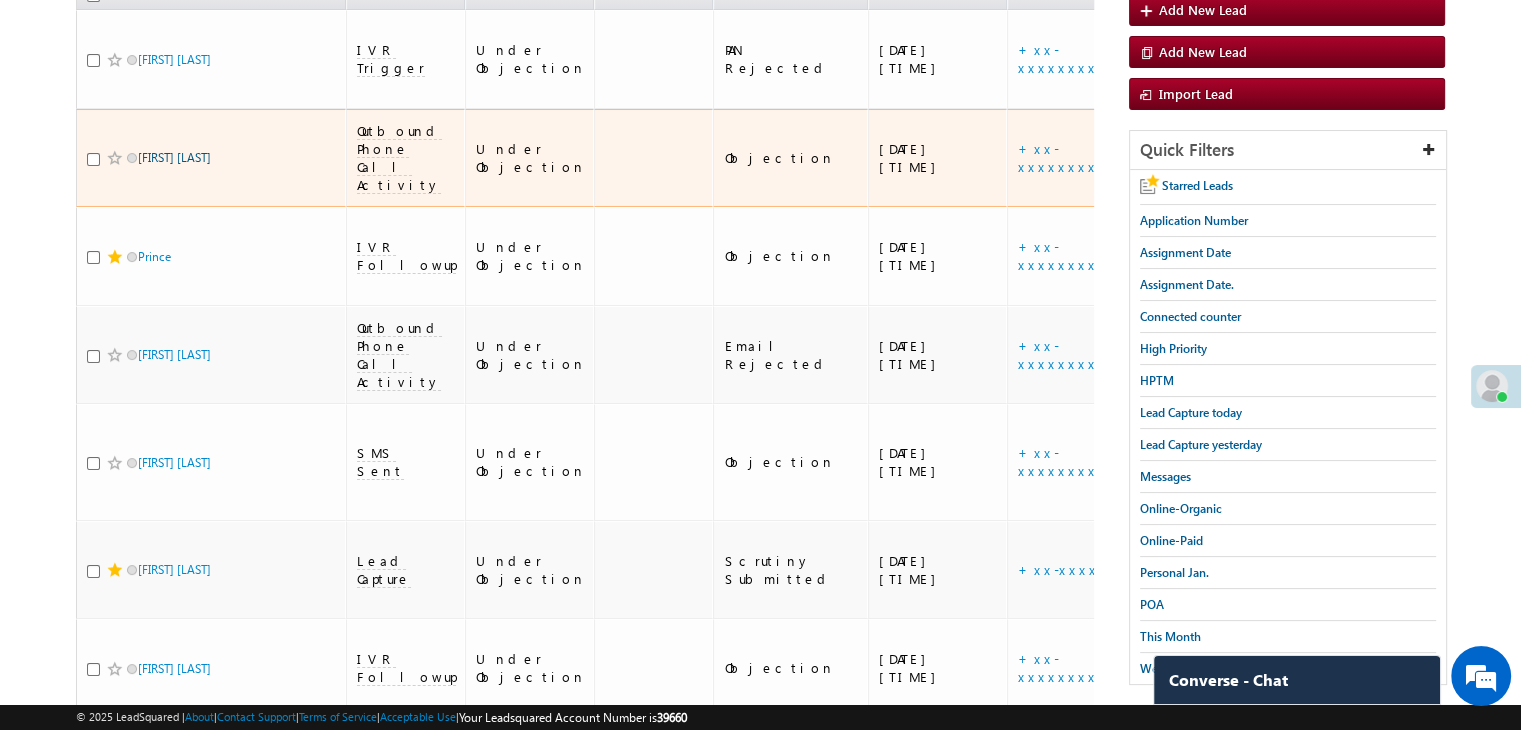 scroll, scrollTop: 300, scrollLeft: 0, axis: vertical 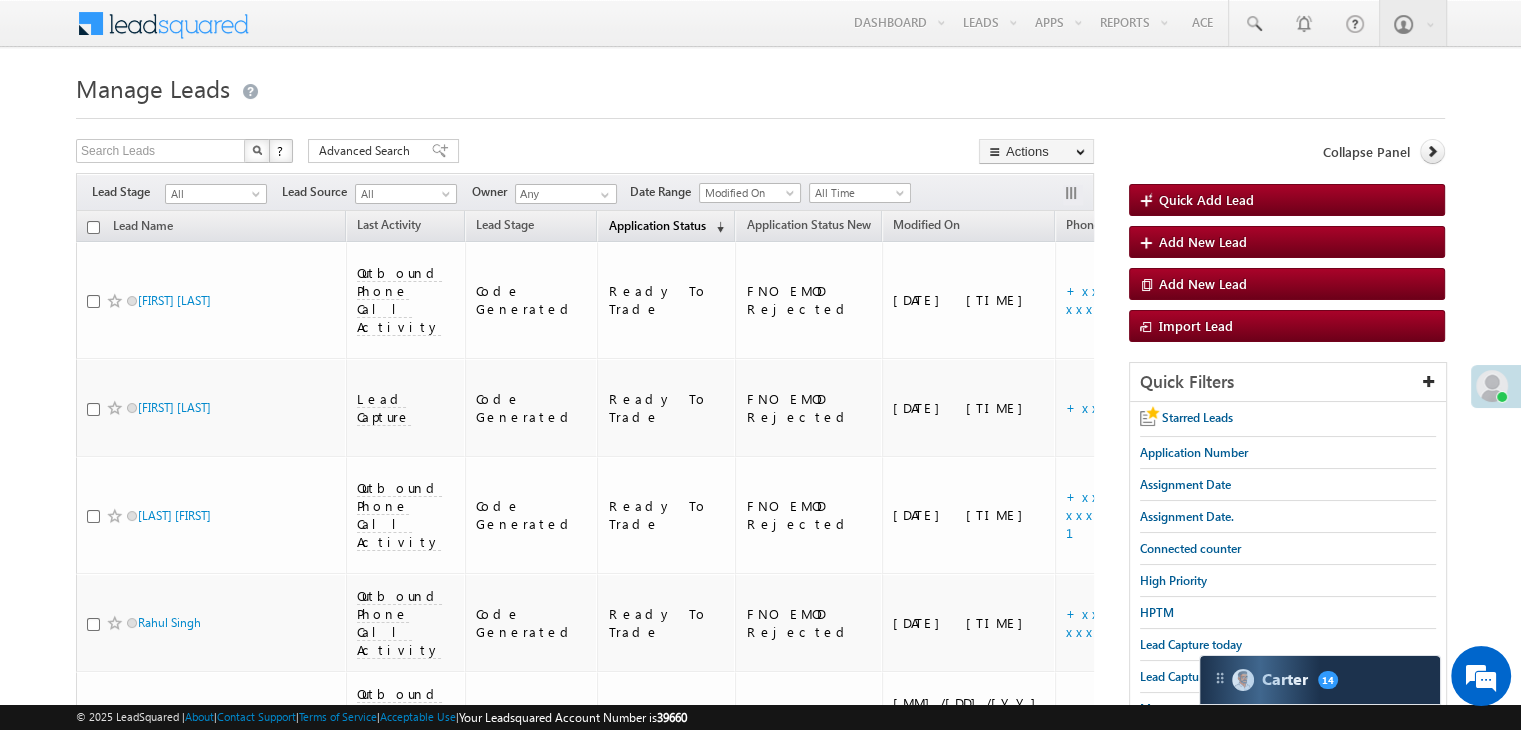 click on "Application Status" at bounding box center (656, 225) 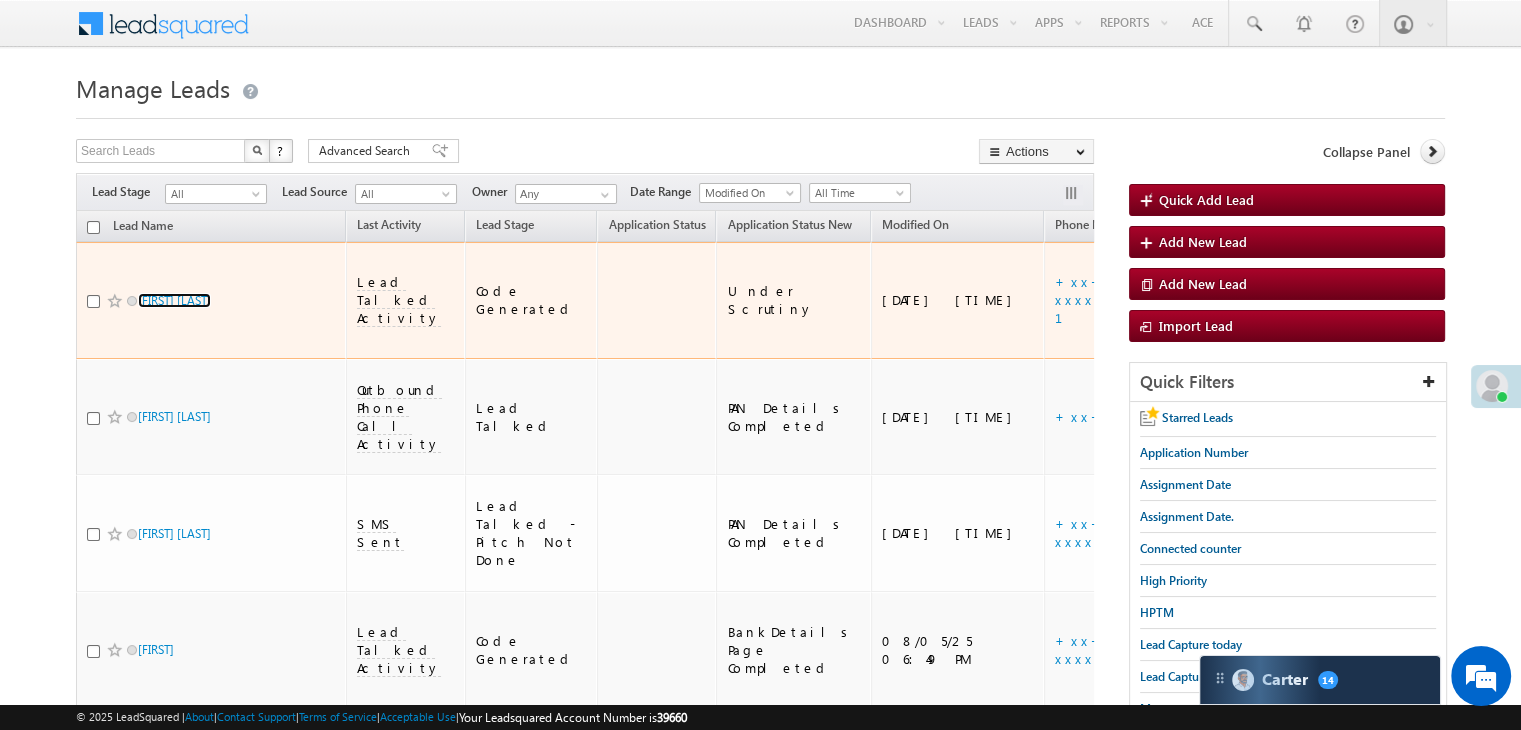 scroll, scrollTop: 0, scrollLeft: 0, axis: both 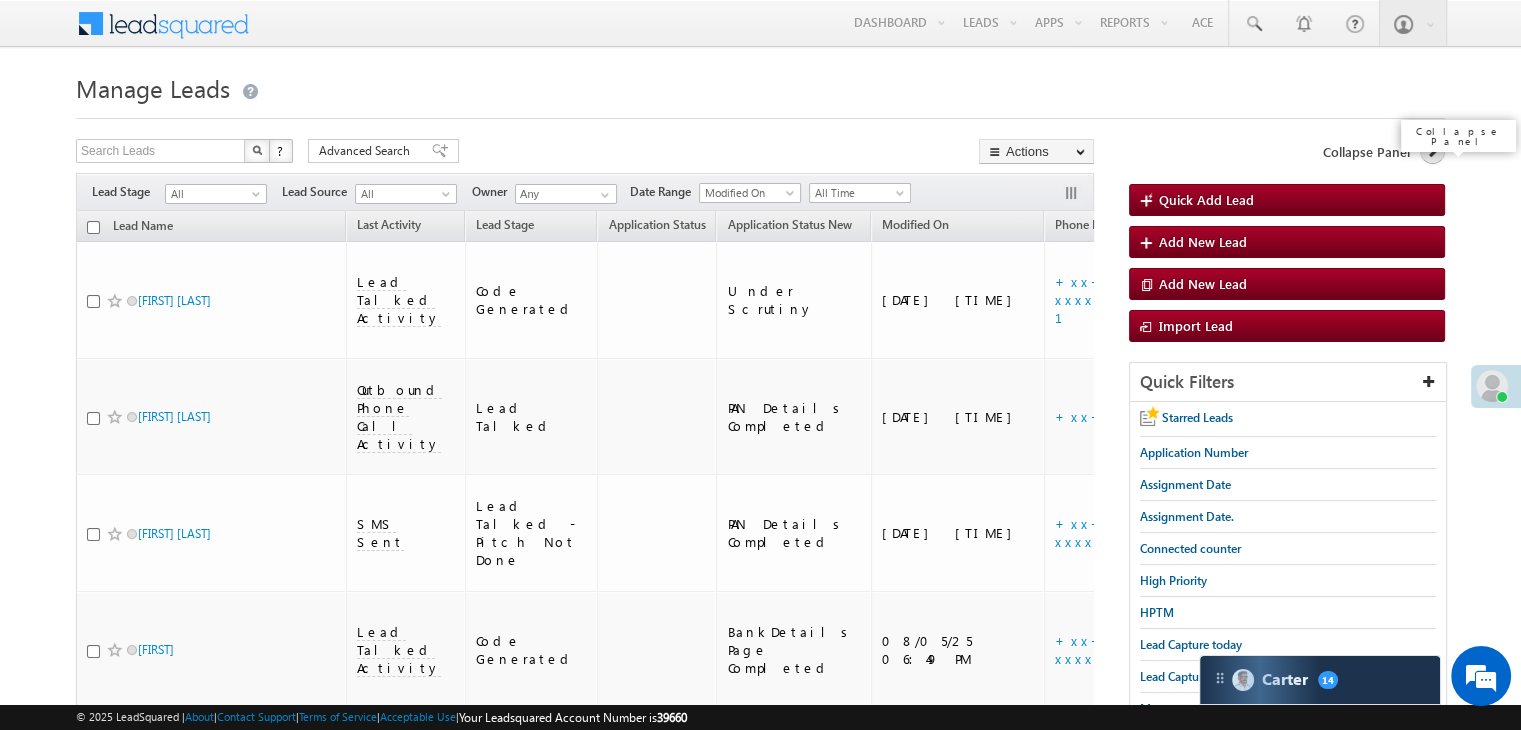 click at bounding box center (1432, 151) 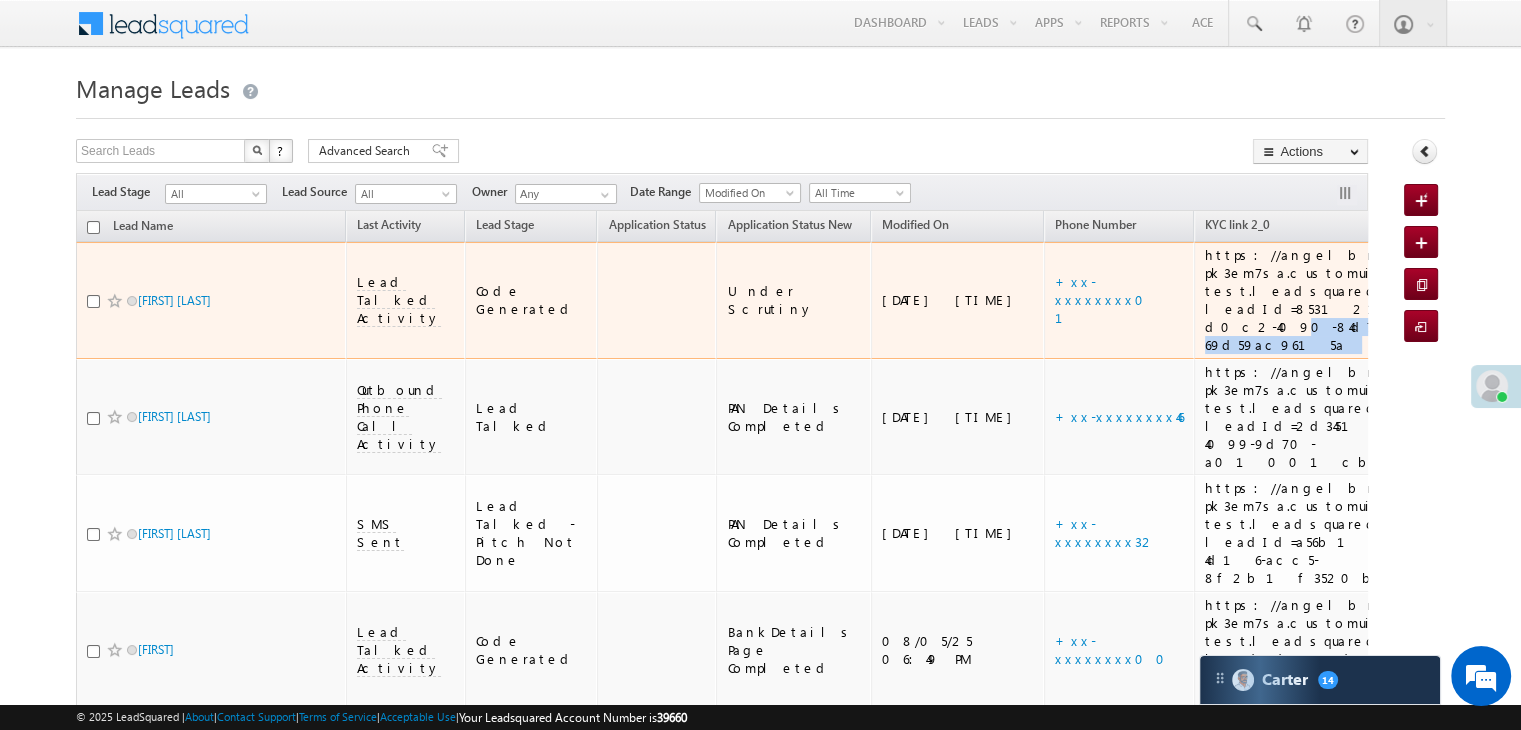 drag, startPoint x: 1183, startPoint y: 332, endPoint x: 1308, endPoint y: 319, distance: 125.67418 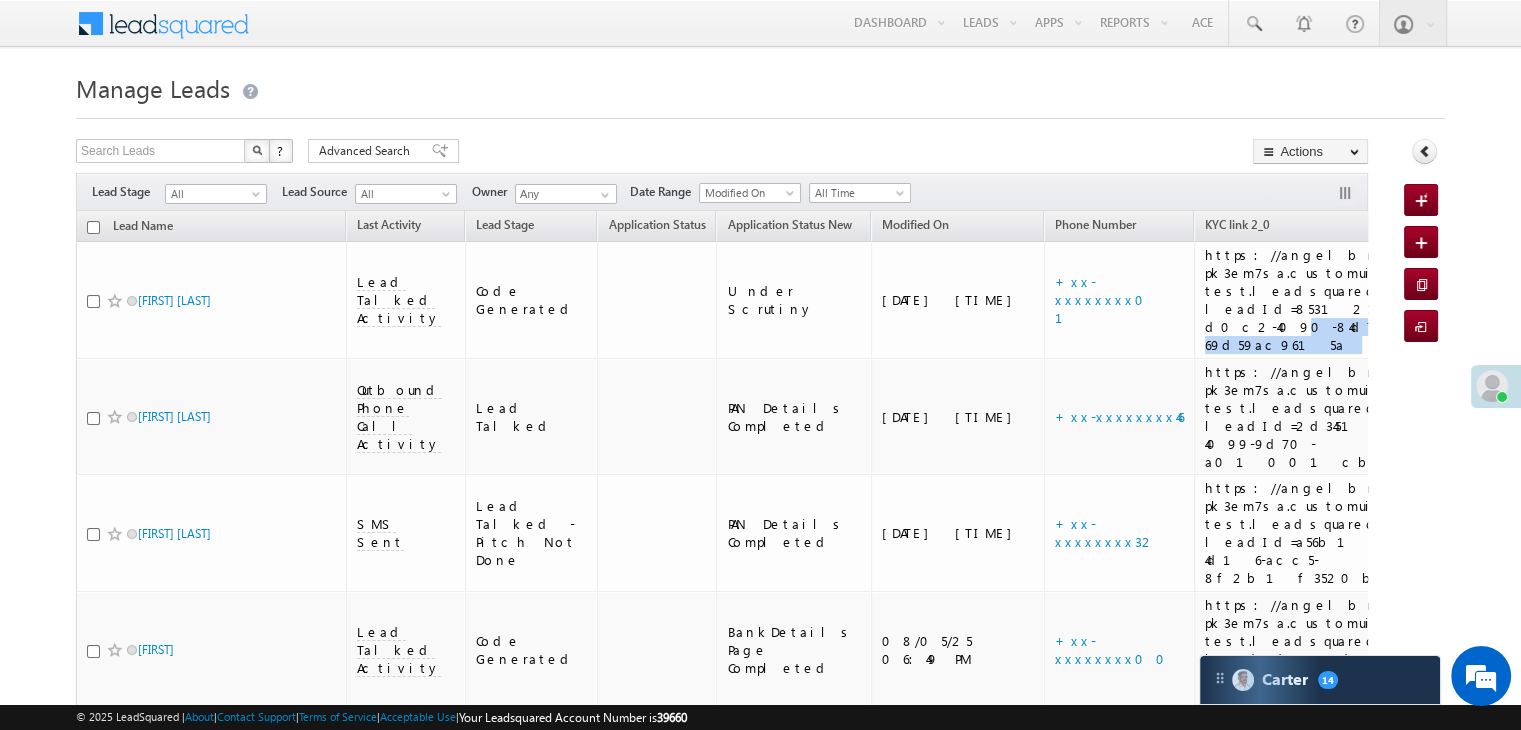 click at bounding box center (1425, 151) 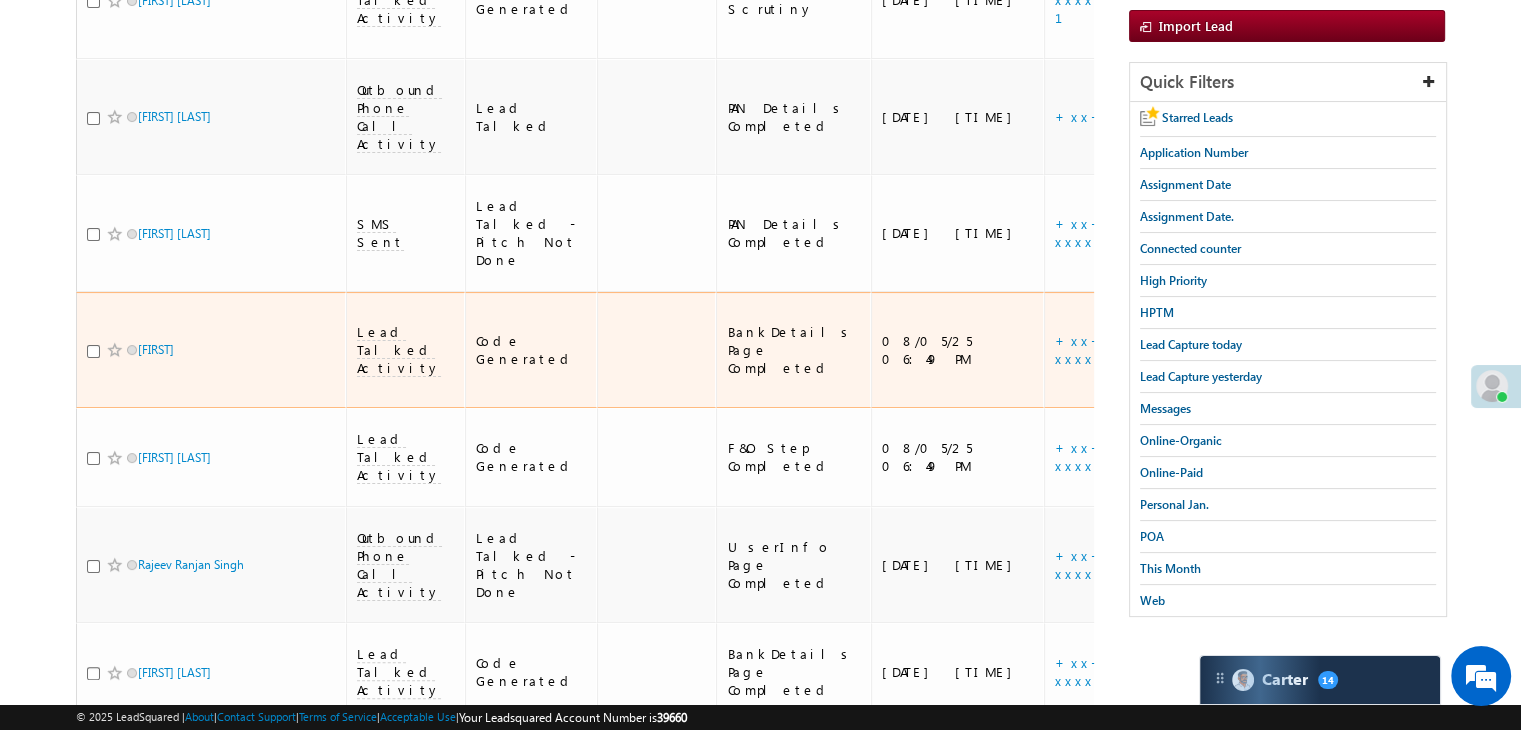scroll, scrollTop: 0, scrollLeft: 0, axis: both 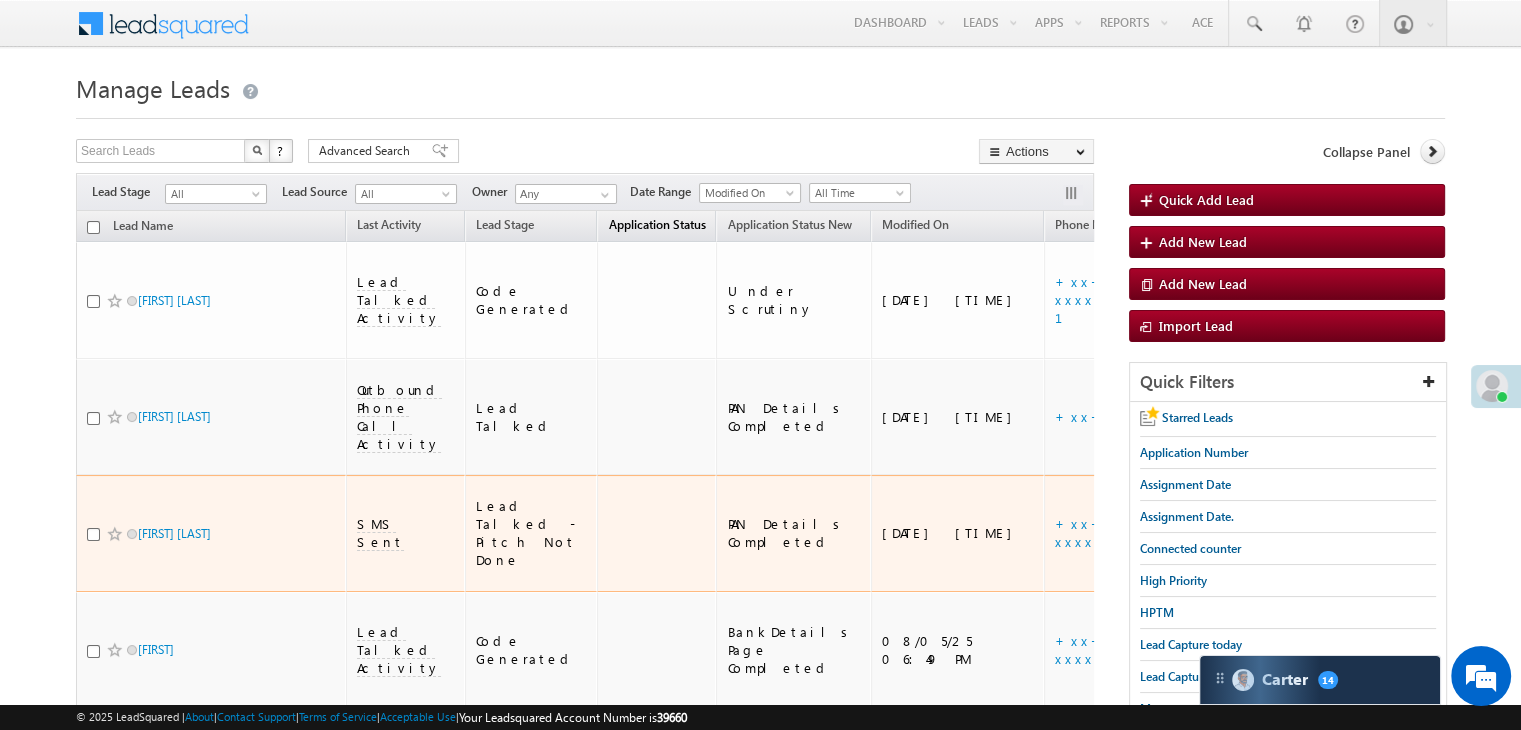 click on "Application Status" at bounding box center (656, 224) 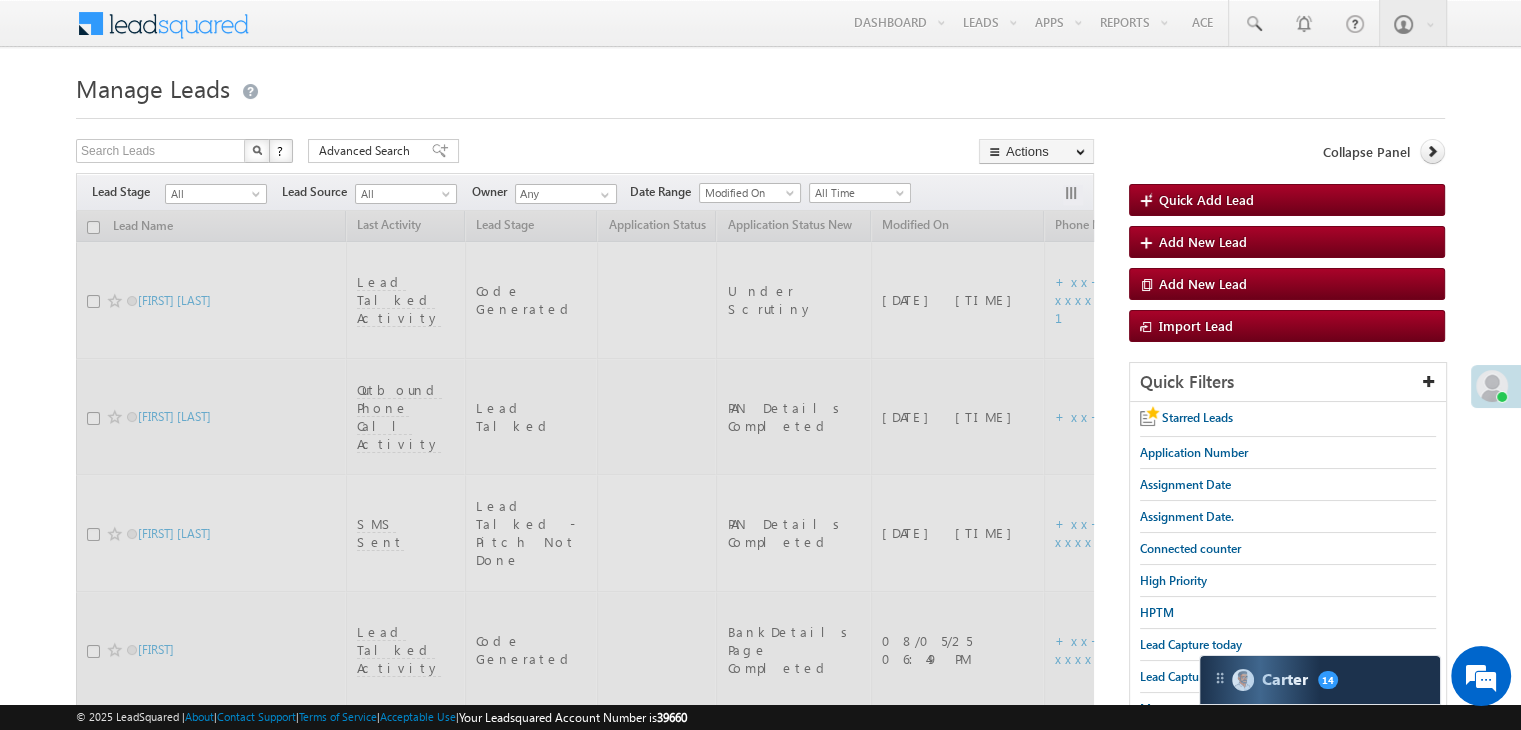 click on "Application Status" at bounding box center (656, 224) 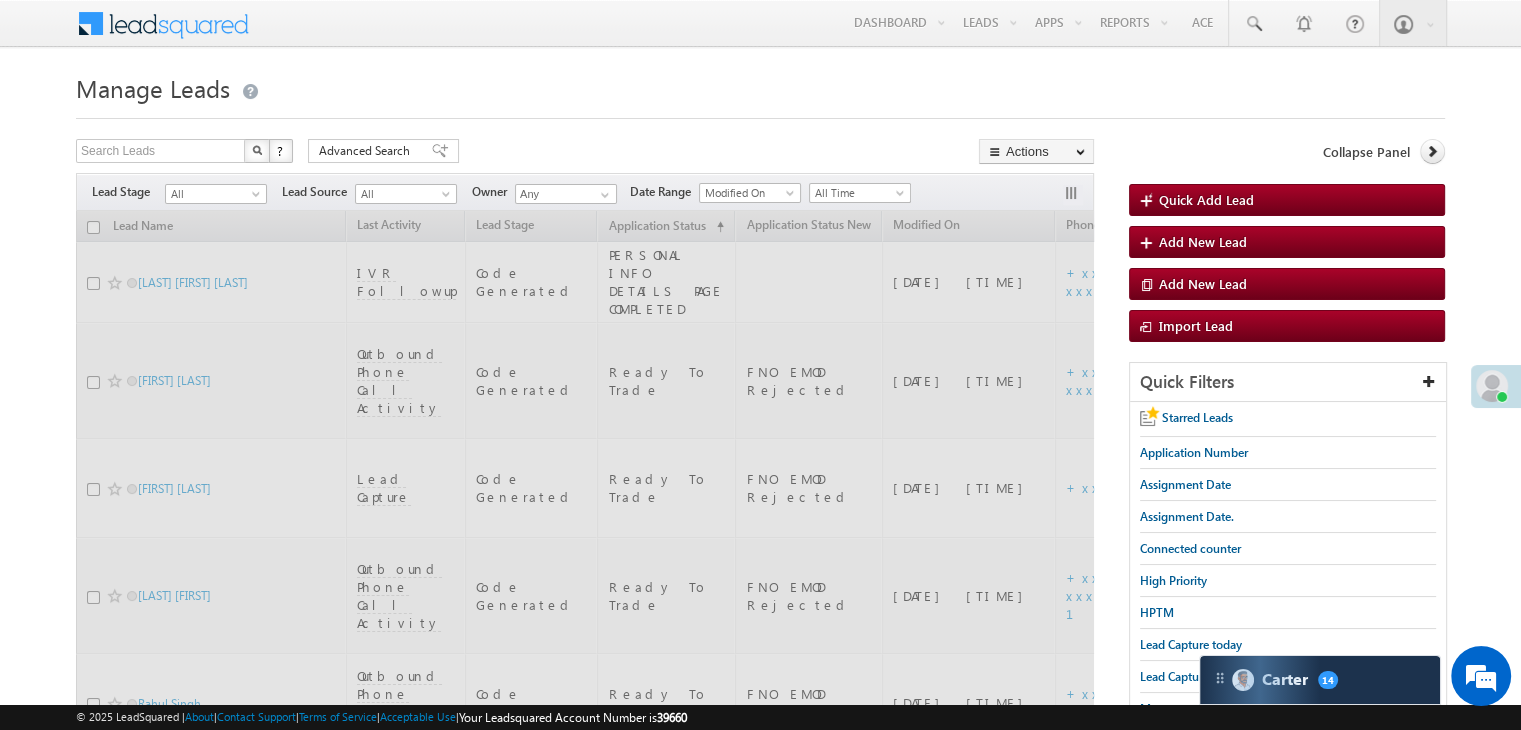 click at bounding box center (585, 10509) 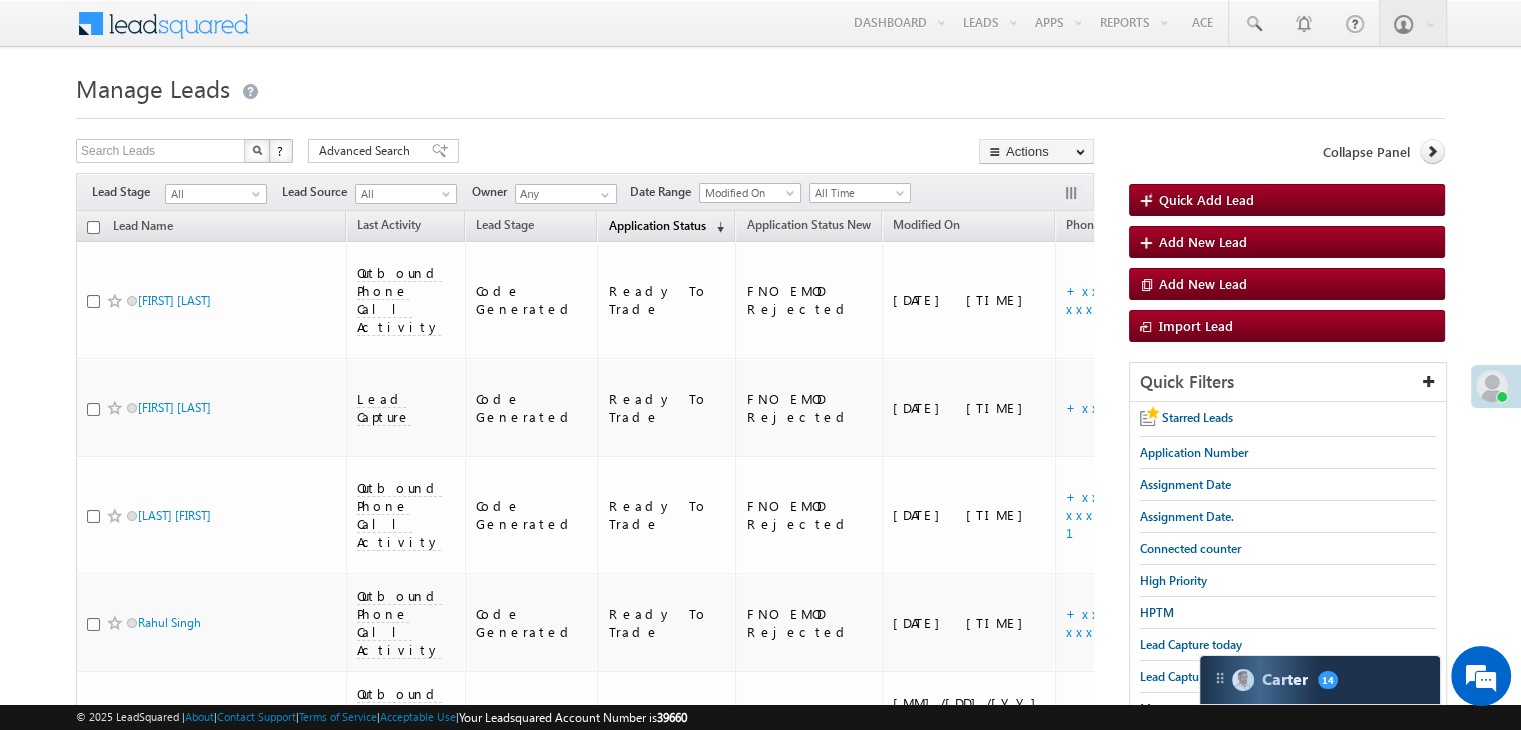 click on "Application Status" at bounding box center (656, 225) 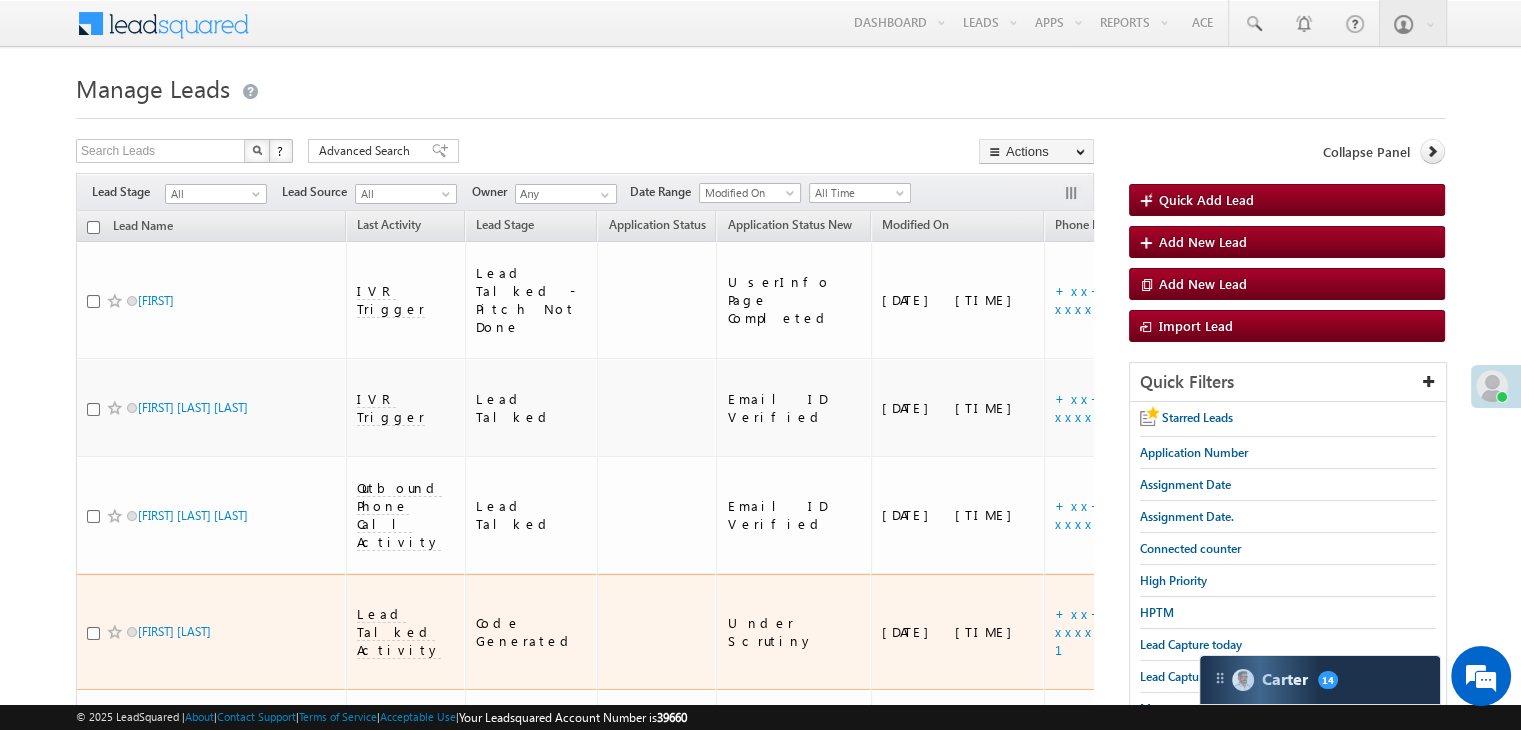 scroll, scrollTop: 400, scrollLeft: 0, axis: vertical 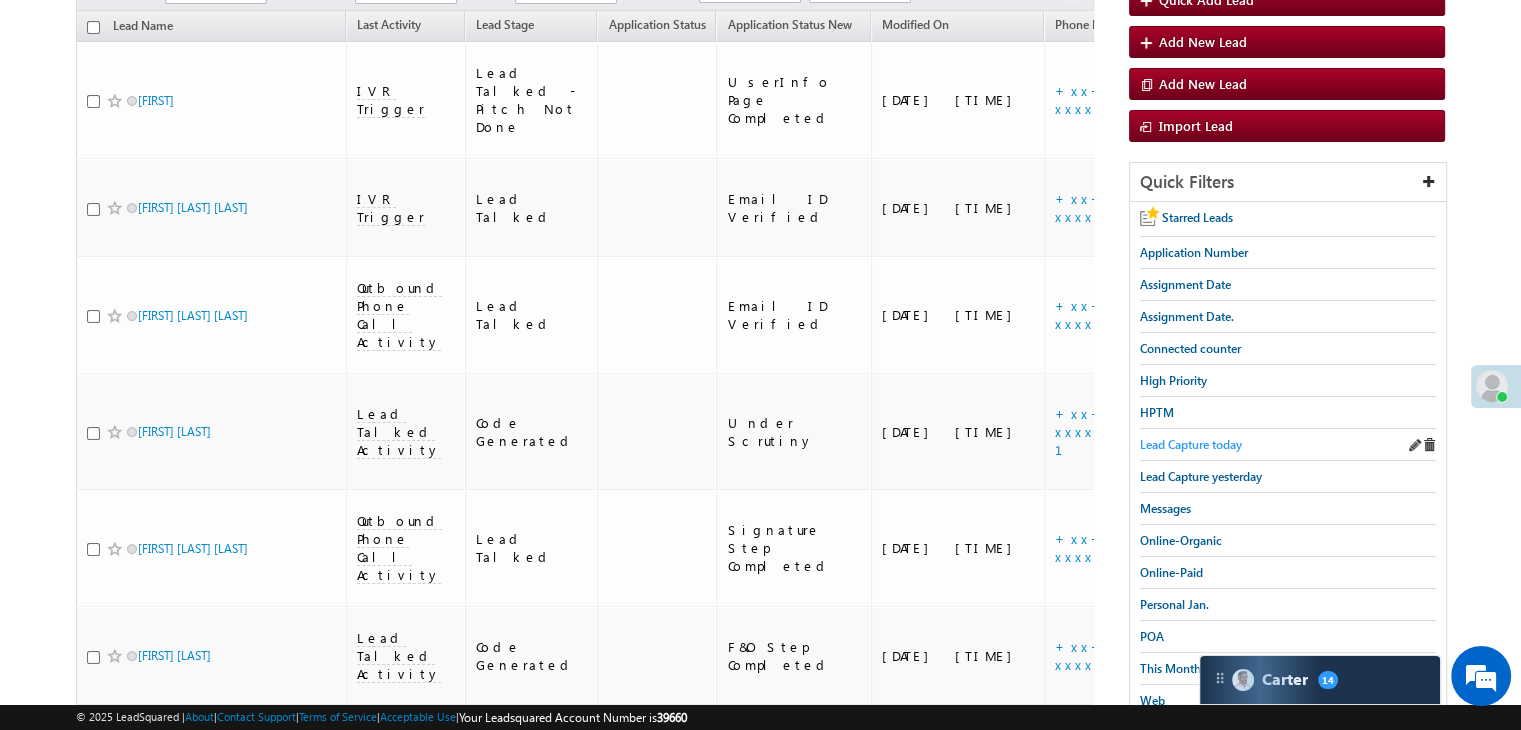 click on "Lead Capture today" at bounding box center (1191, 444) 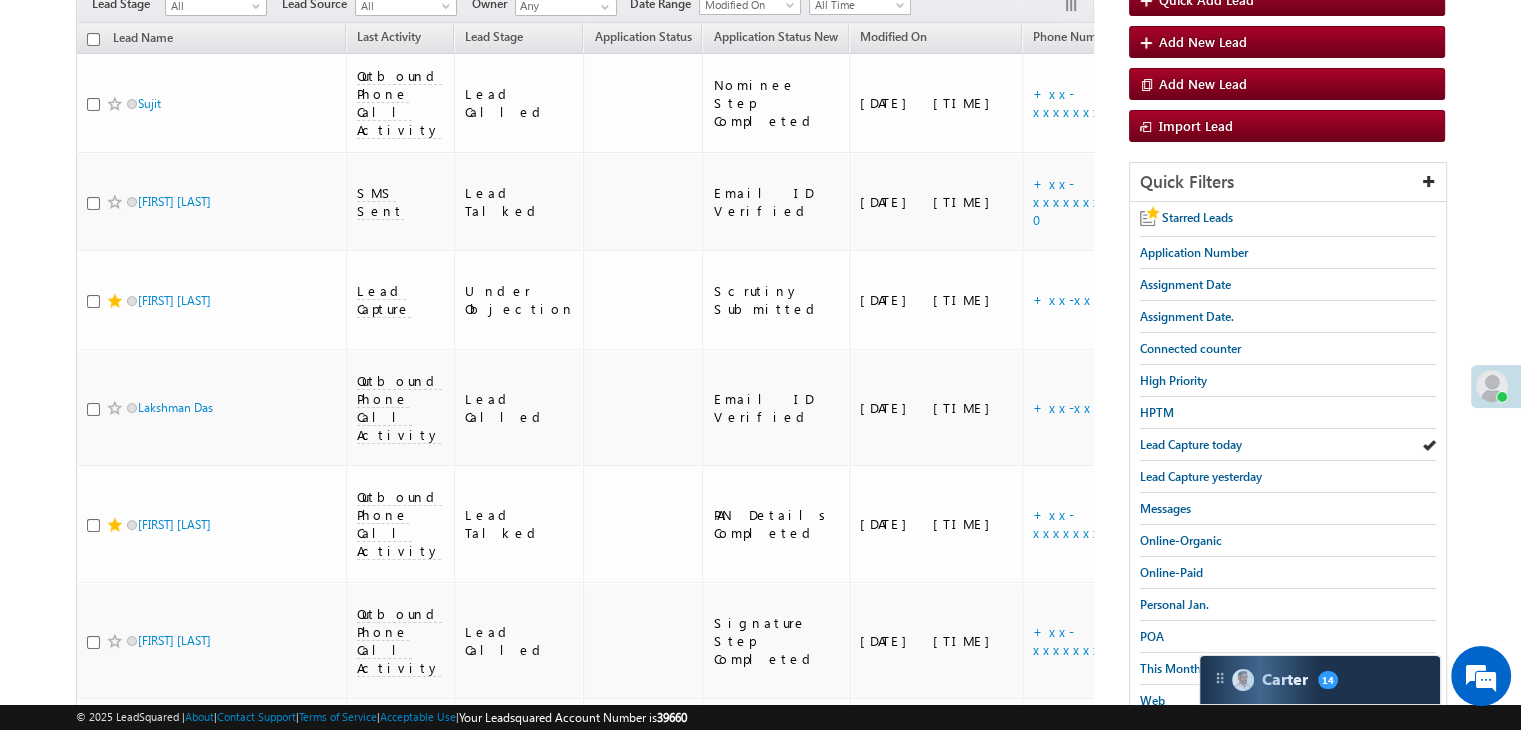 scroll, scrollTop: 0, scrollLeft: 0, axis: both 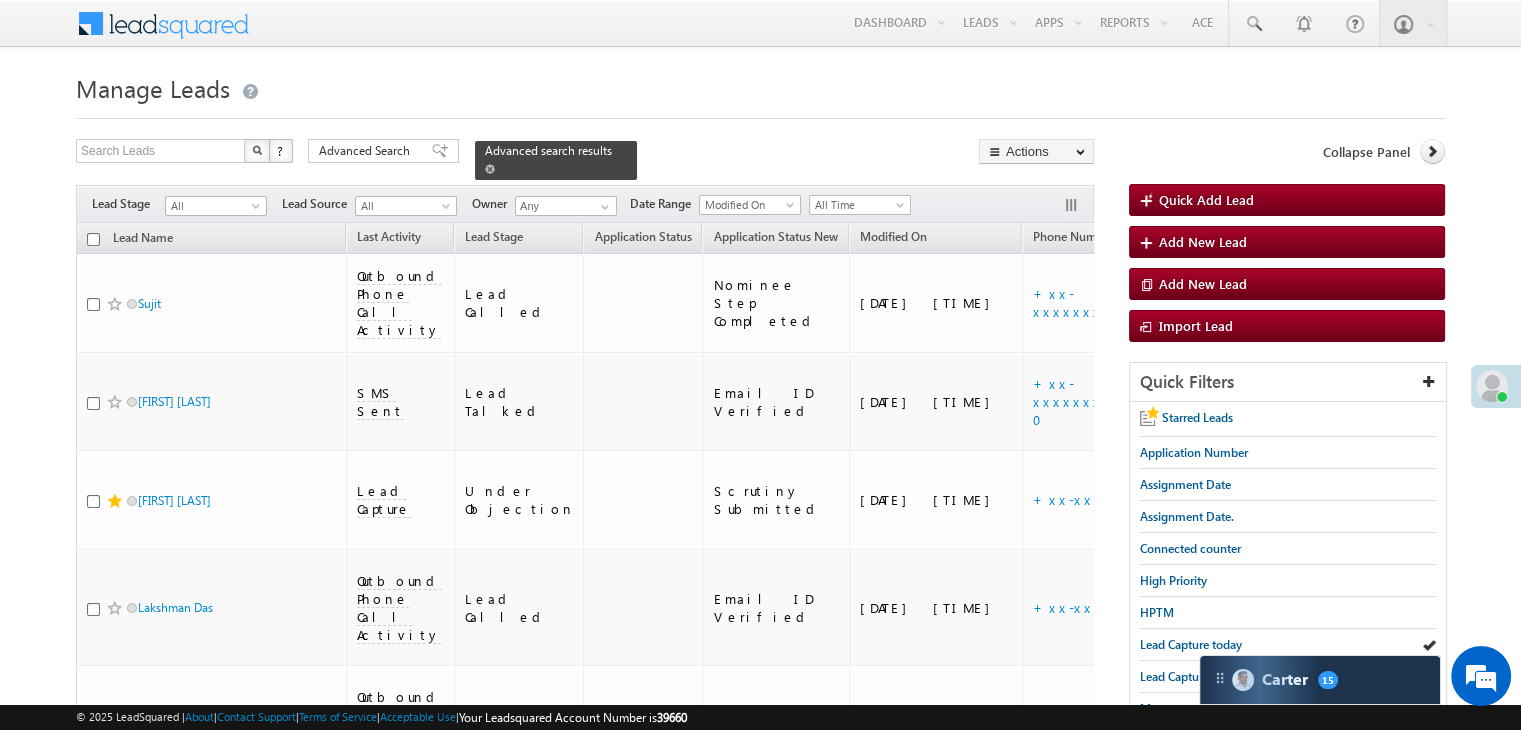 click at bounding box center (490, 169) 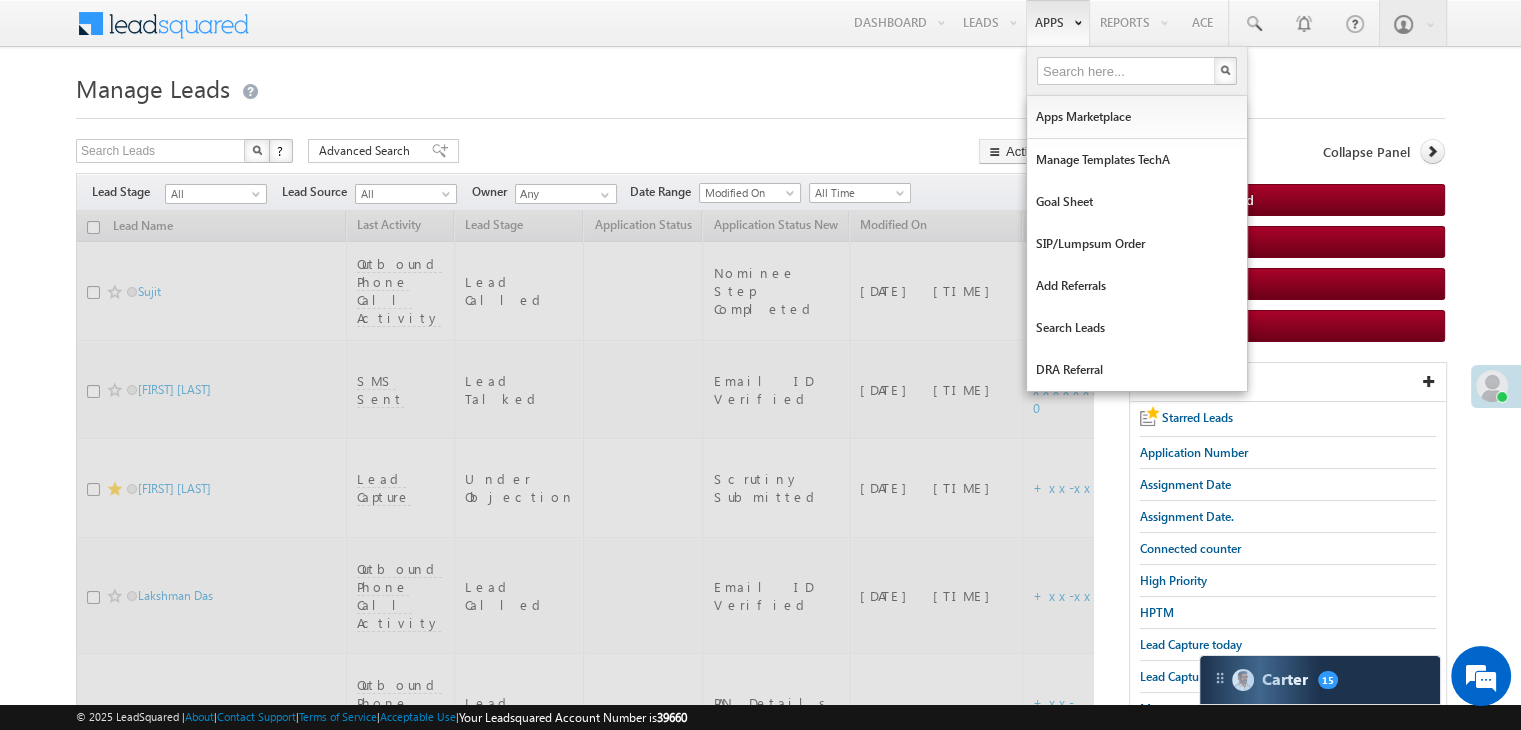 click at bounding box center [1432, 151] 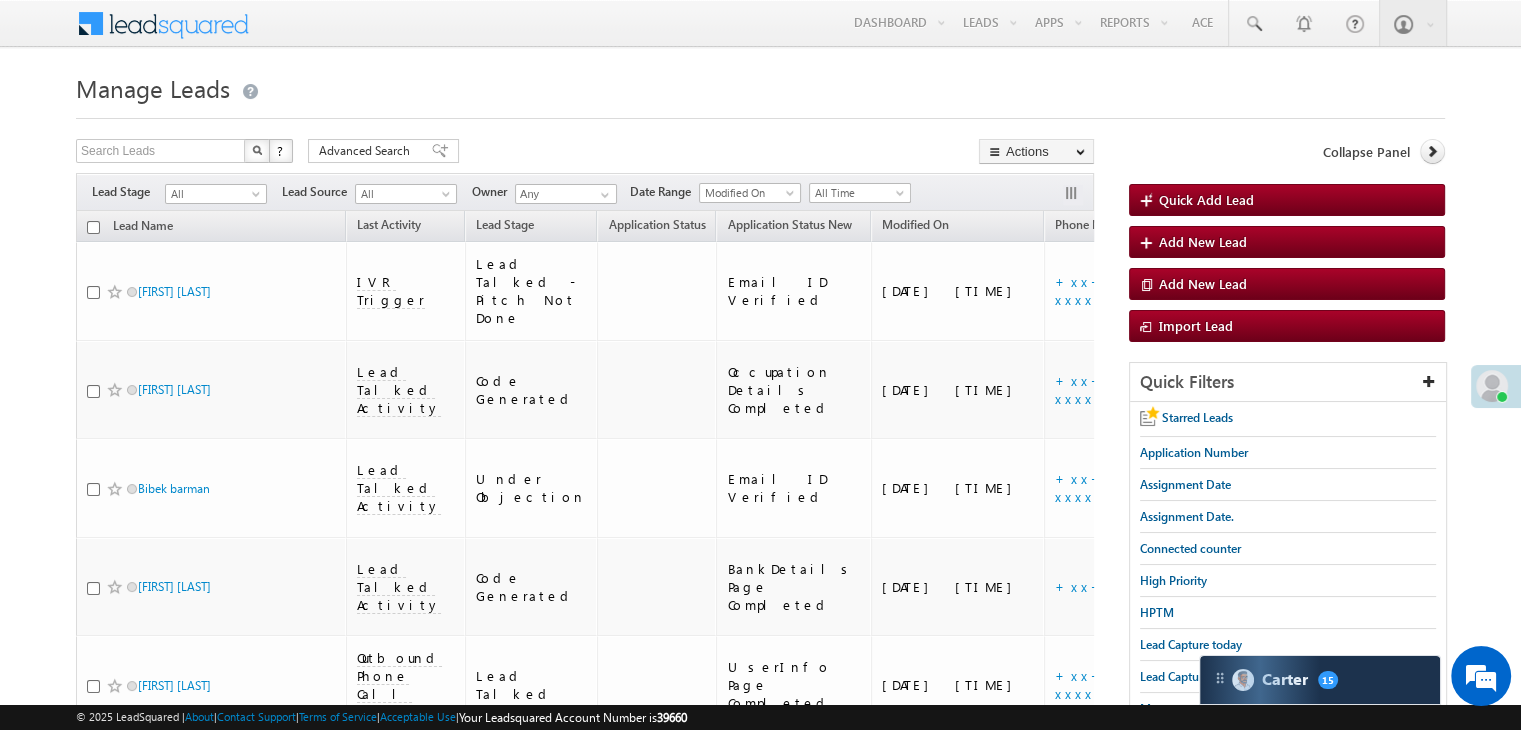 click at bounding box center (1432, 151) 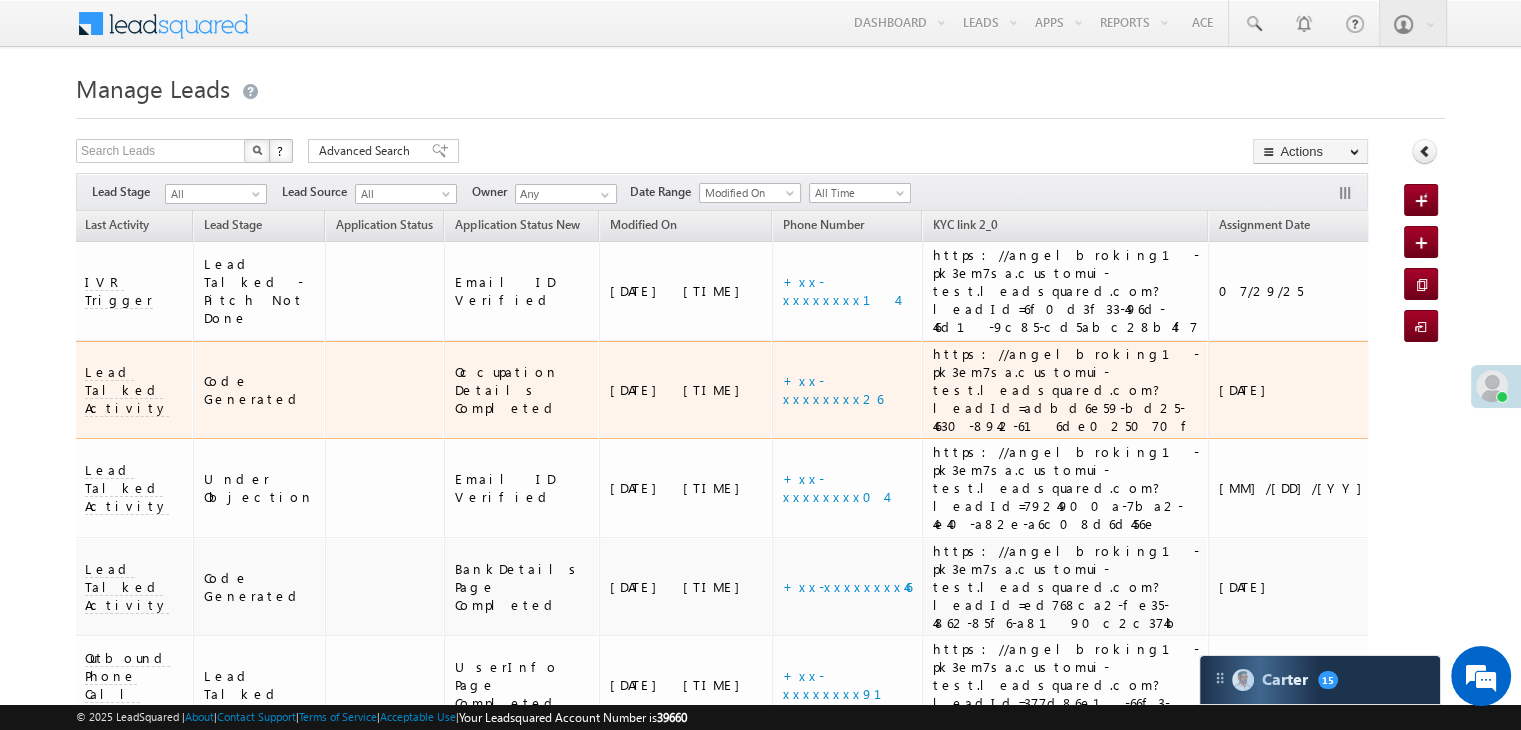 scroll, scrollTop: 0, scrollLeft: 272, axis: horizontal 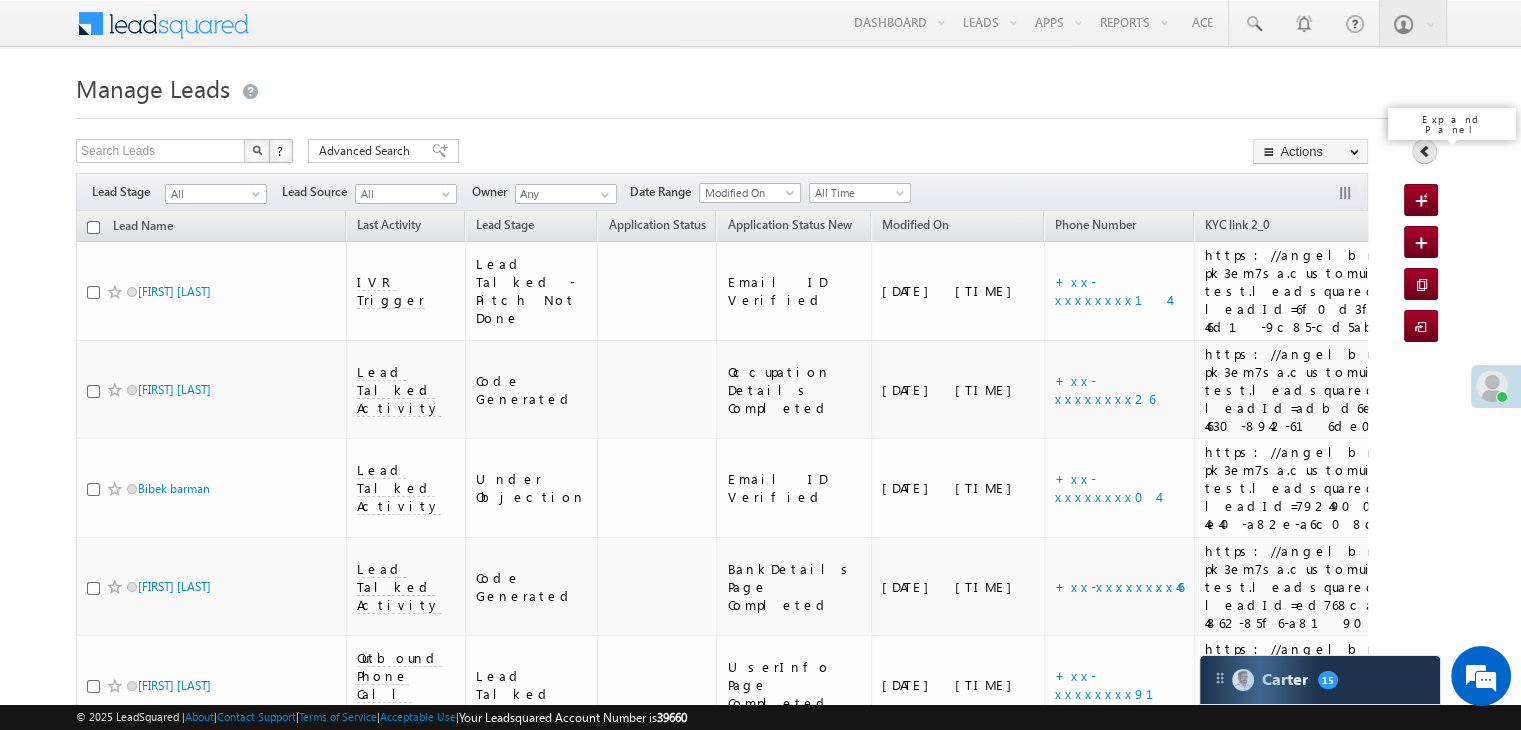 click at bounding box center (1424, 151) 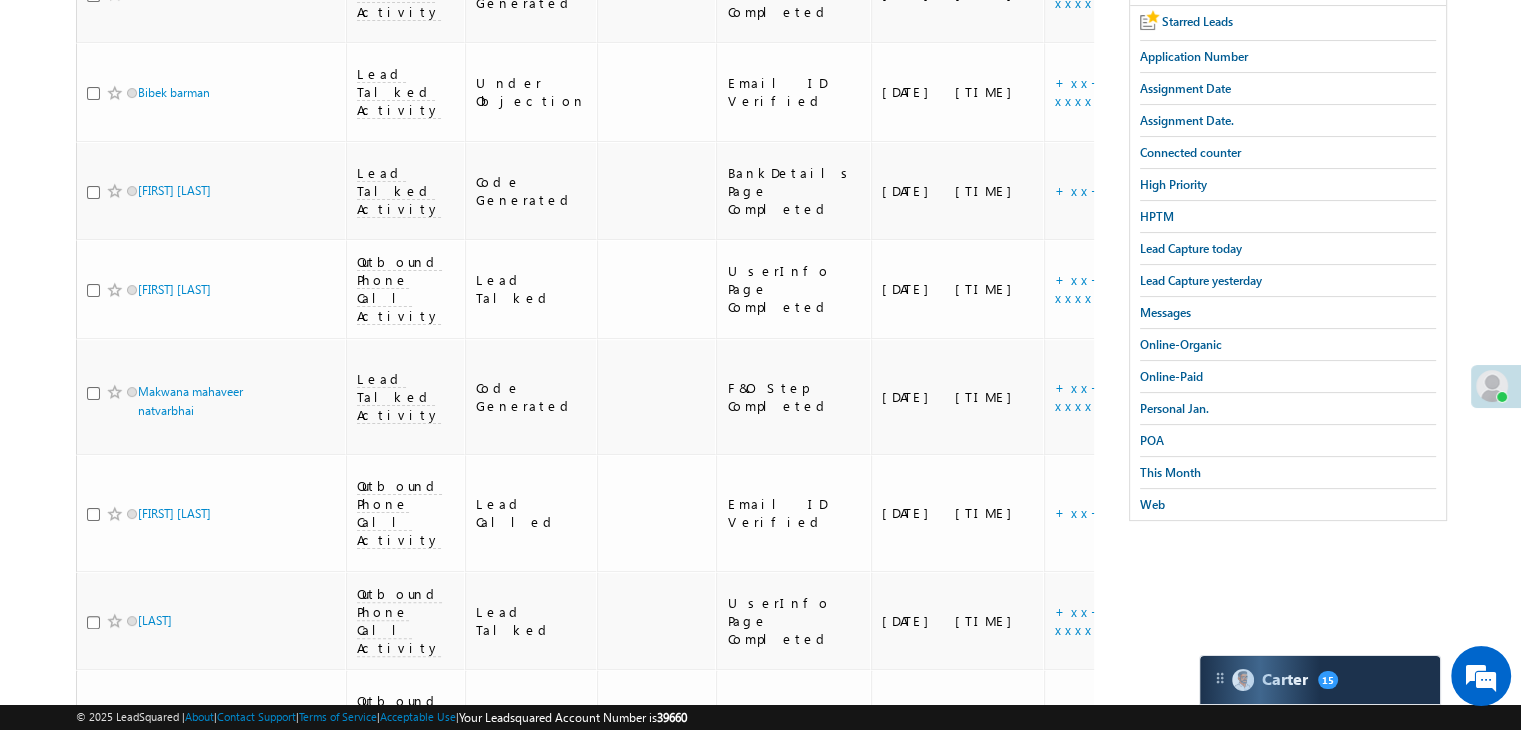 scroll, scrollTop: 0, scrollLeft: 0, axis: both 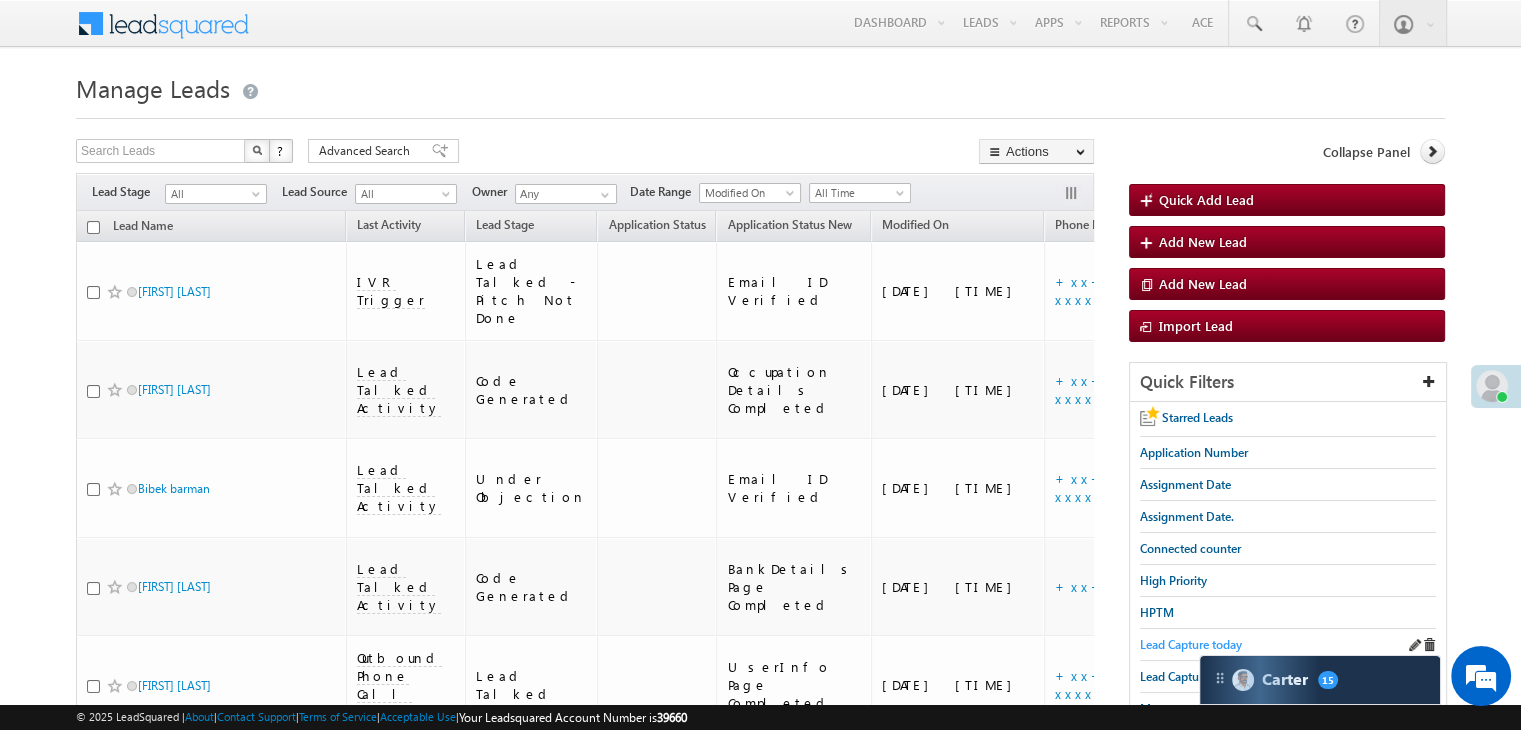 click on "Lead Capture today" at bounding box center (1191, 644) 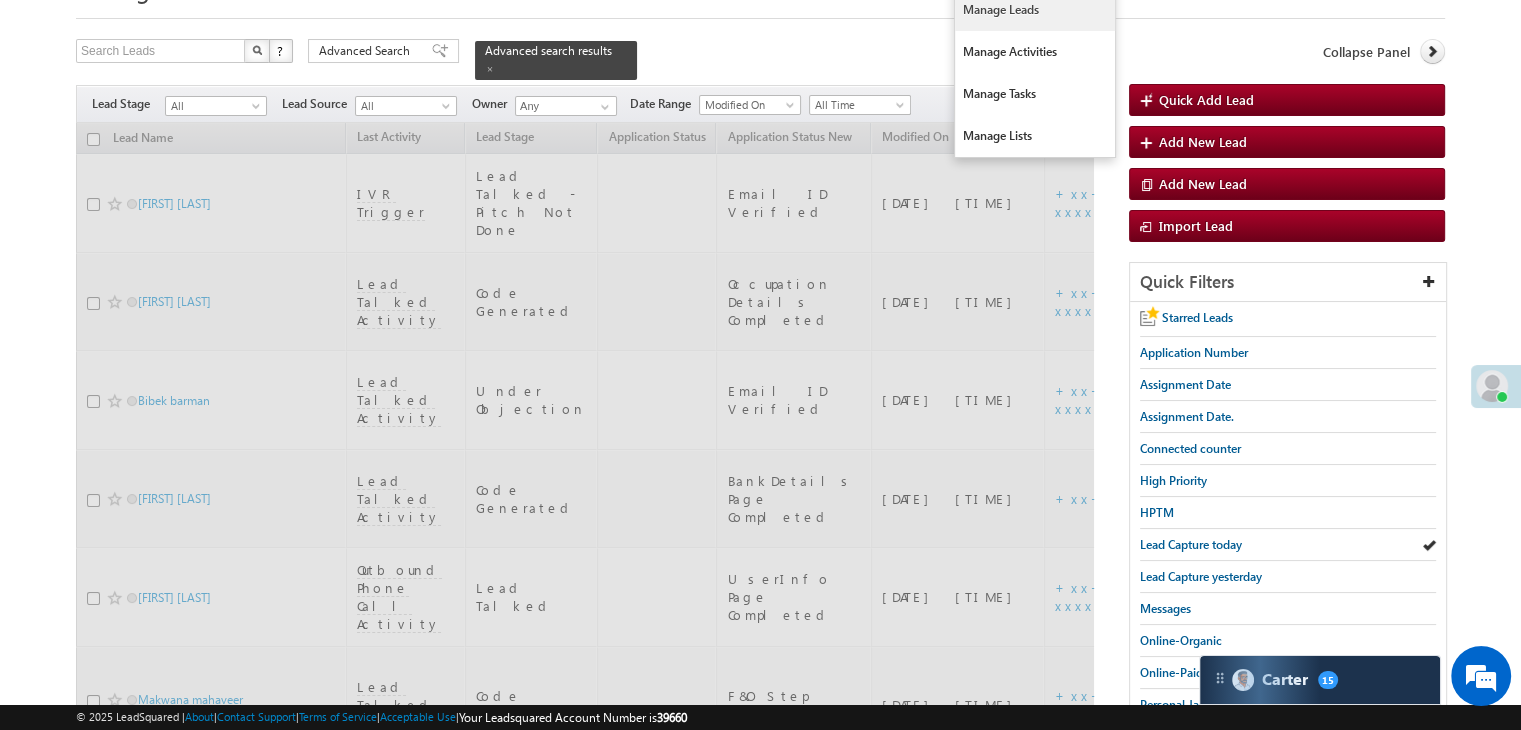 scroll, scrollTop: 0, scrollLeft: 0, axis: both 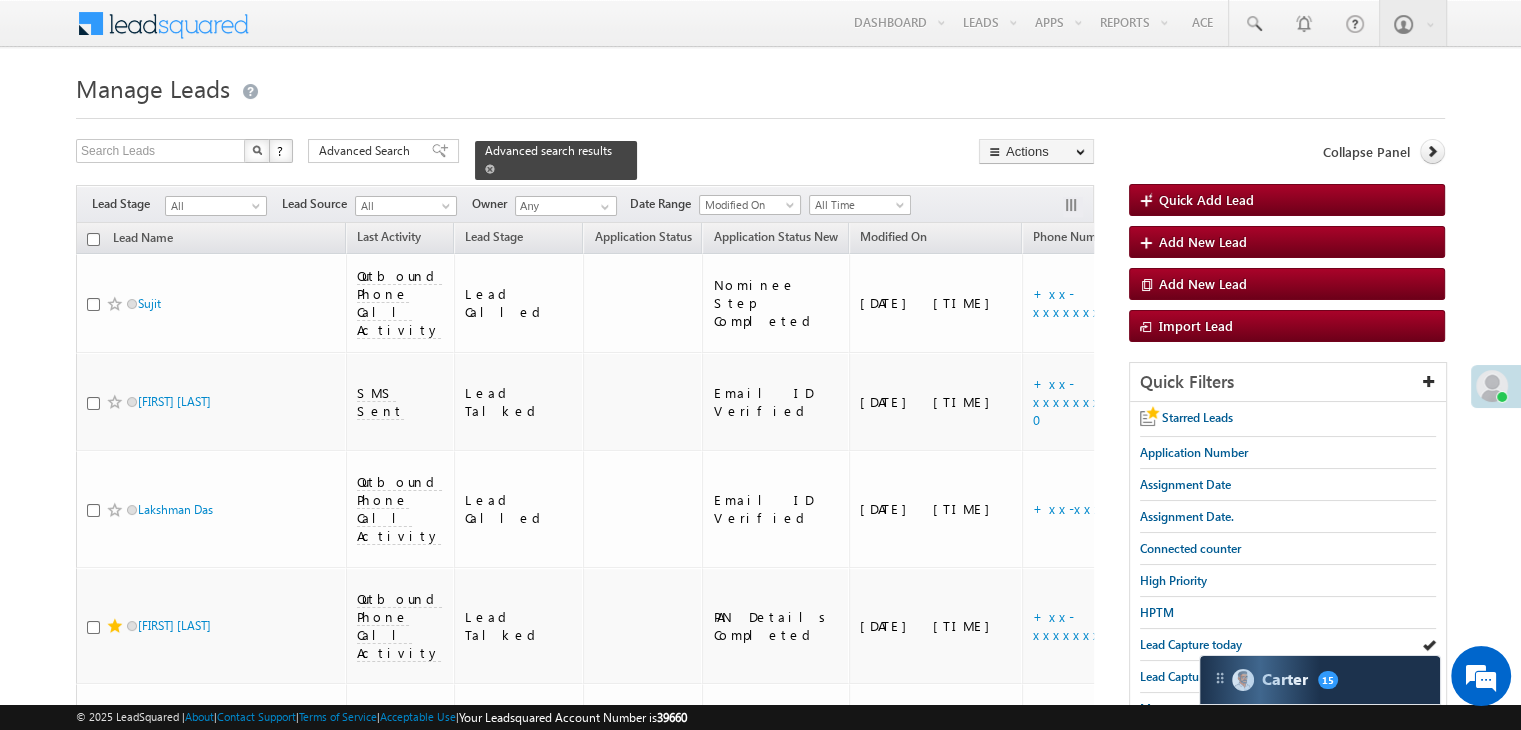 click at bounding box center (490, 169) 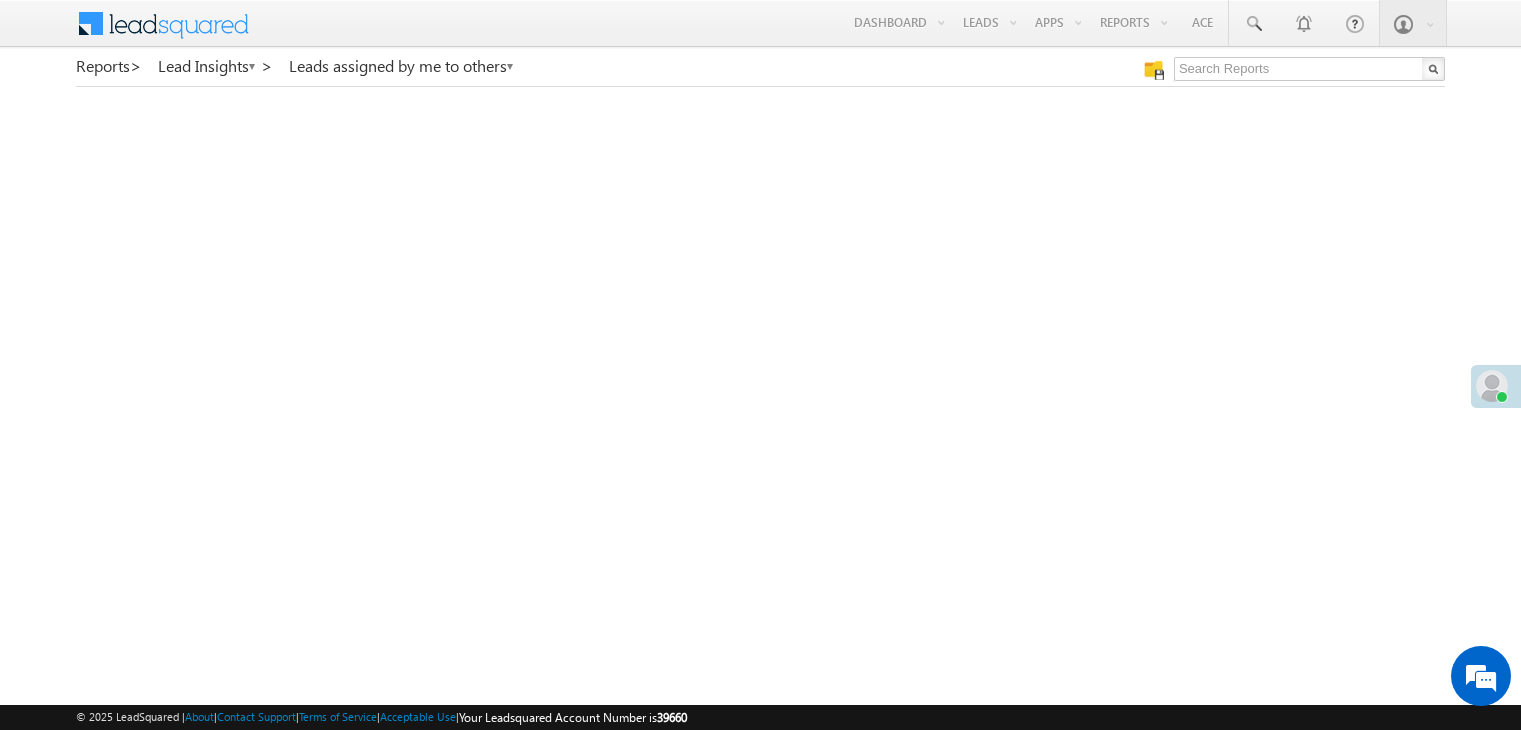 scroll, scrollTop: 0, scrollLeft: 0, axis: both 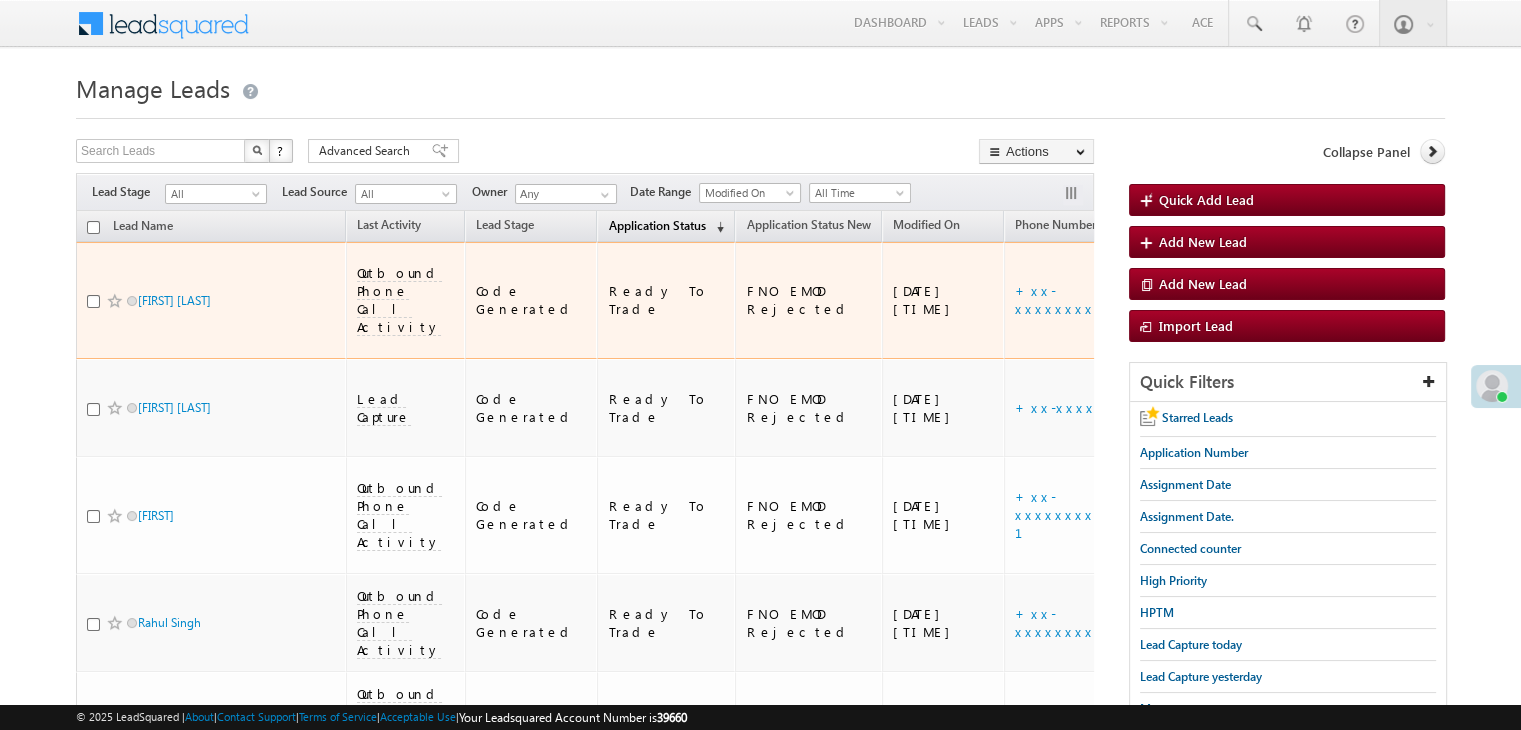 click on "Application Status" at bounding box center (656, 225) 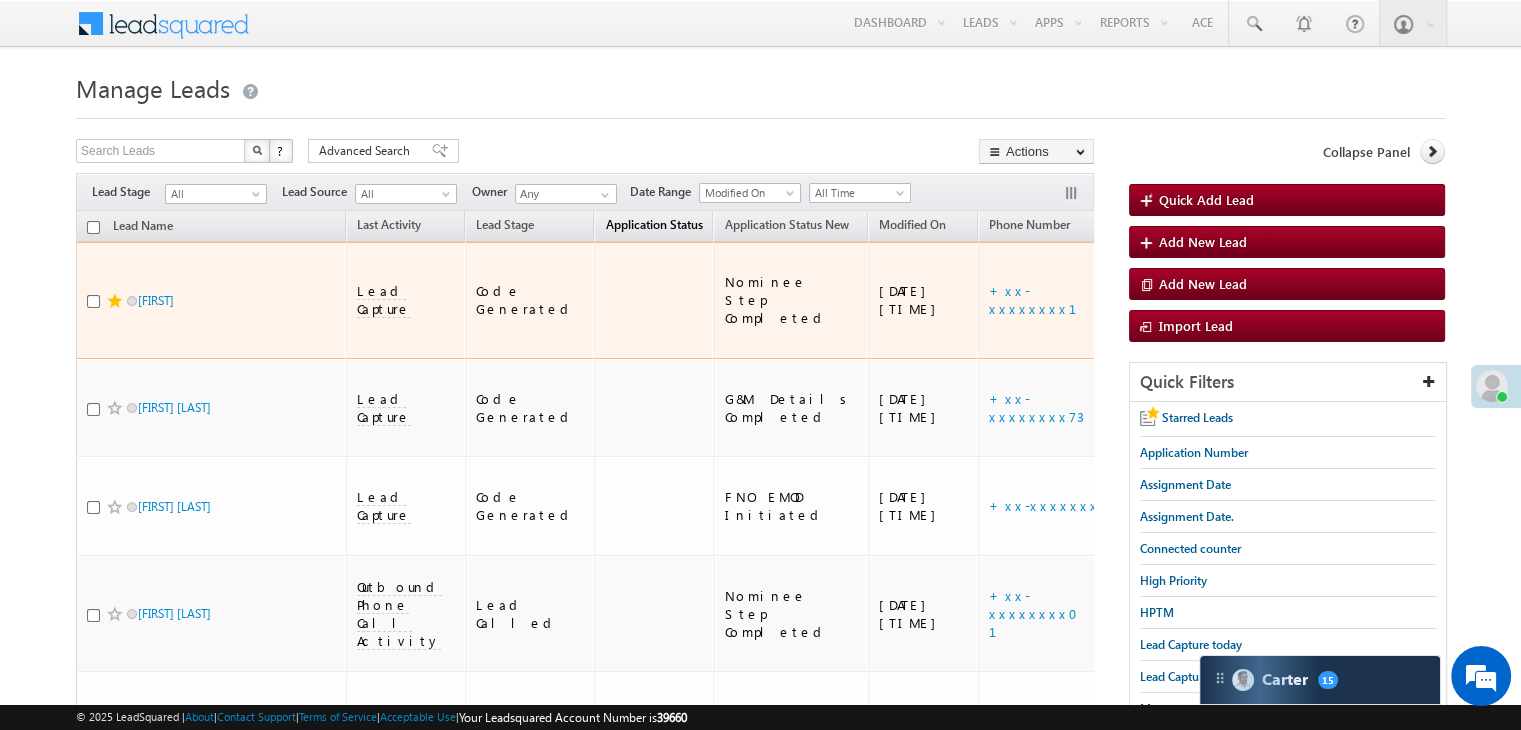 scroll, scrollTop: 0, scrollLeft: 0, axis: both 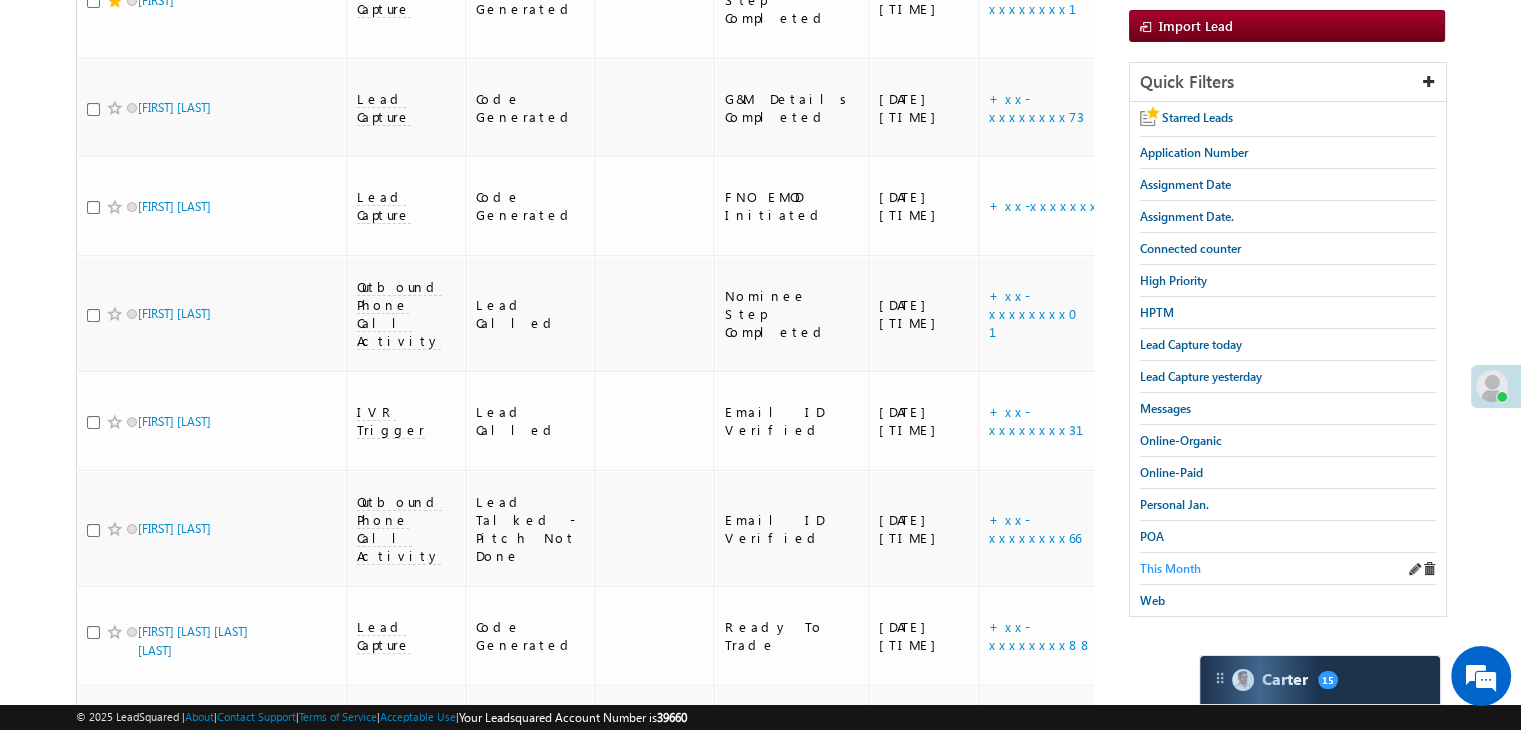 click on "This Month" at bounding box center [1170, 568] 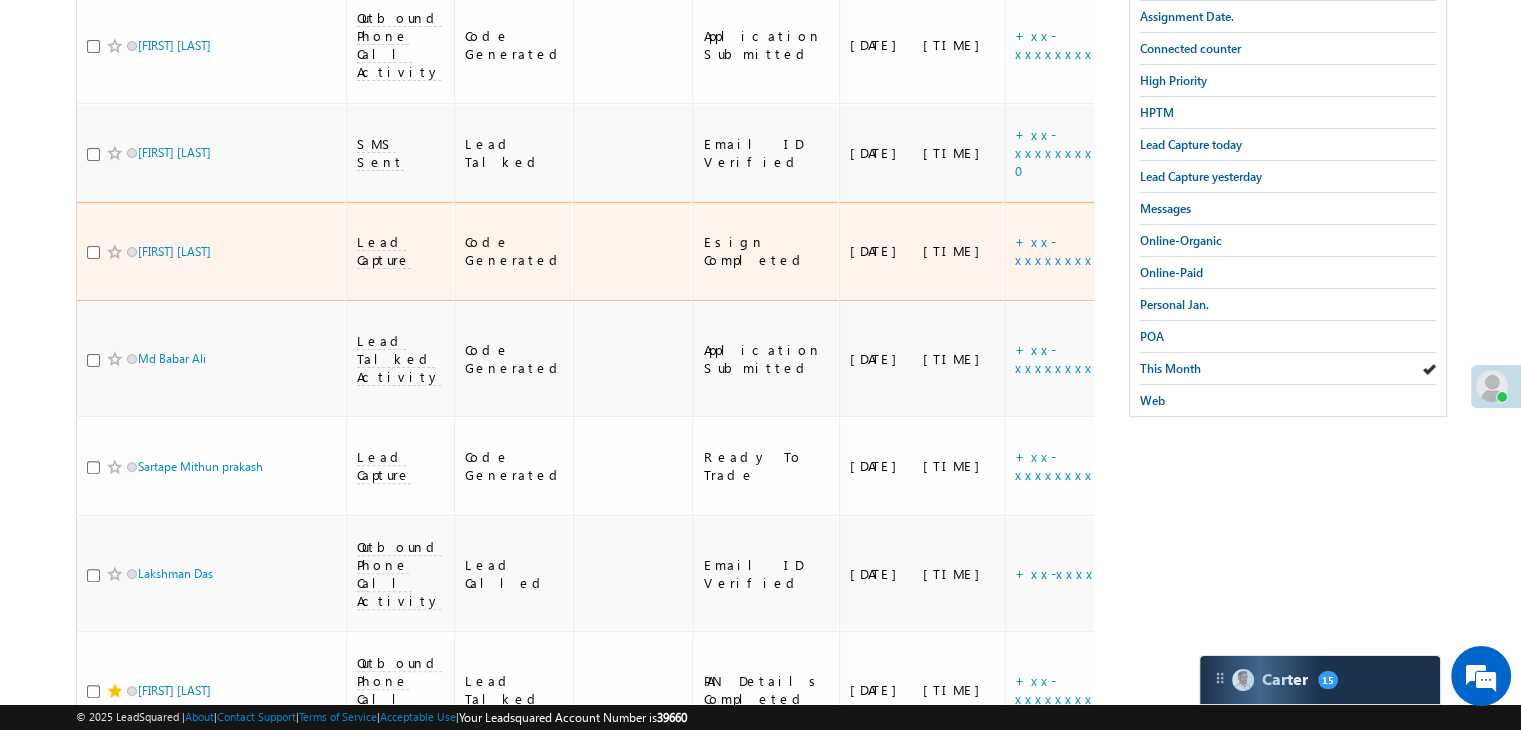 scroll, scrollTop: 0, scrollLeft: 0, axis: both 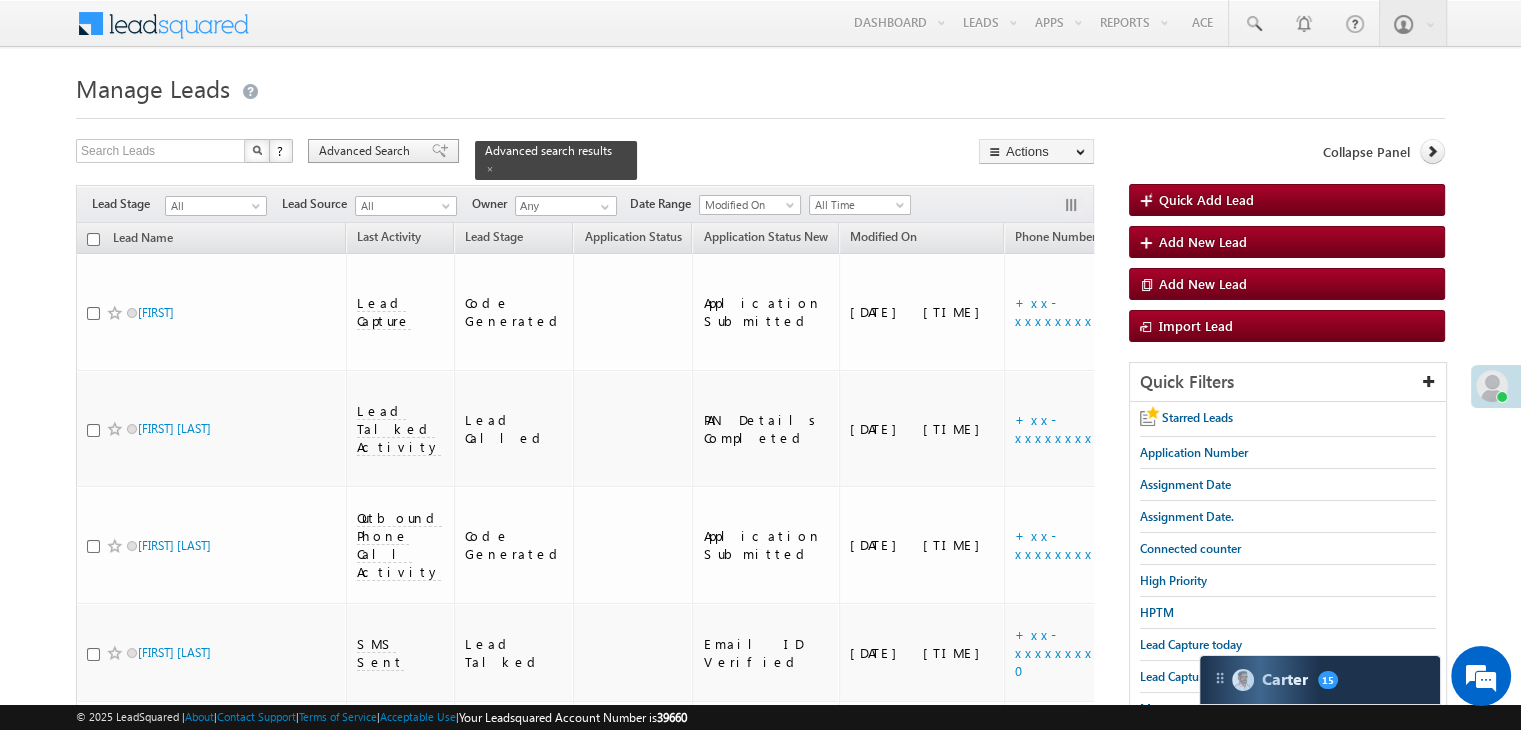 click on "Advanced Search" at bounding box center (367, 151) 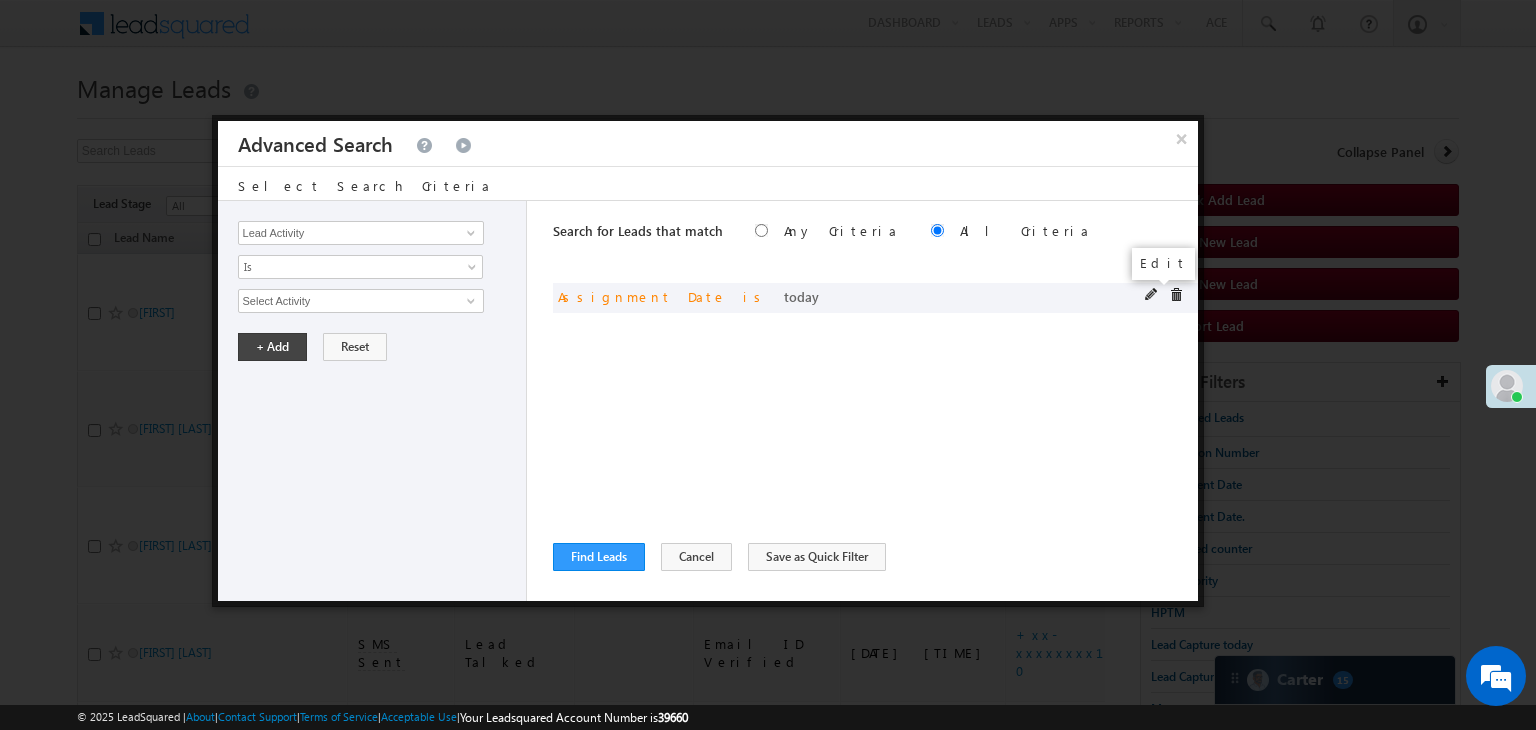click at bounding box center (1152, 295) 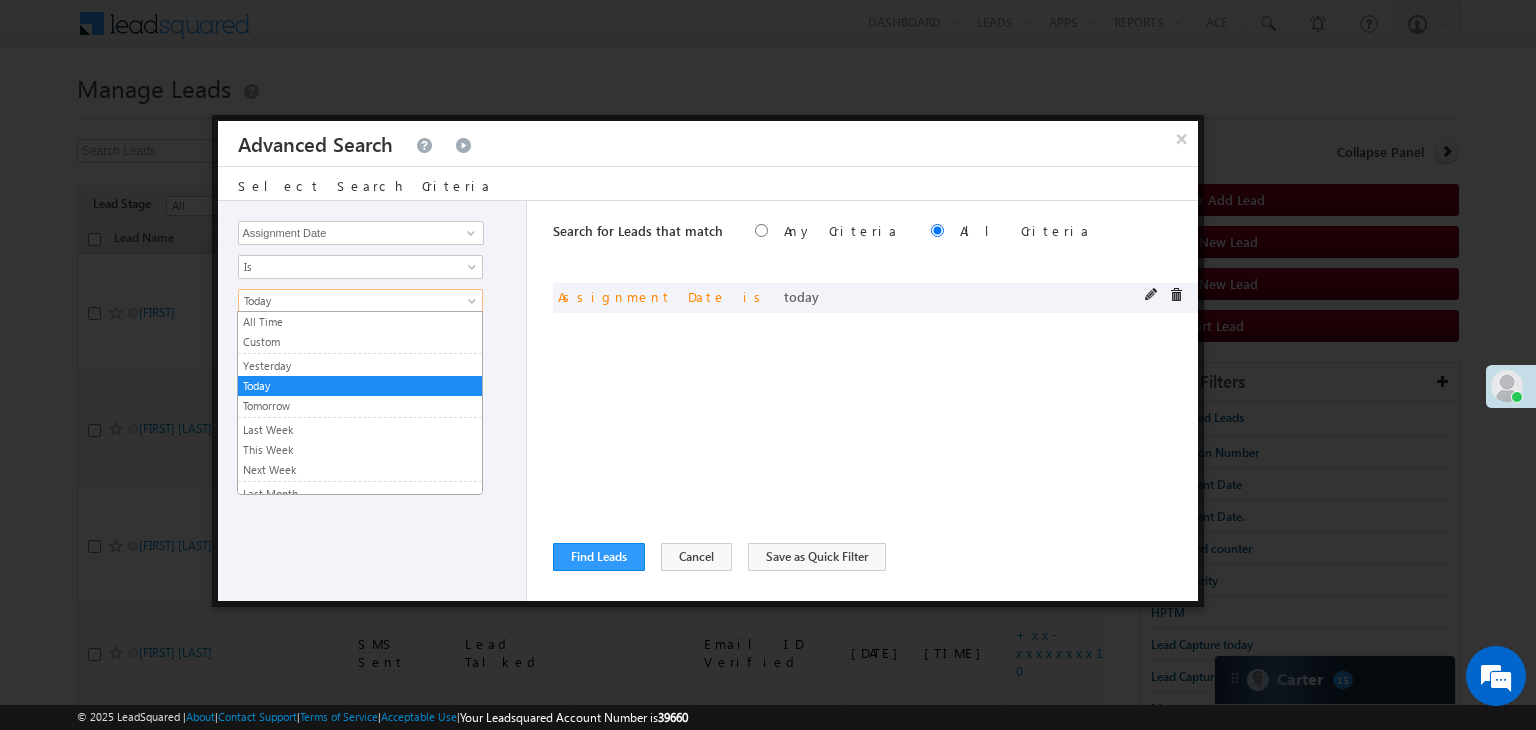 click on "Today" at bounding box center (347, 301) 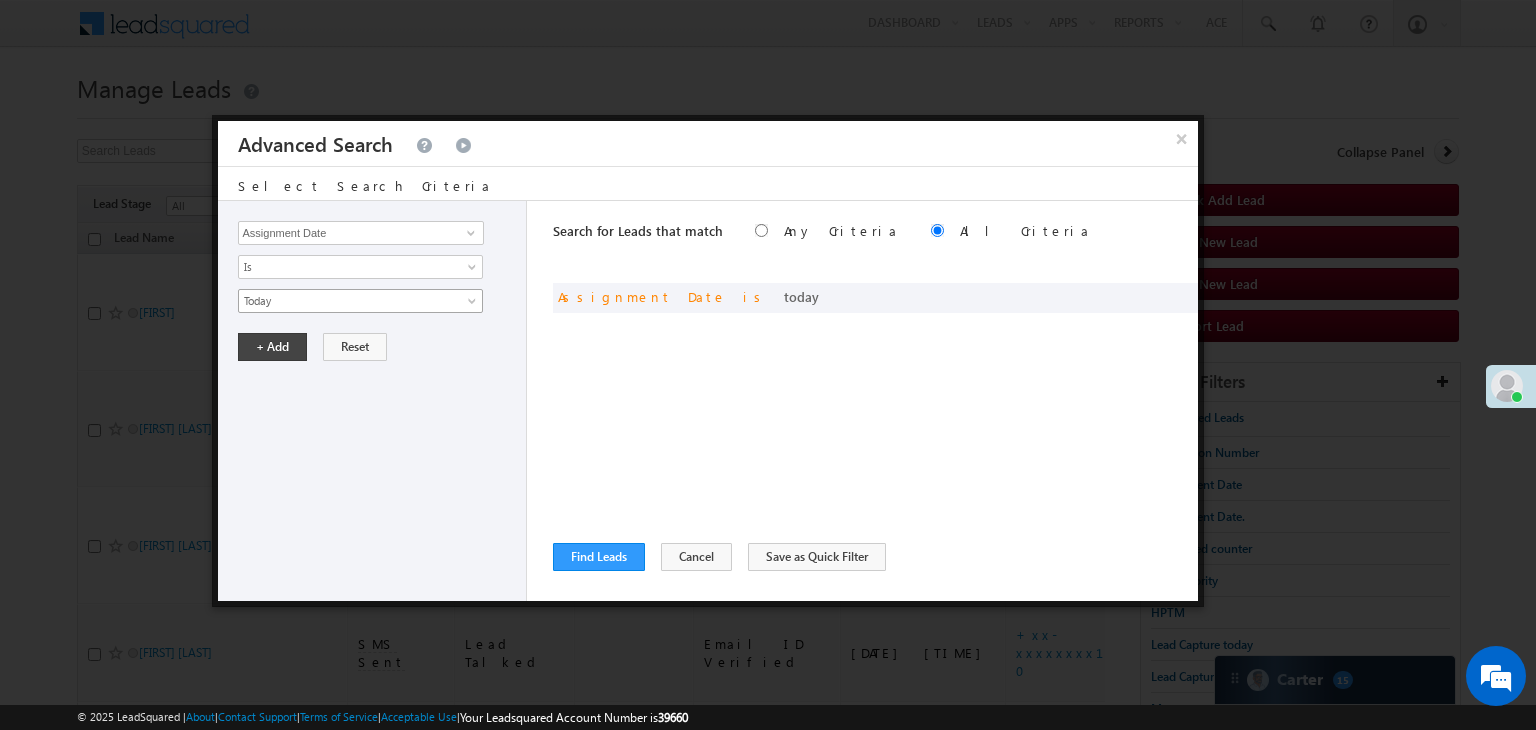 click on "Today" at bounding box center [347, 301] 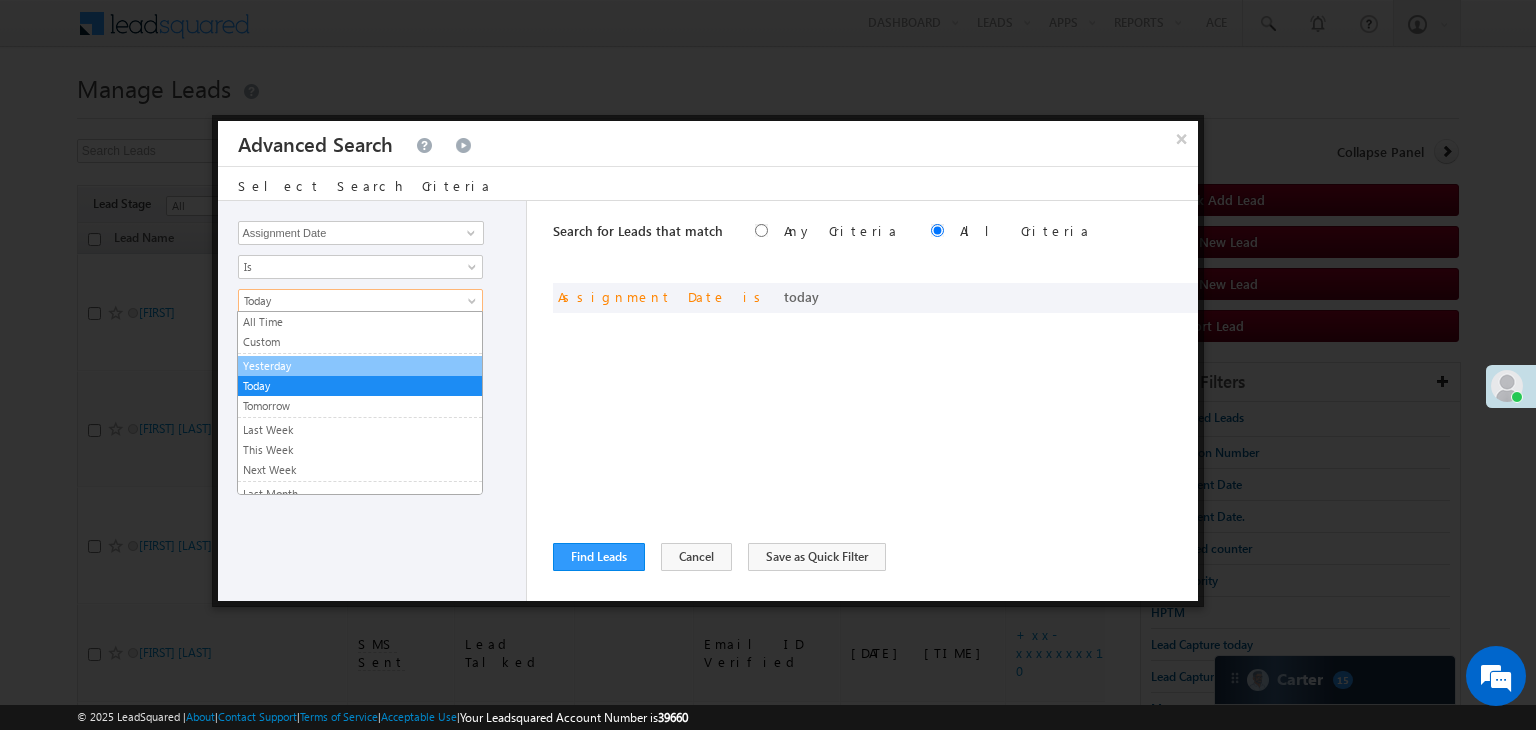 click on "Yesterday" at bounding box center (360, 366) 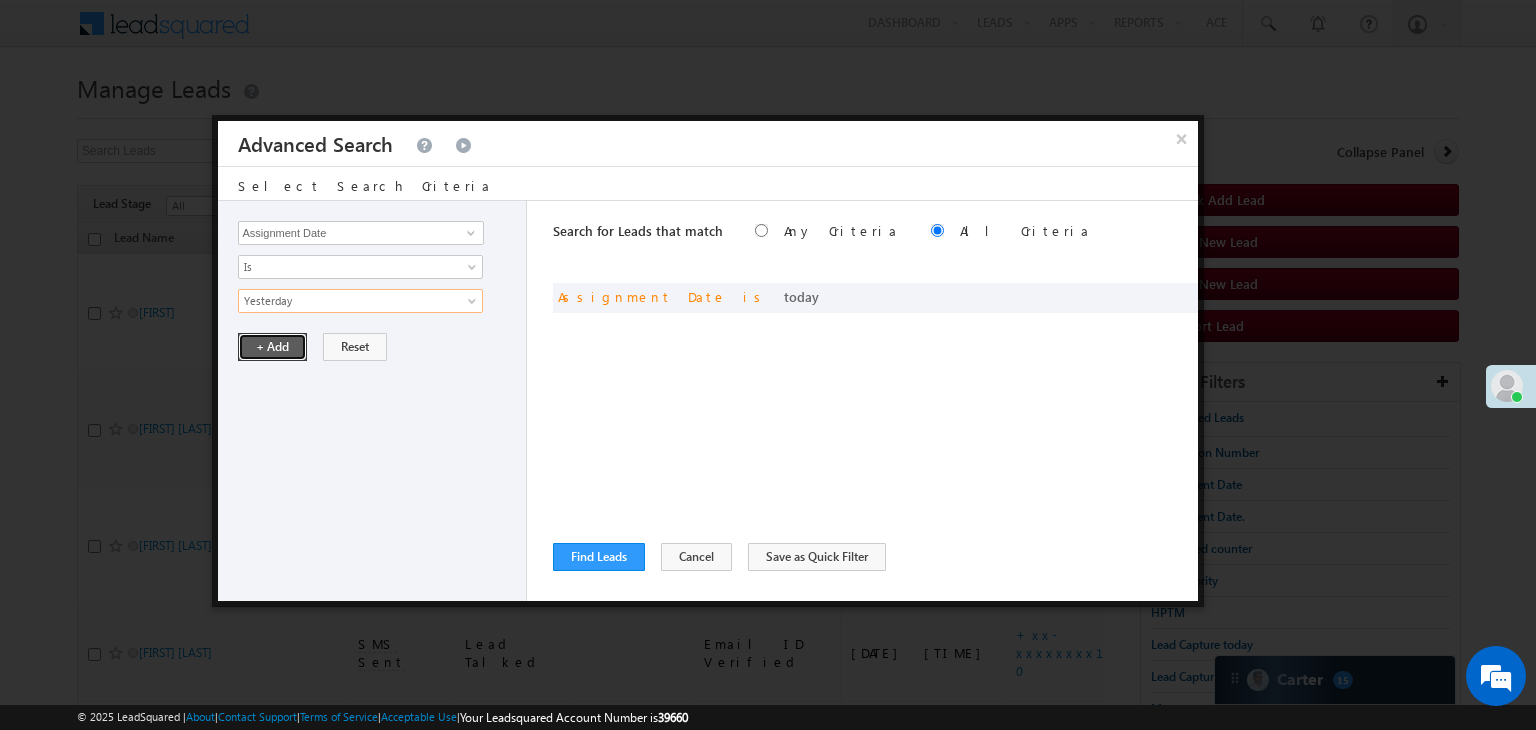 click on "+ Add" at bounding box center (272, 347) 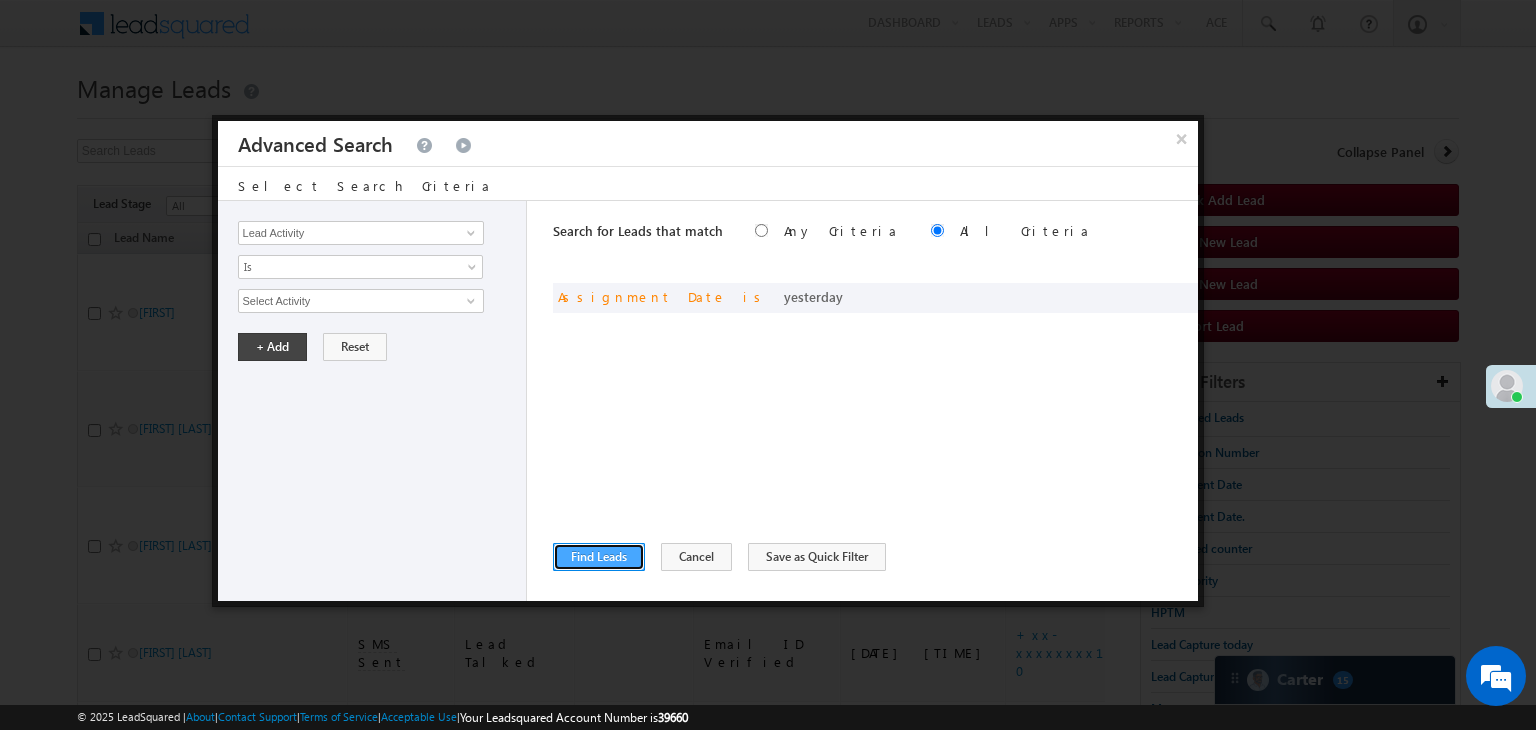 click on "Find Leads" at bounding box center (599, 557) 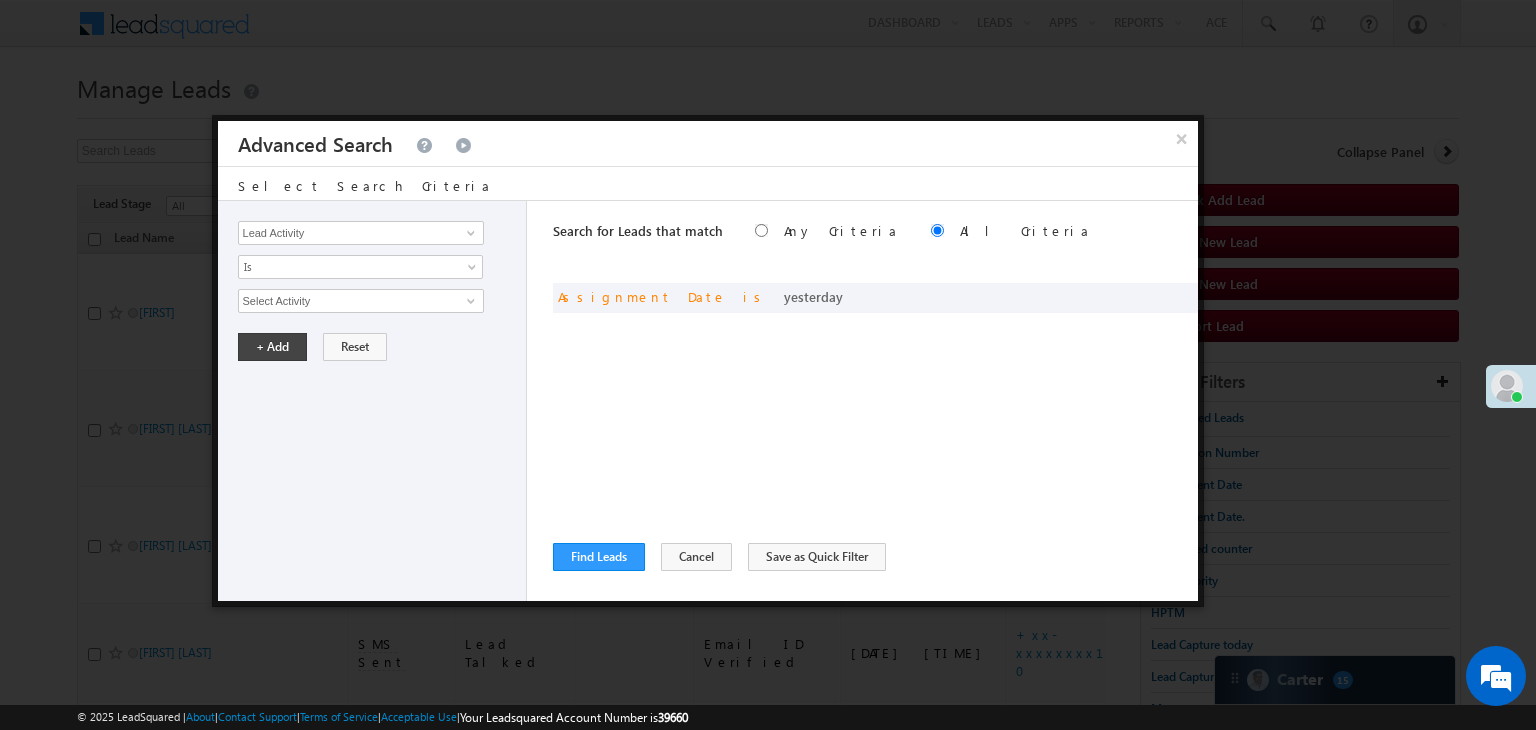 click on "Manage Leads" at bounding box center (768, 86) 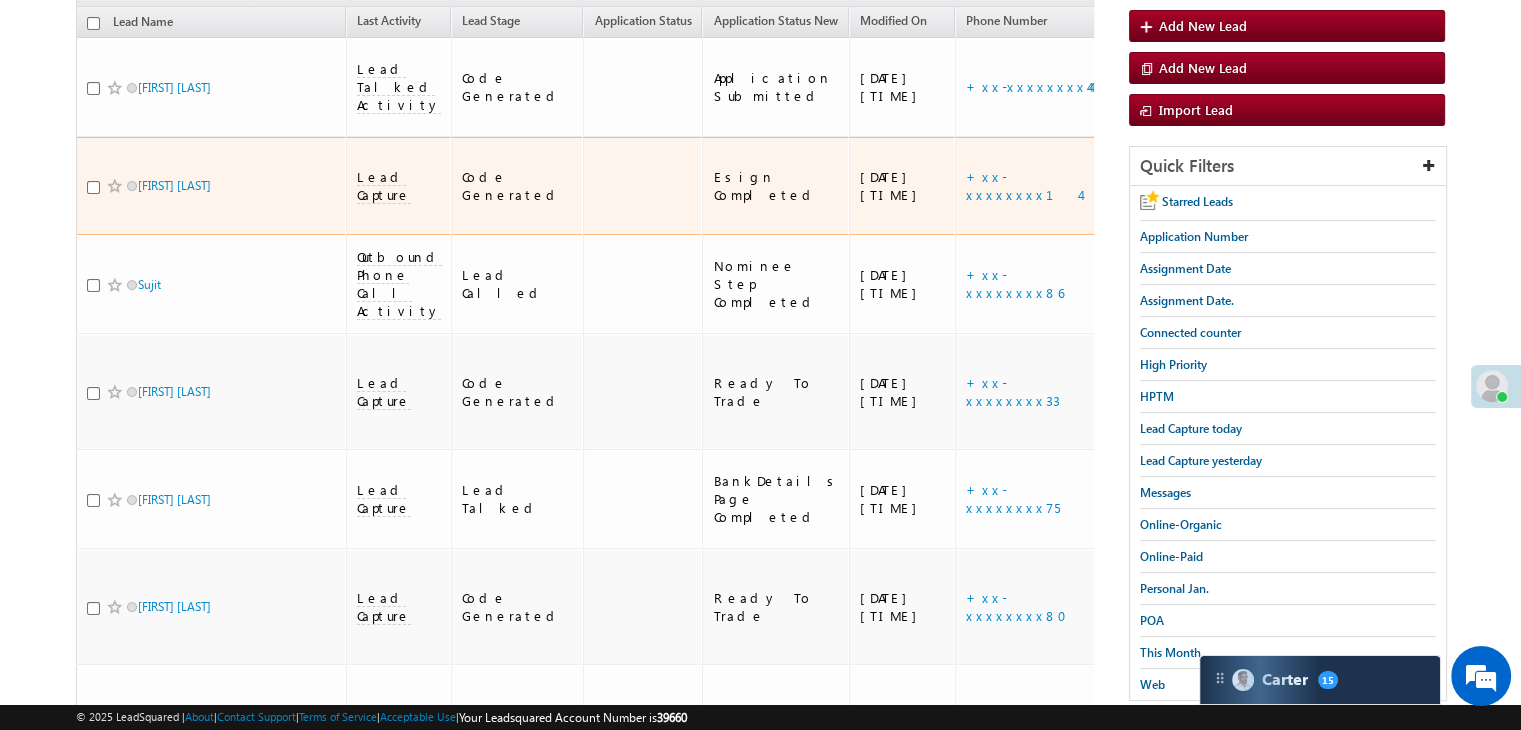 scroll, scrollTop: 100, scrollLeft: 0, axis: vertical 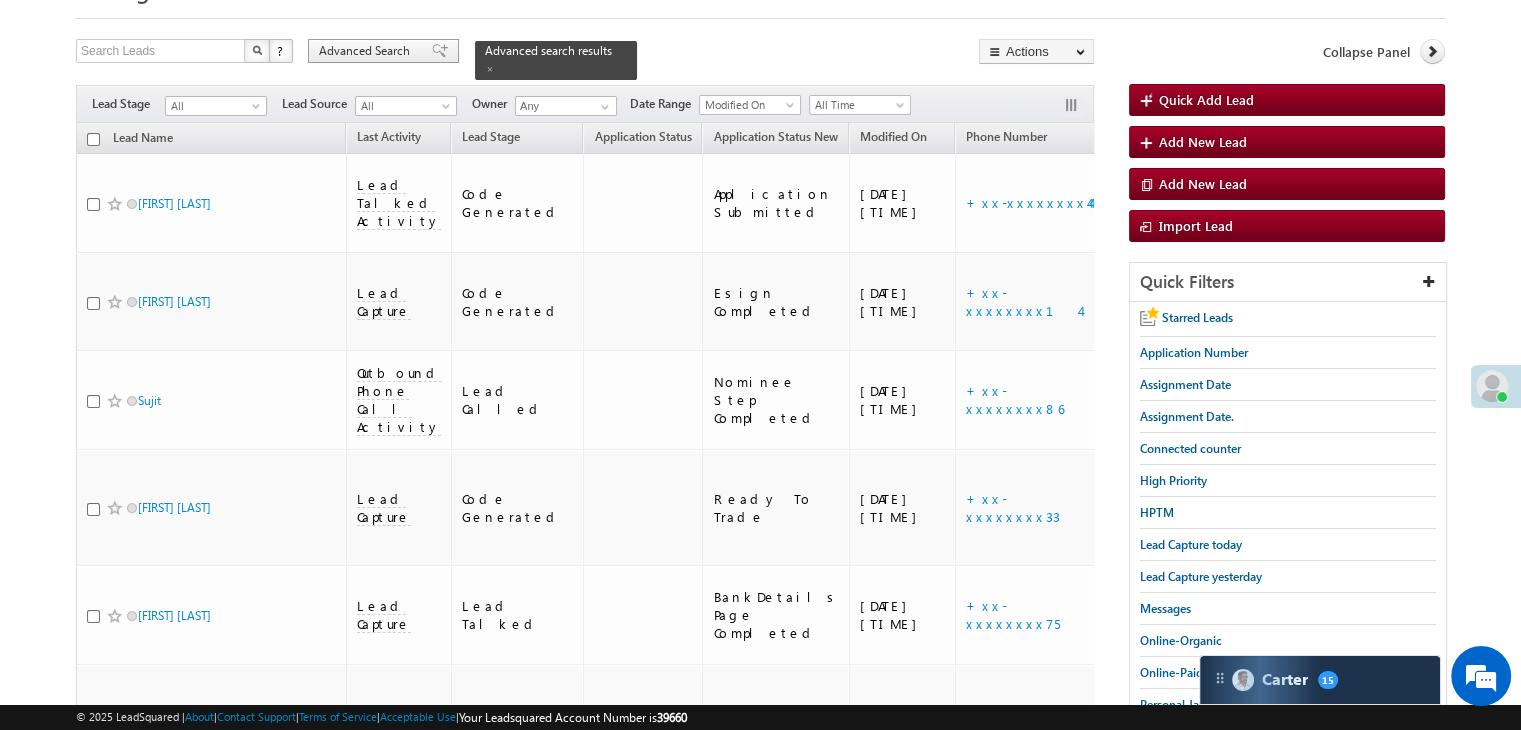 click on "Advanced Search" at bounding box center [367, 51] 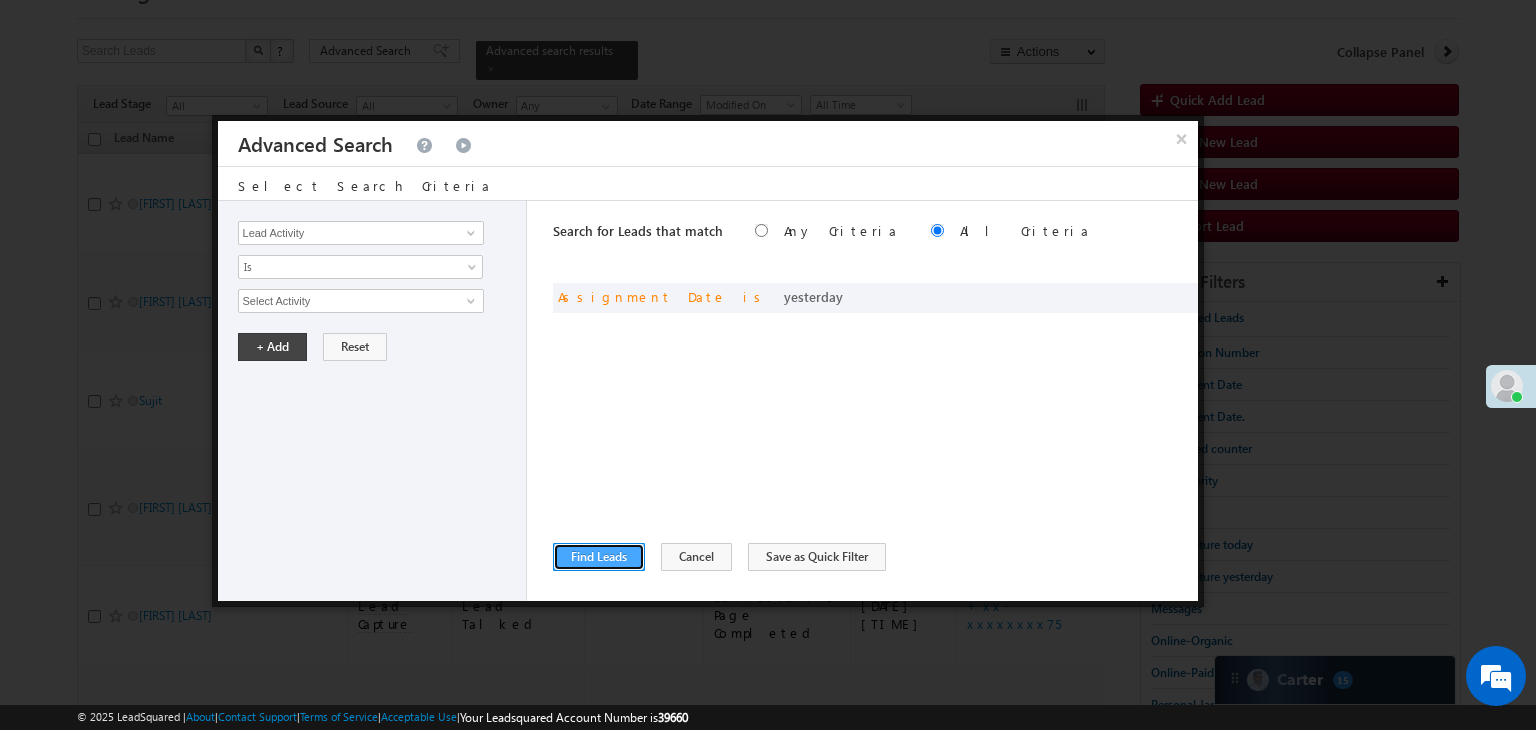 click on "Find Leads" at bounding box center [599, 557] 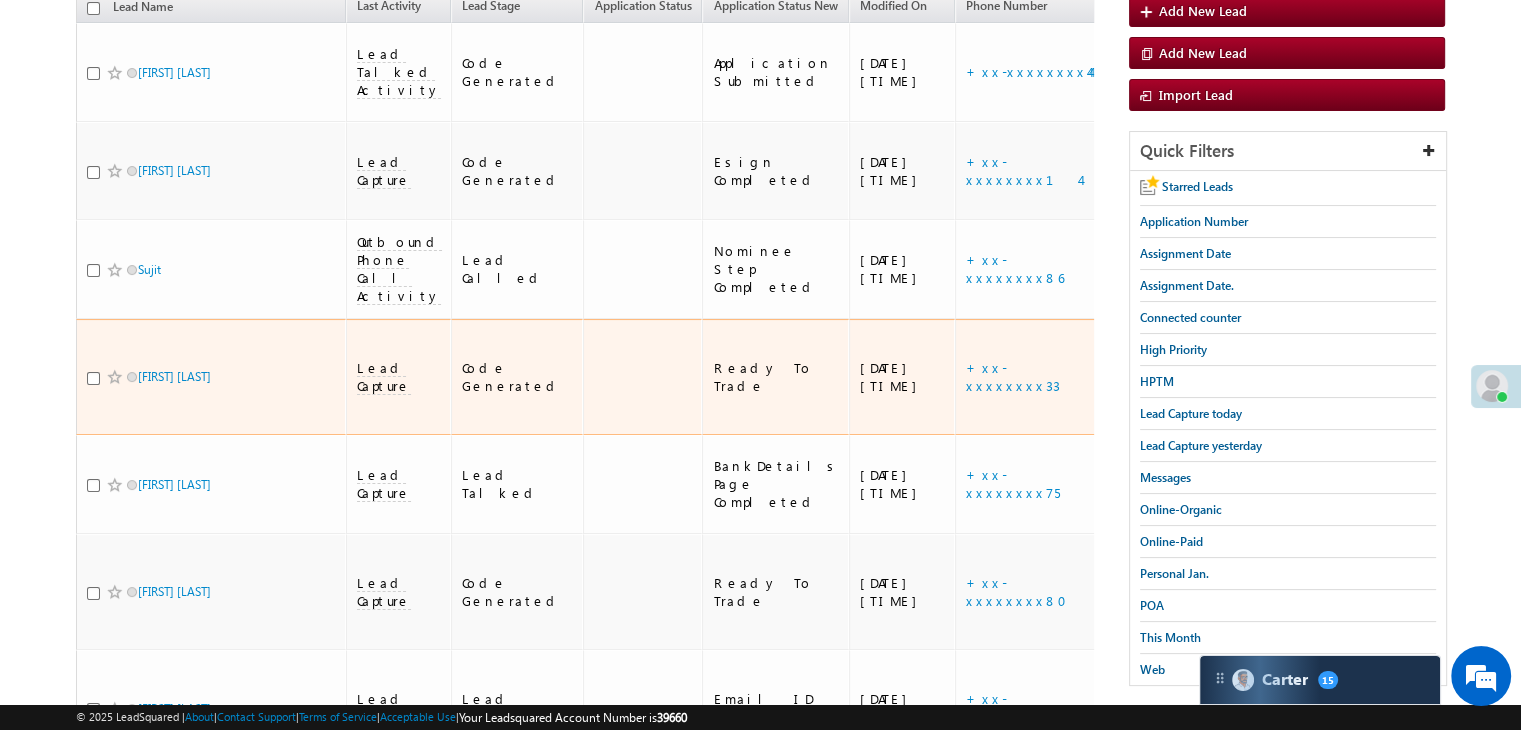scroll, scrollTop: 369, scrollLeft: 0, axis: vertical 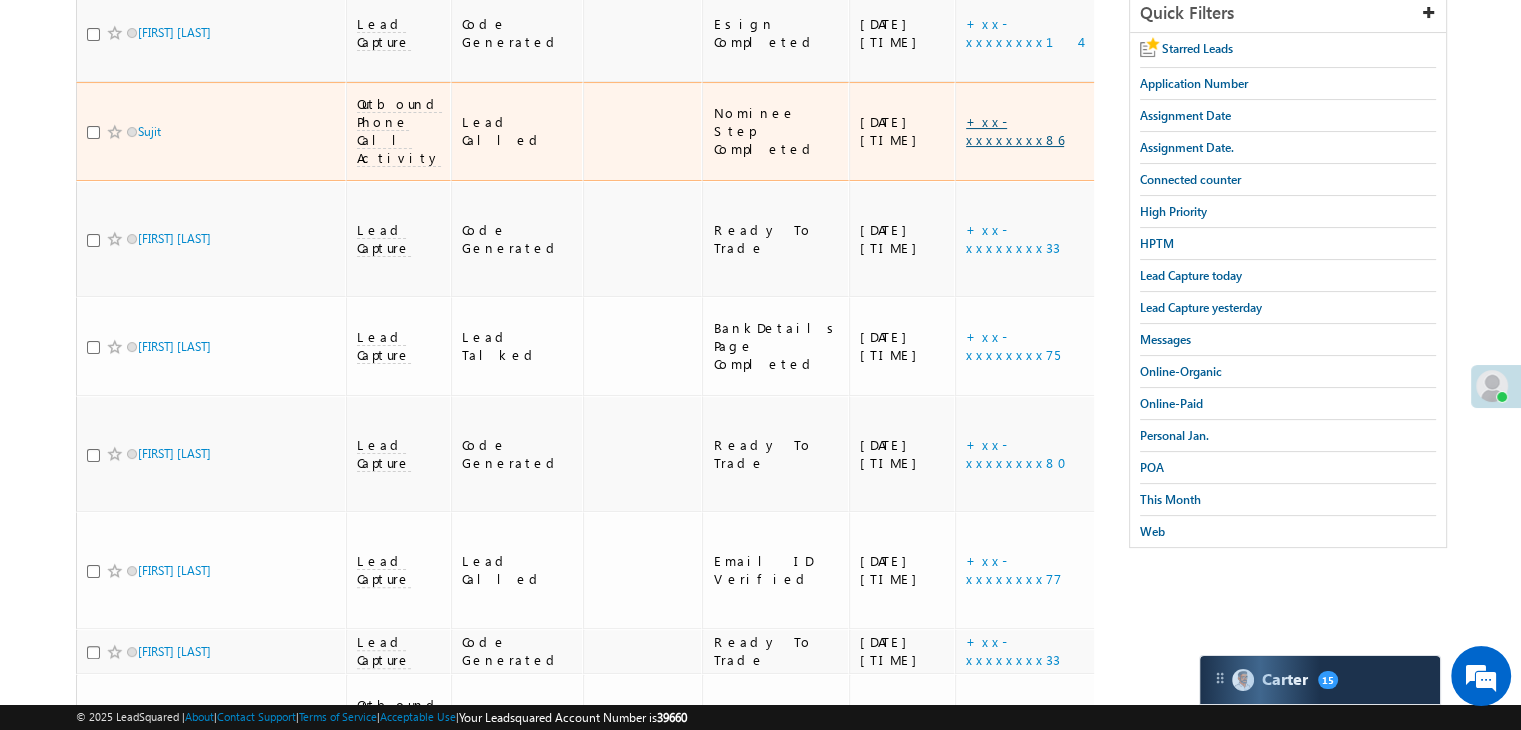click on "+xx-xxxxxxxx86" at bounding box center [1015, 130] 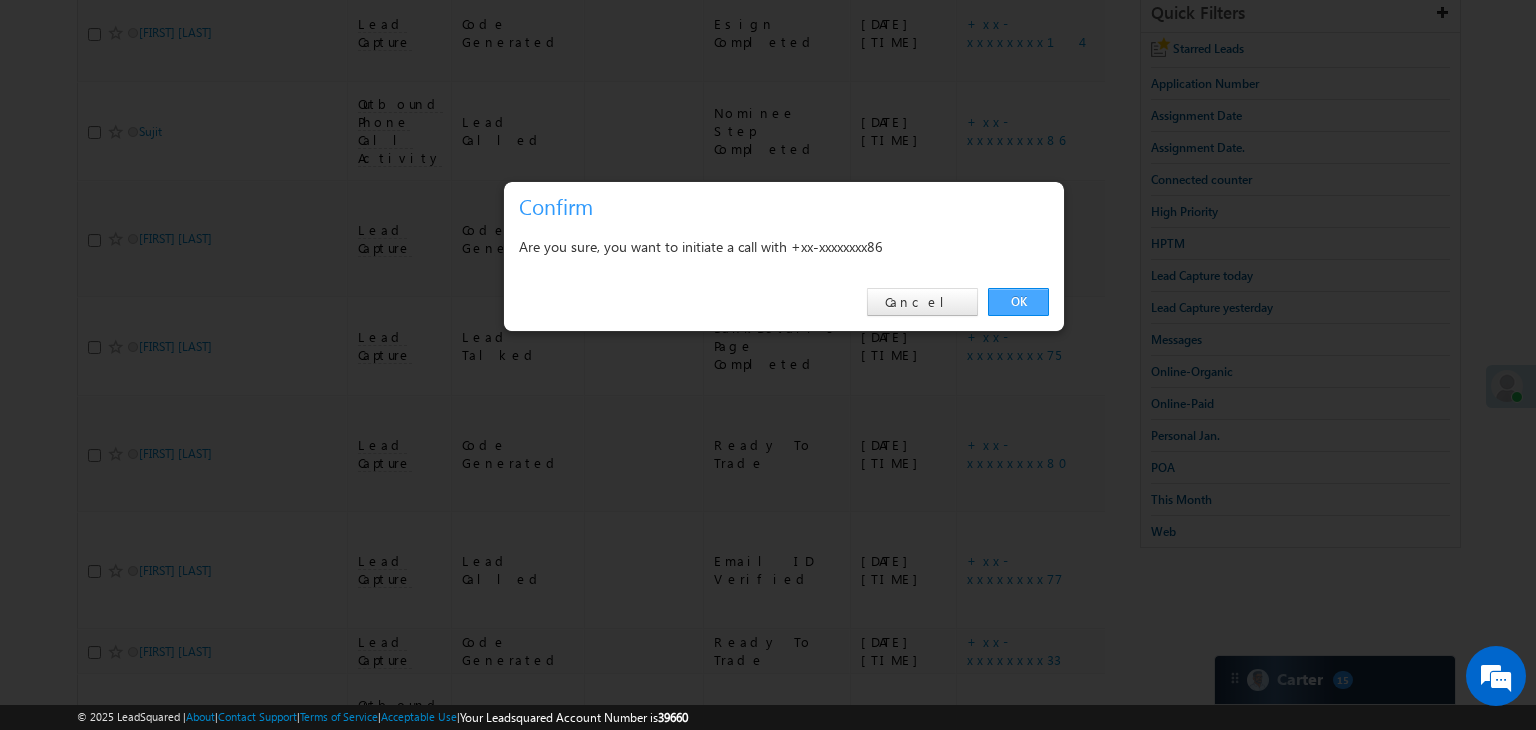 click on "OK" at bounding box center [1018, 302] 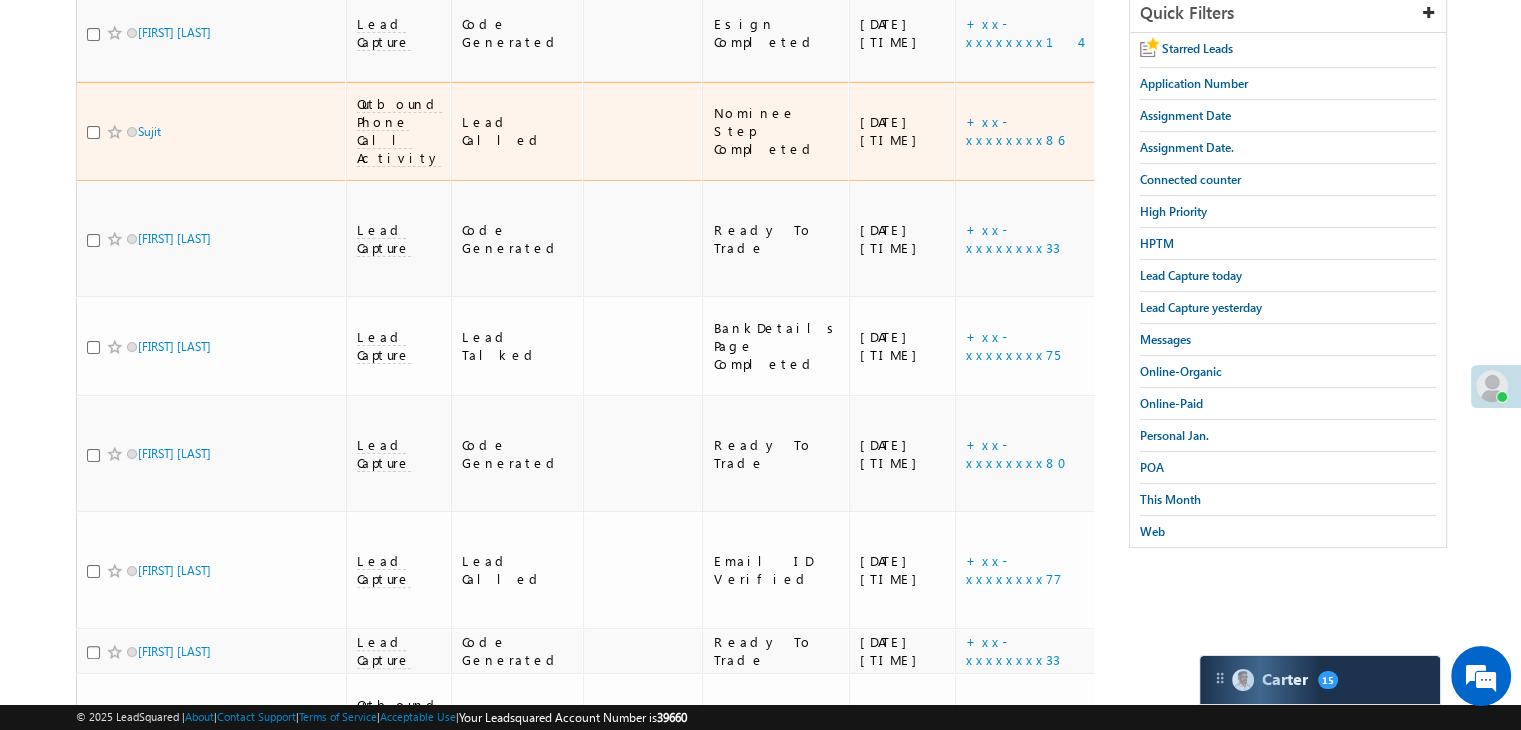 click on "https://angelbroking1-pk3em7sa.customui-test.leadsquared.com?leadId=7e460e7a-44a7-4163-a2e6-c86fed12a317" at bounding box center (1249, 131) 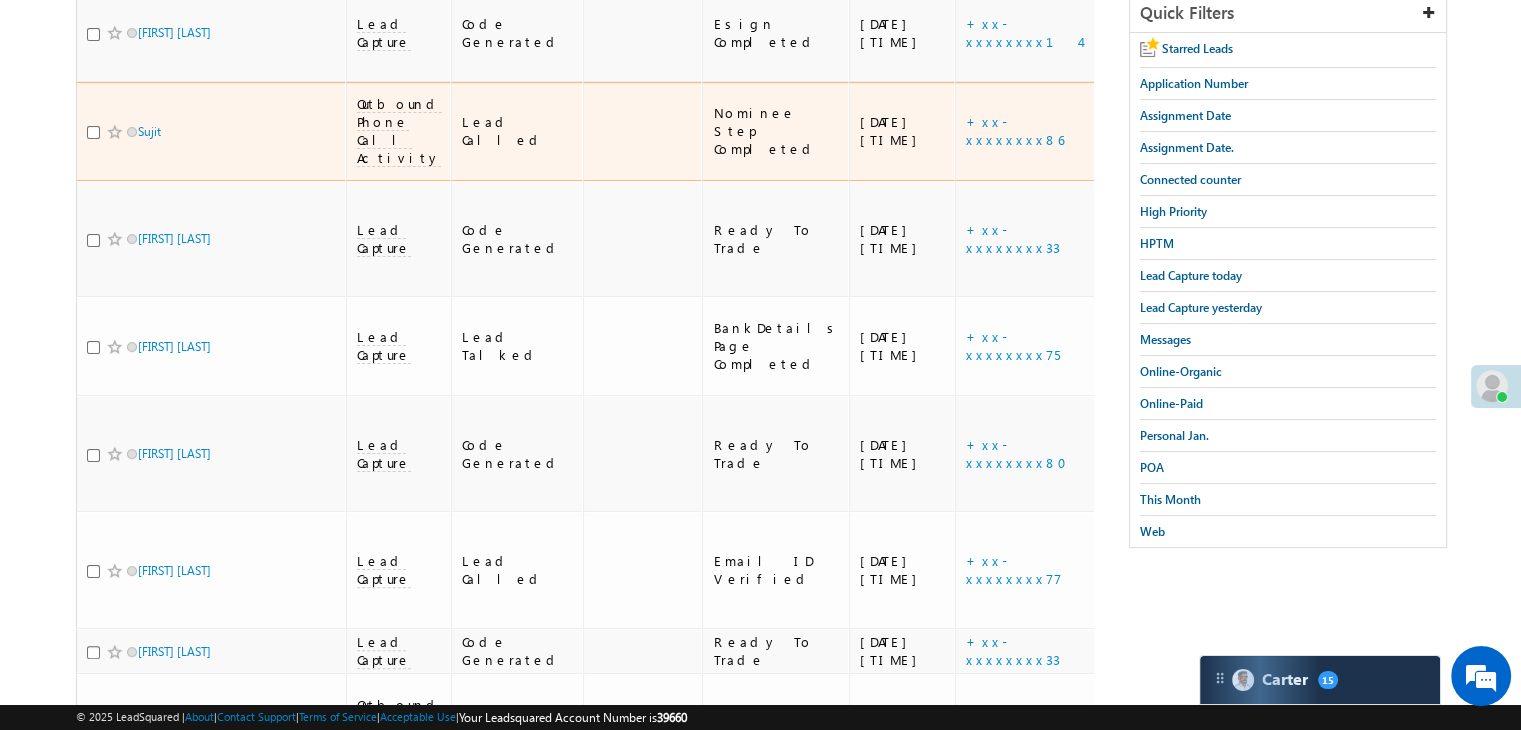 click on "https://angelbroking1-pk3em7sa.customui-test.leadsquared.com?leadId=7e460e7a-44a7-4163-a2e6-c86fed12a317" at bounding box center (1249, 131) 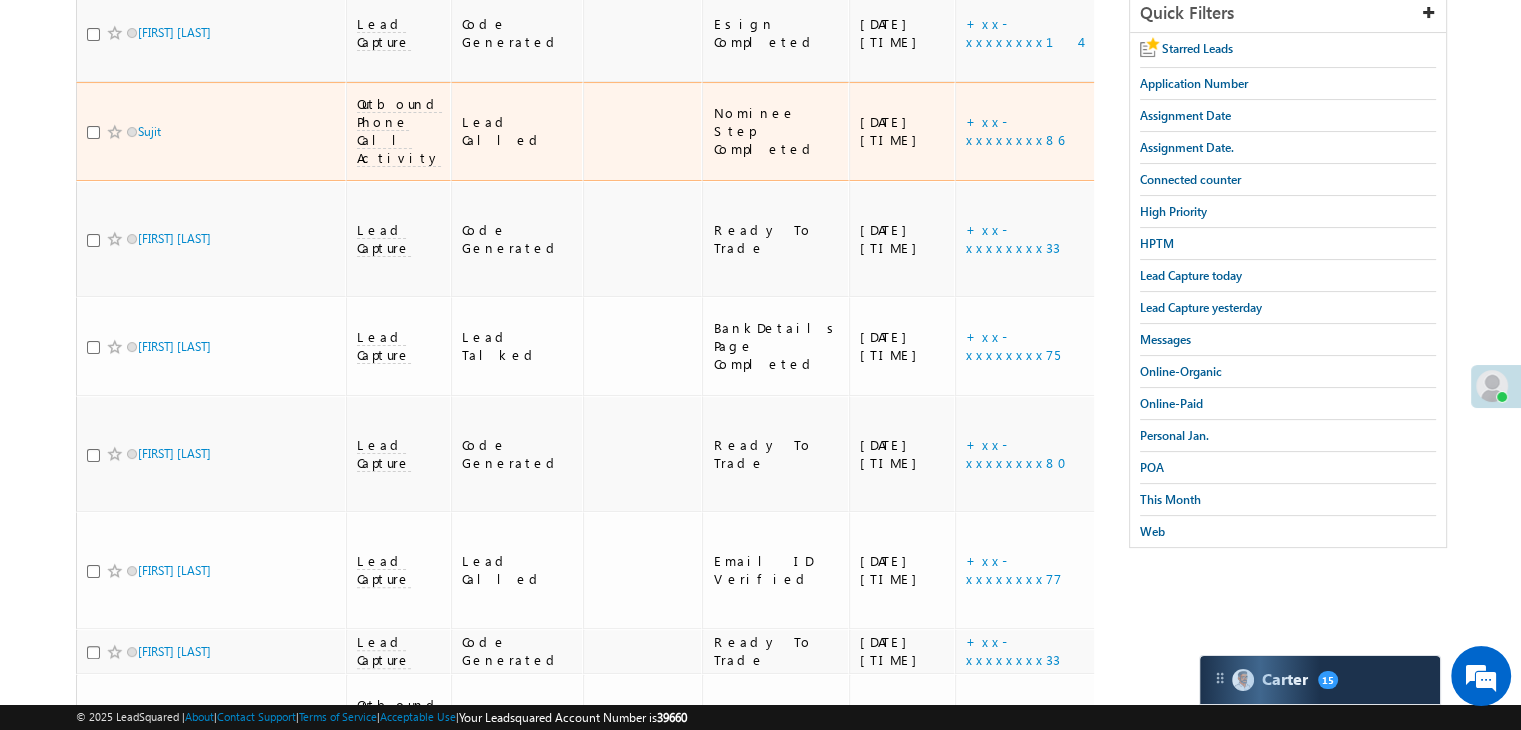 click on "https://angelbroking1-pk3em7sa.customui-test.leadsquared.com?leadId=7e460e7a-44a7-4163-a2e6-c86fed12a317" at bounding box center (1249, 131) 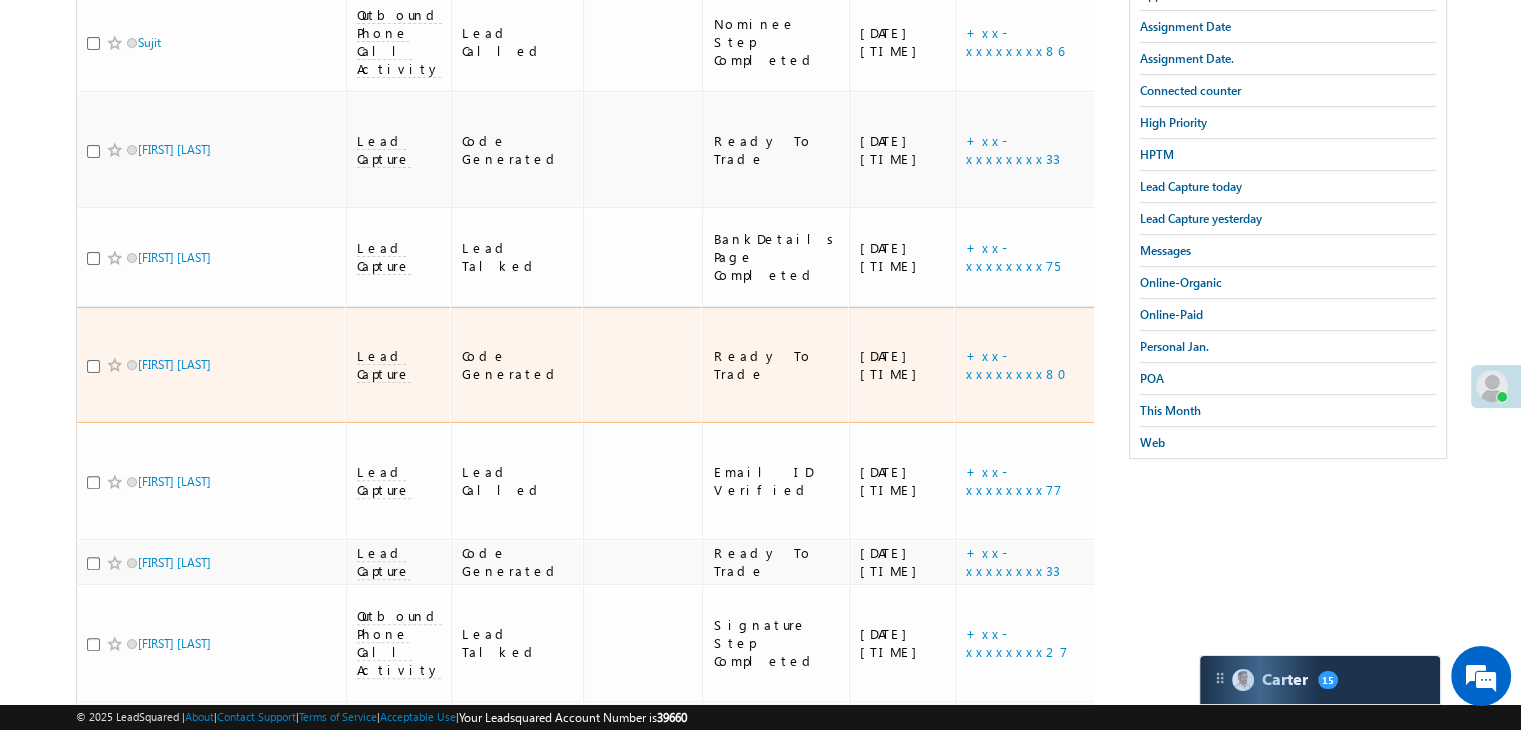scroll, scrollTop: 523, scrollLeft: 0, axis: vertical 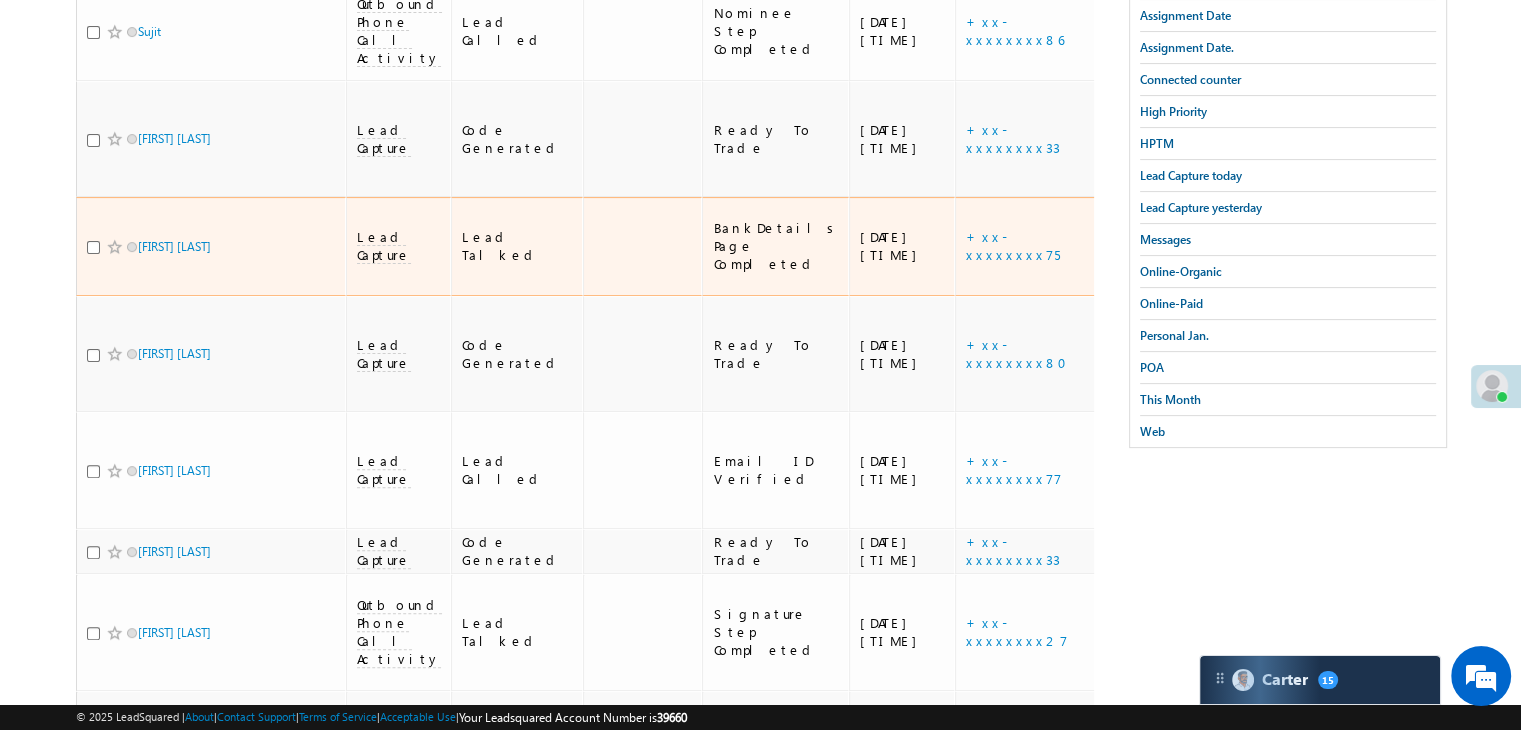 click on "+xx-xxxxxxxx75" at bounding box center [1030, 246] 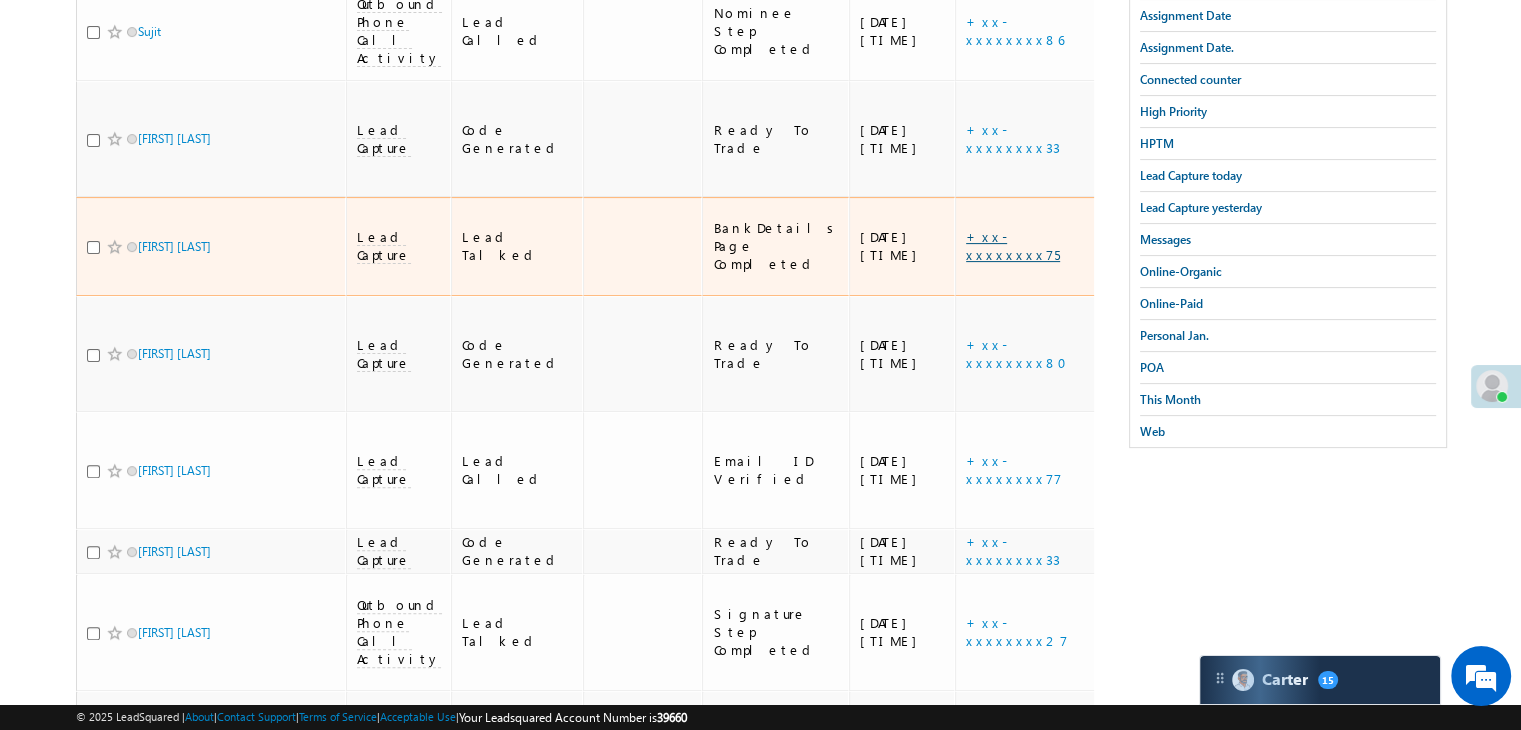click on "+xx-xxxxxxxx75" at bounding box center [1013, 245] 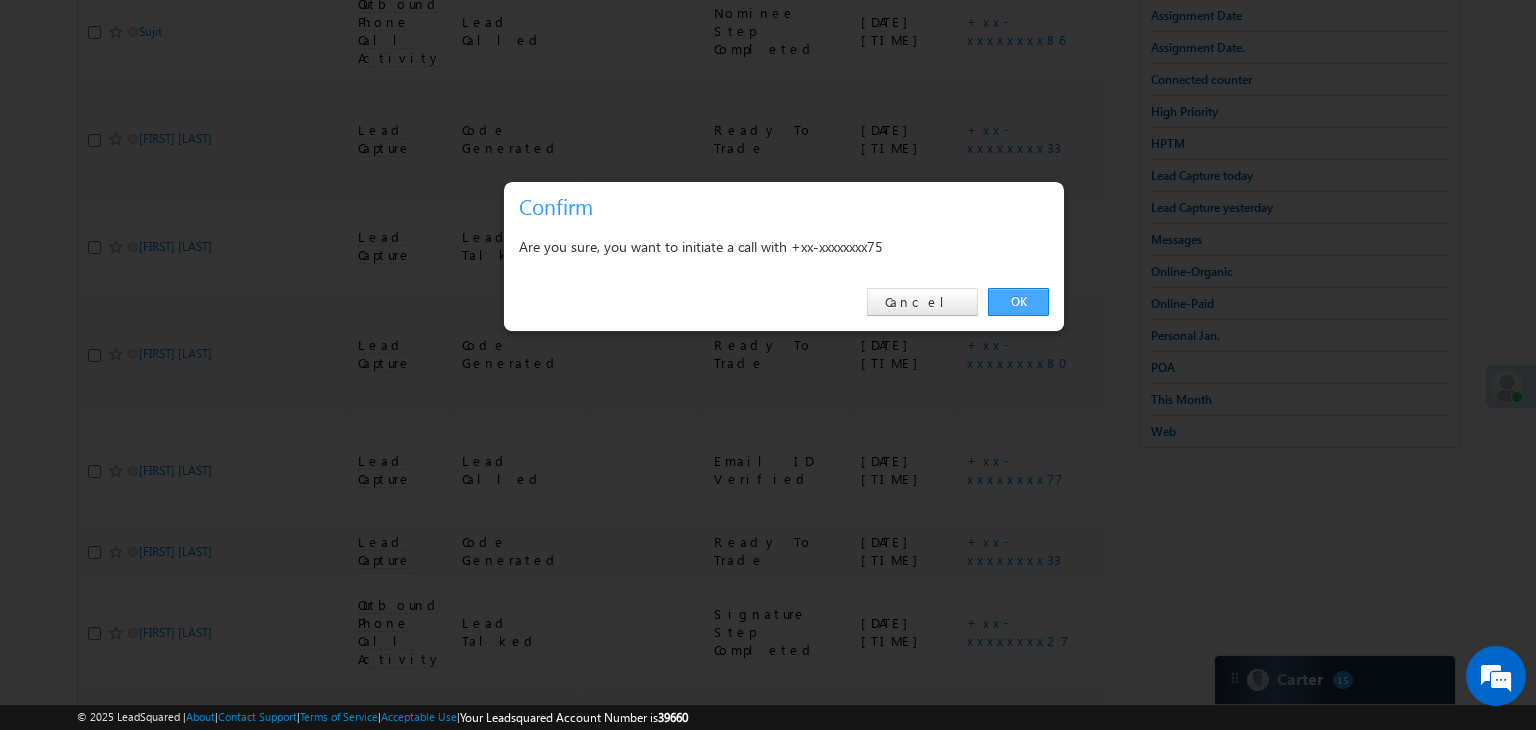 click on "OK" at bounding box center [1018, 302] 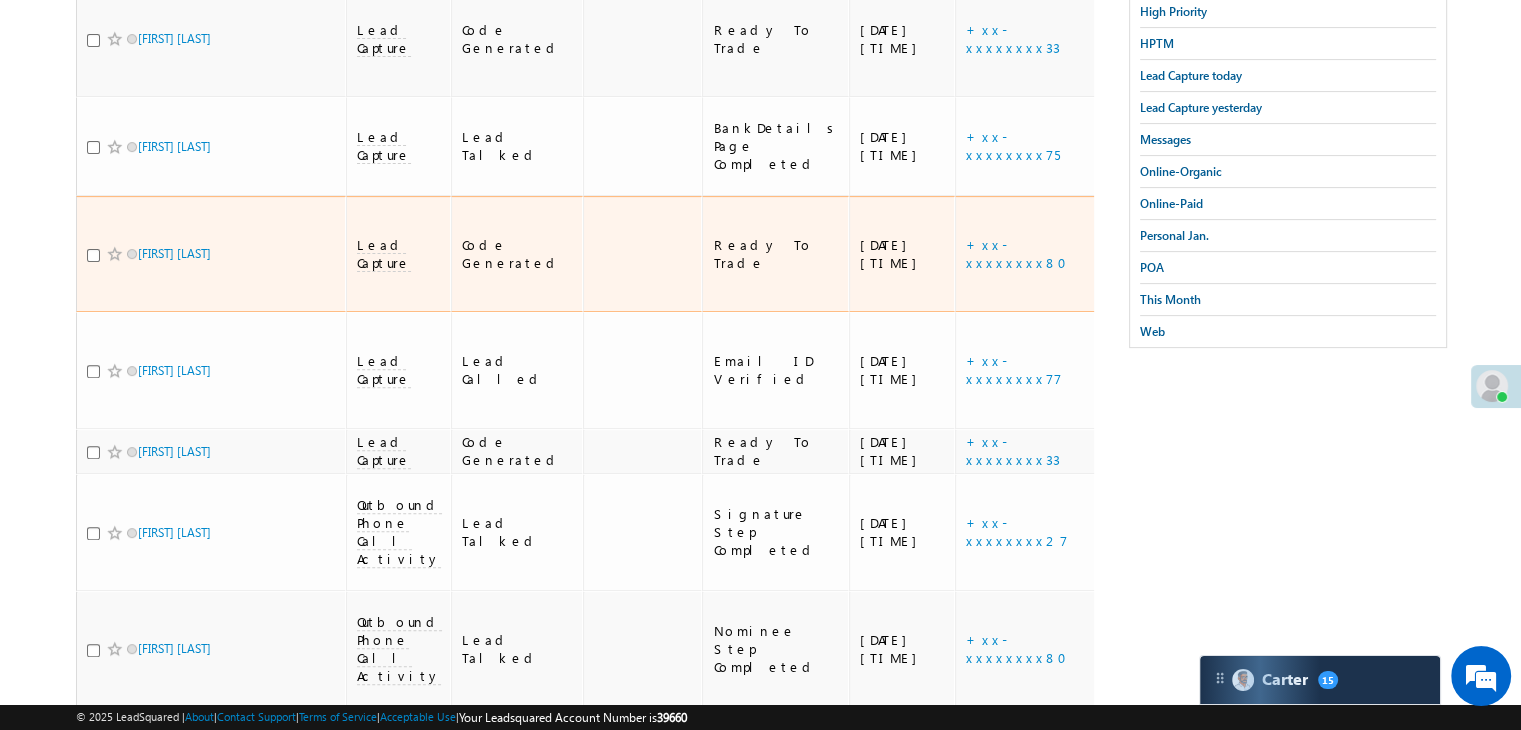 scroll, scrollTop: 723, scrollLeft: 0, axis: vertical 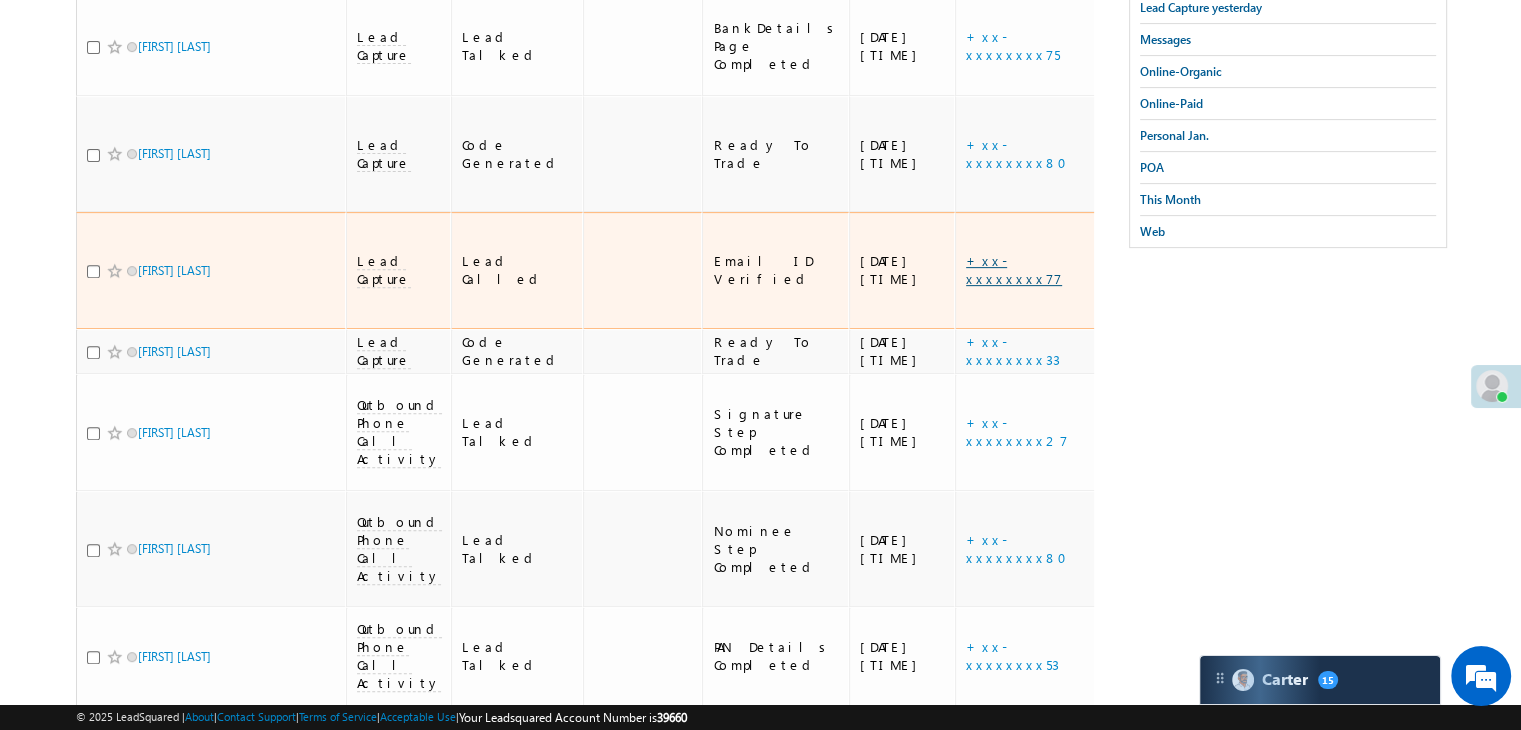 click on "+xx-xxxxxxxx77" at bounding box center (1014, 269) 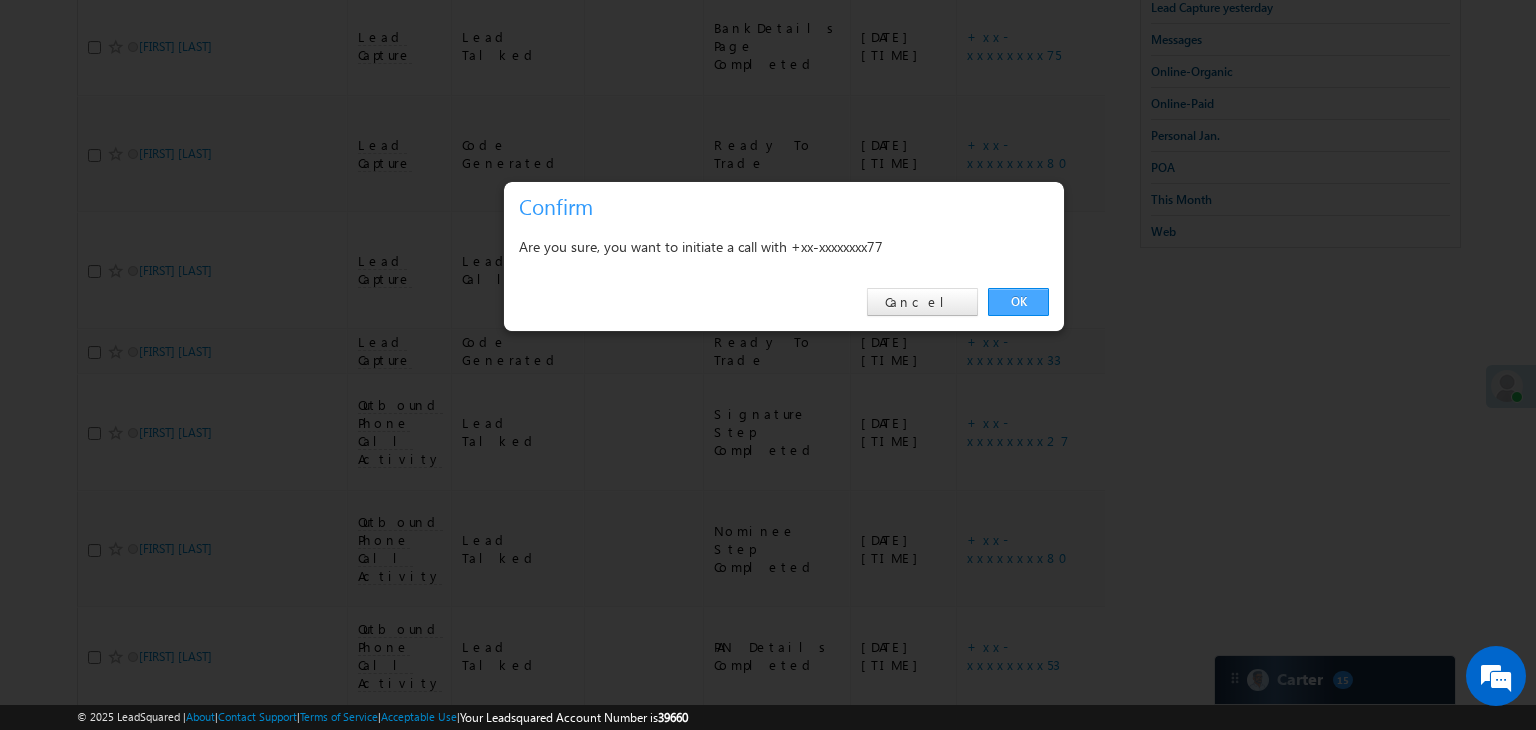 click on "OK" at bounding box center [1018, 302] 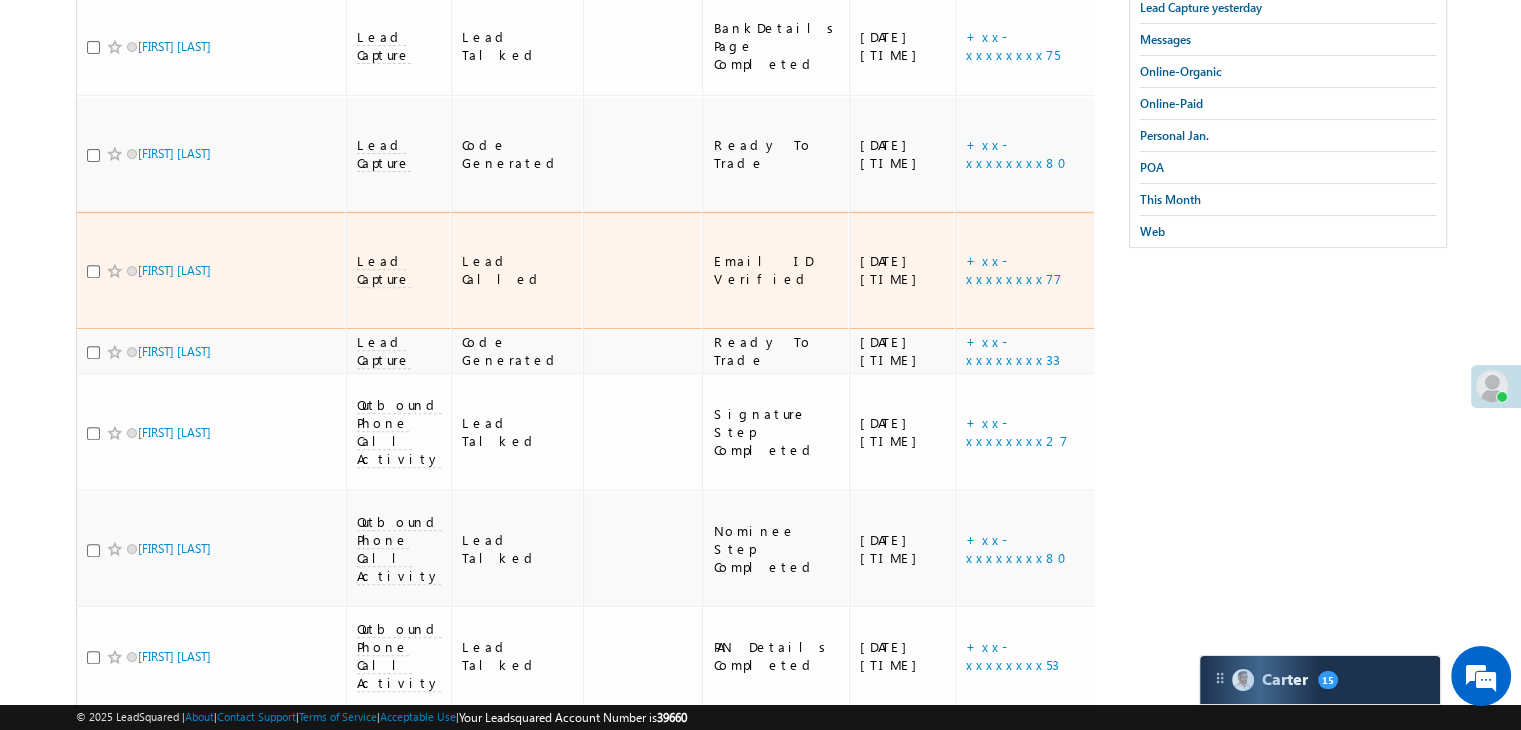 click on "https://angelbroking1-pk3em7sa.customui-test.leadsquared.com?leadId=c13228a3-e969-474c-b11d-258e05edc520" at bounding box center (1249, 270) 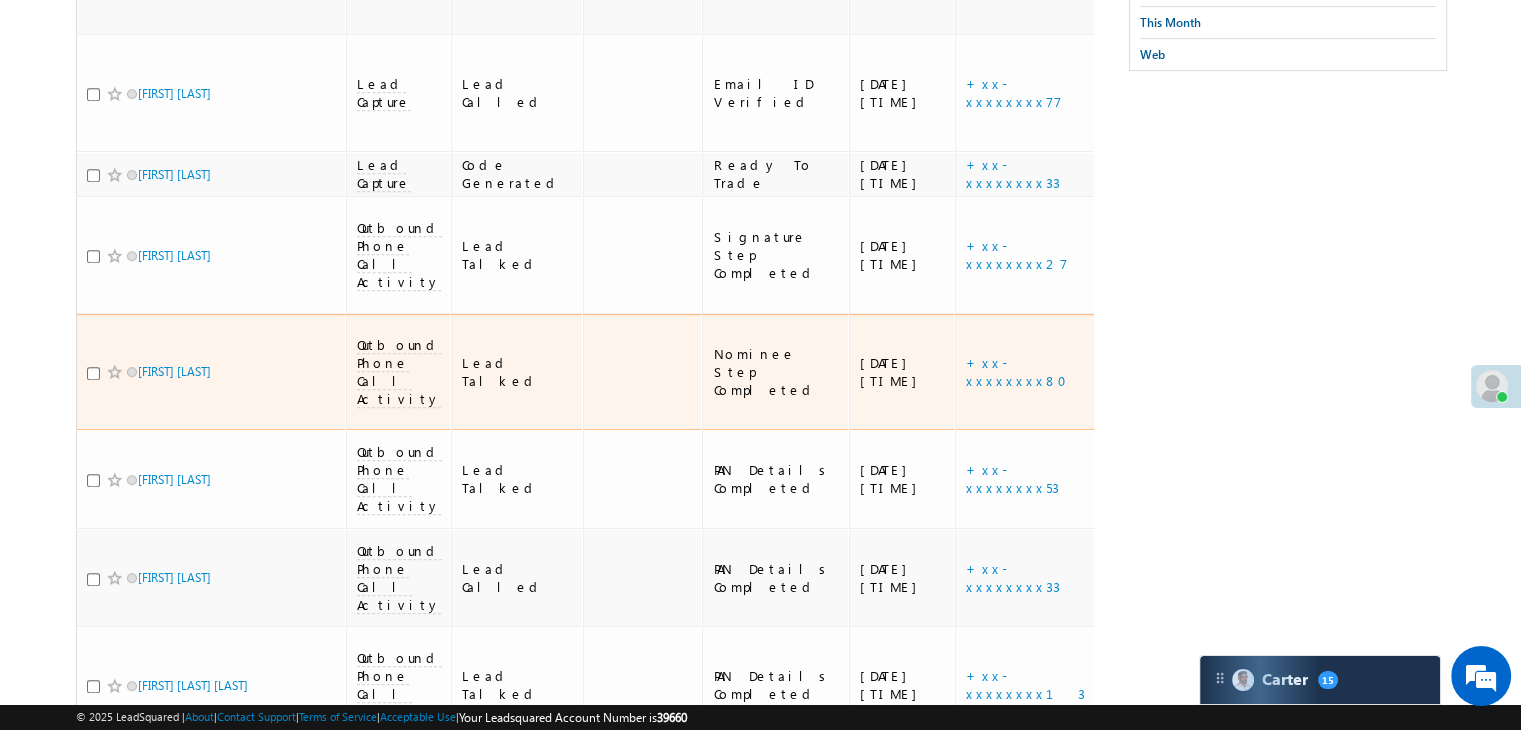 scroll, scrollTop: 1000, scrollLeft: 0, axis: vertical 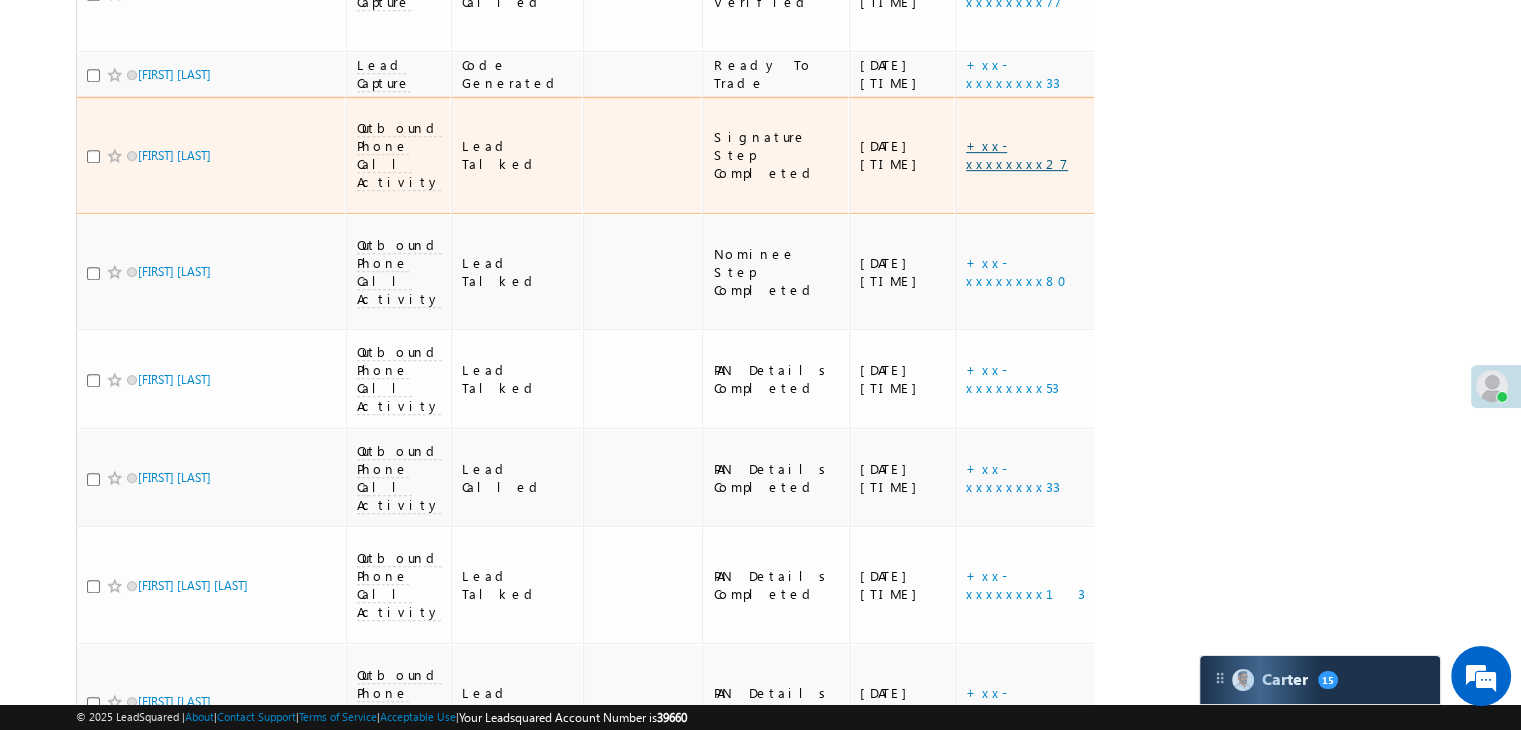 click on "+xx-xxxxxxxx27" at bounding box center [1017, 154] 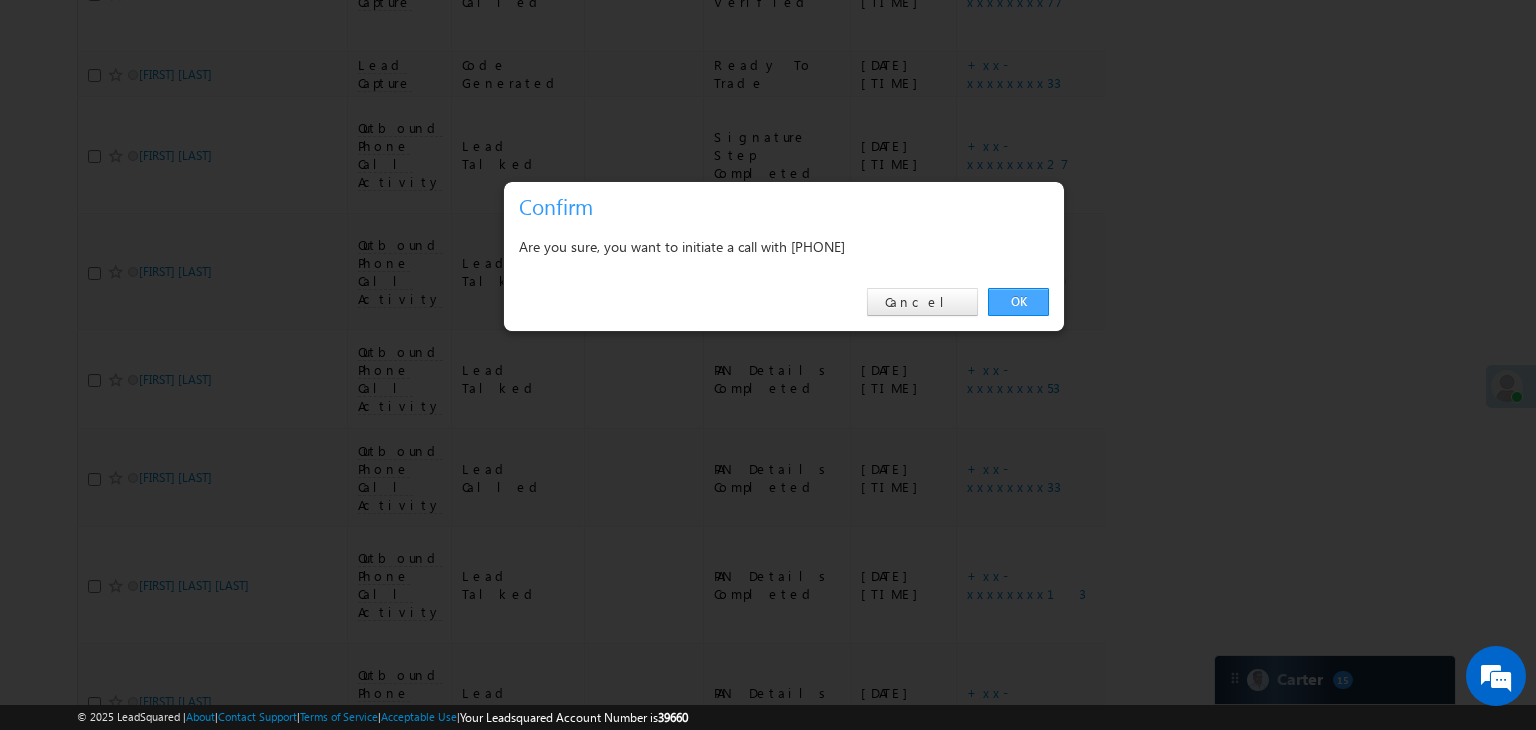 click on "OK" at bounding box center [1018, 302] 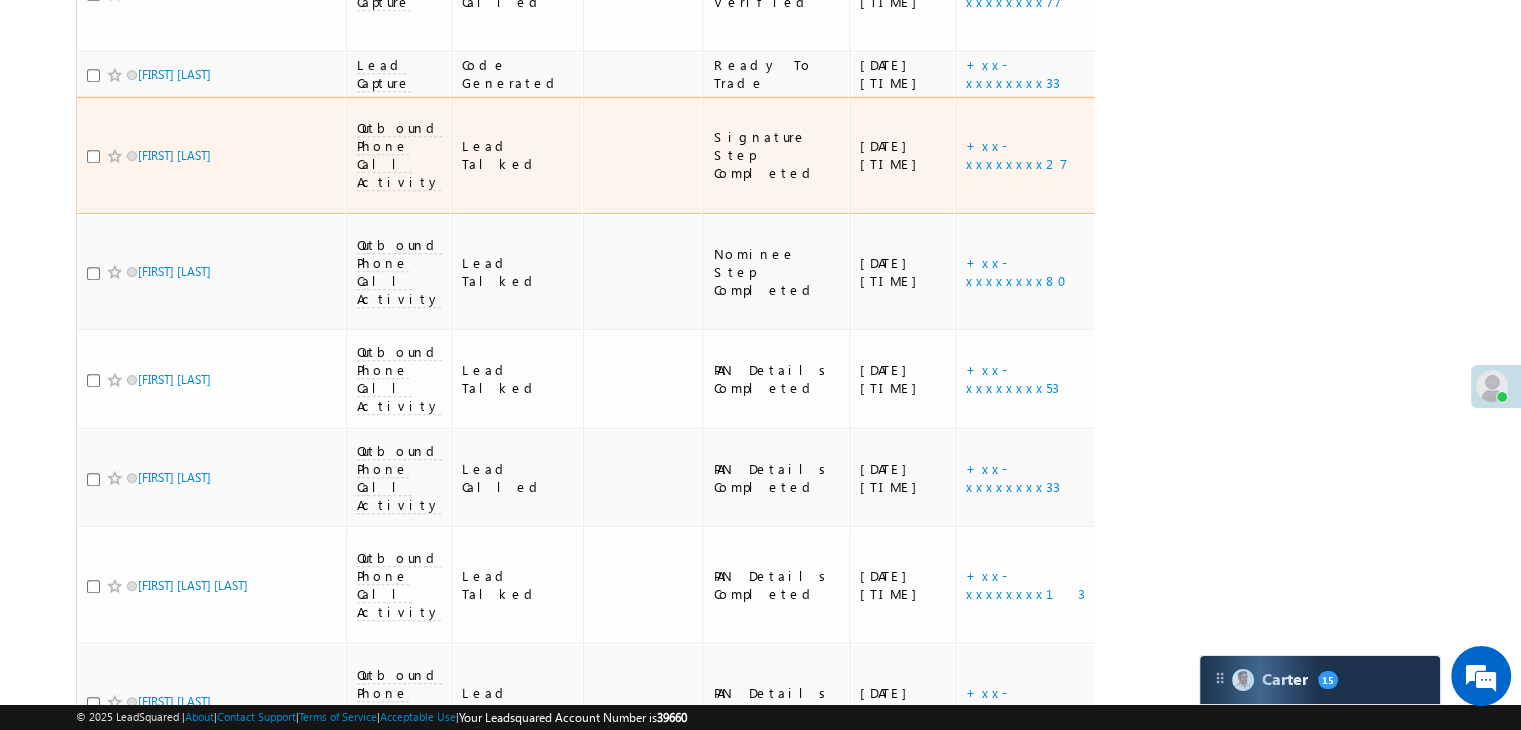 click on "https://angelbroking1-pk3em7sa.customui-test.leadsquared.com?leadId=0508704d-4ef1-4f12-81eb-a947e28aacaf" at bounding box center (1249, 155) 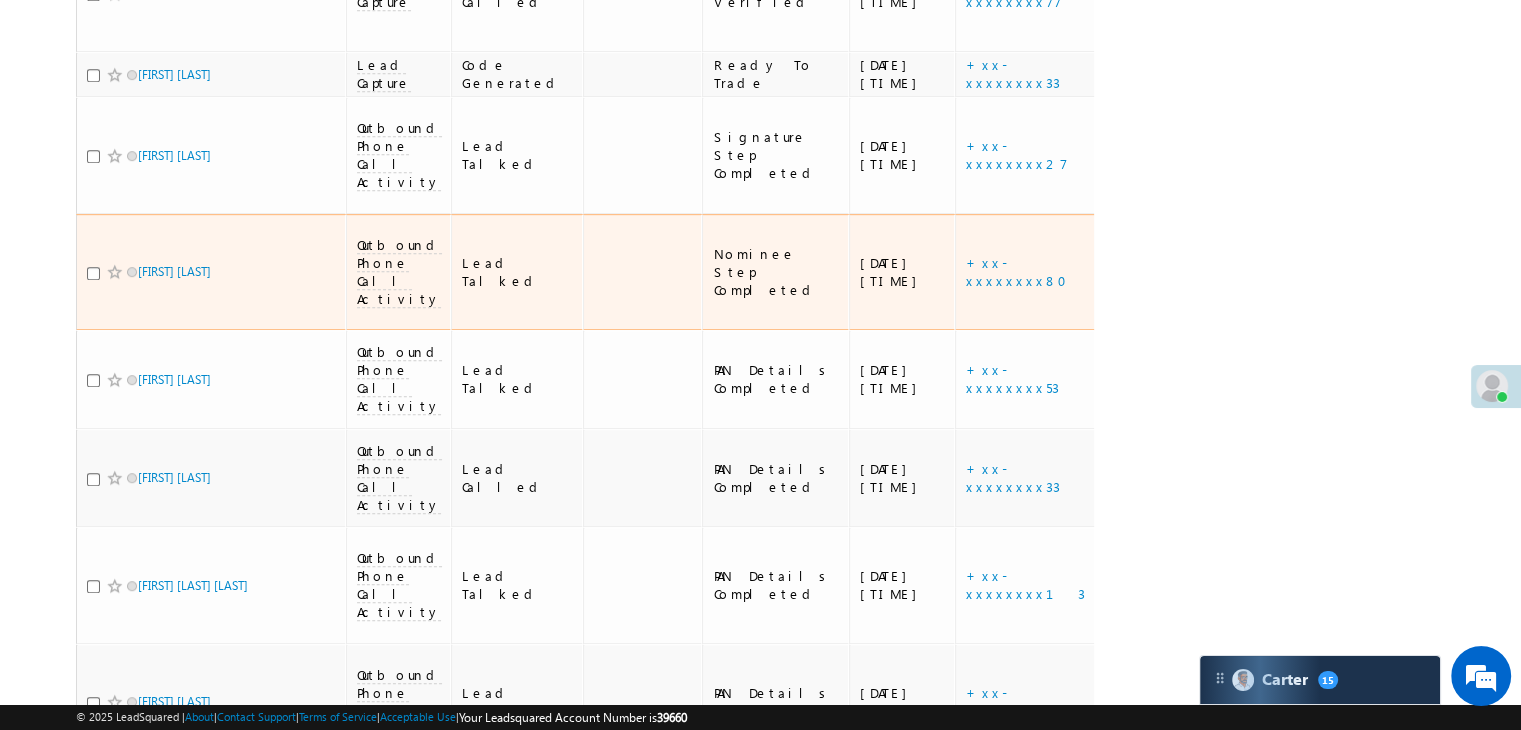 scroll, scrollTop: 1100, scrollLeft: 0, axis: vertical 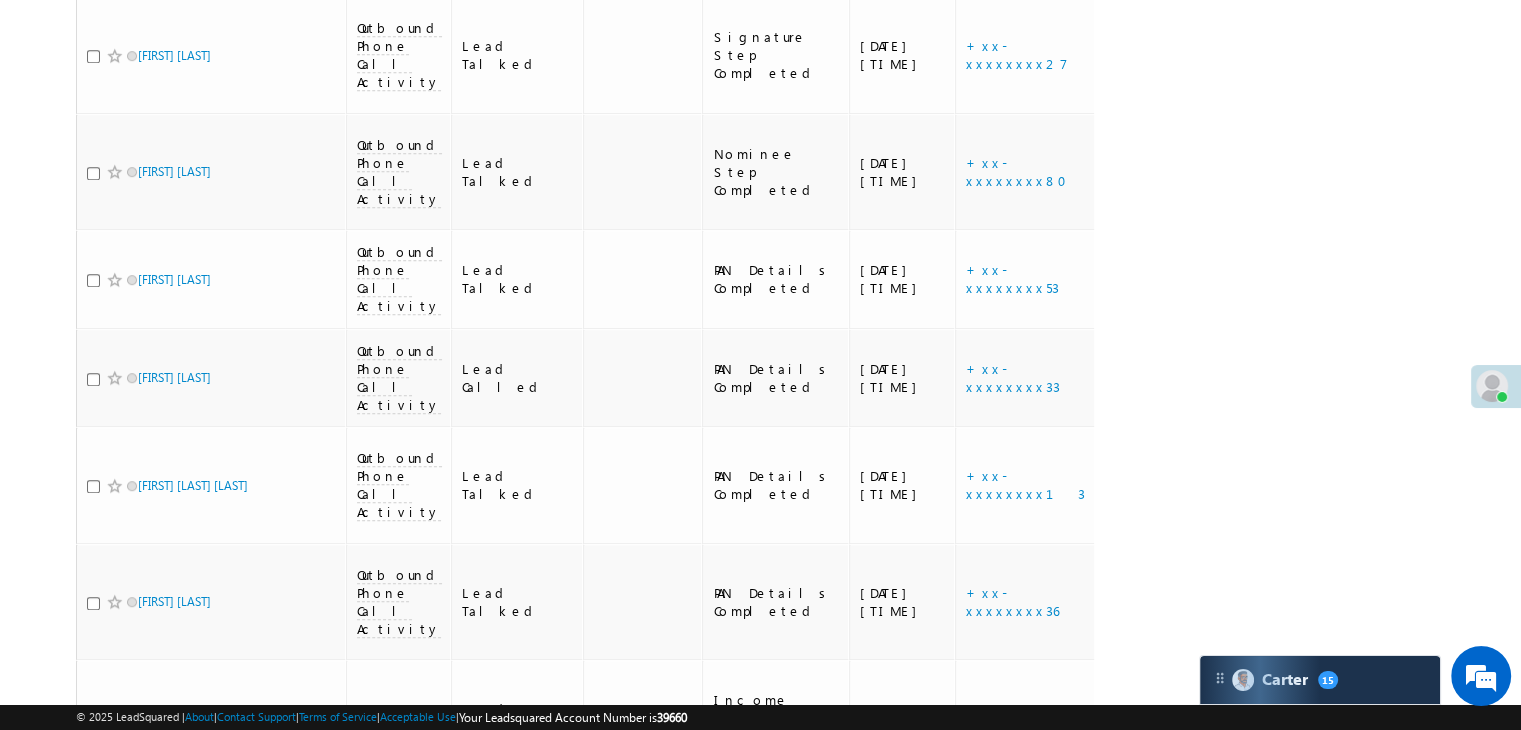click on "Search Leads X ?   30 results found
Advanced Search
Advanced Search
Advanced search results
Actions" at bounding box center (760, 783) 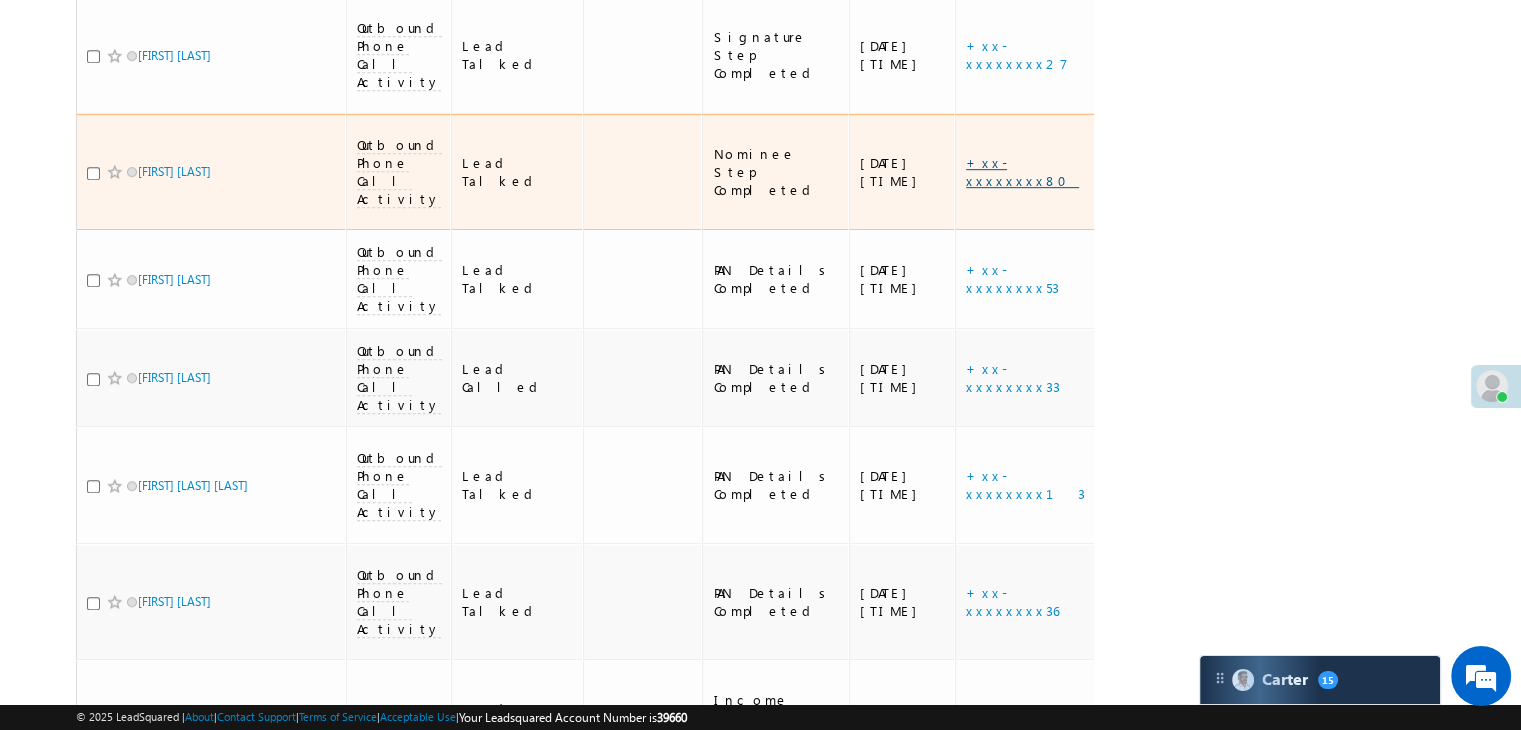 click on "+xx-xxxxxxxx80" at bounding box center (1022, 171) 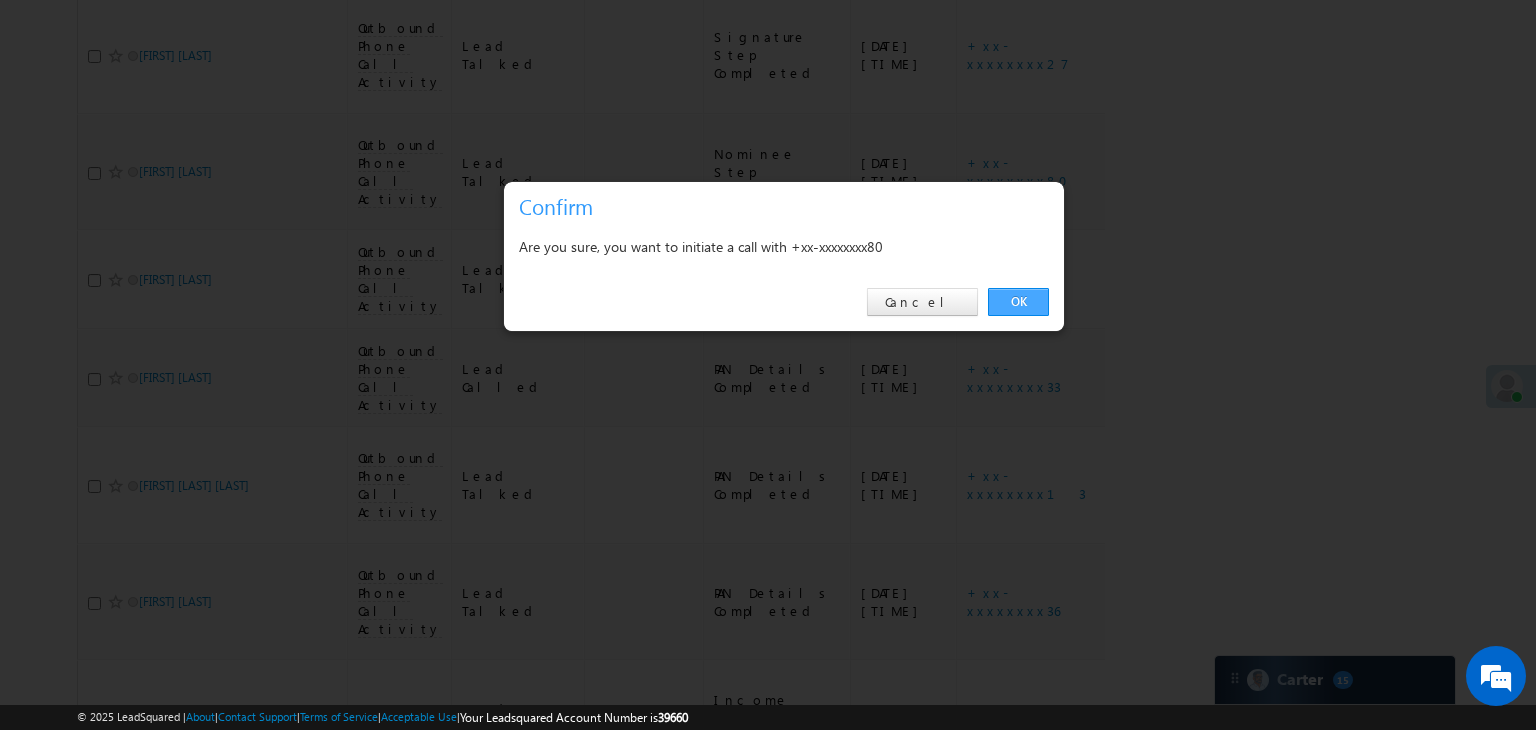 click on "OK" at bounding box center (1018, 302) 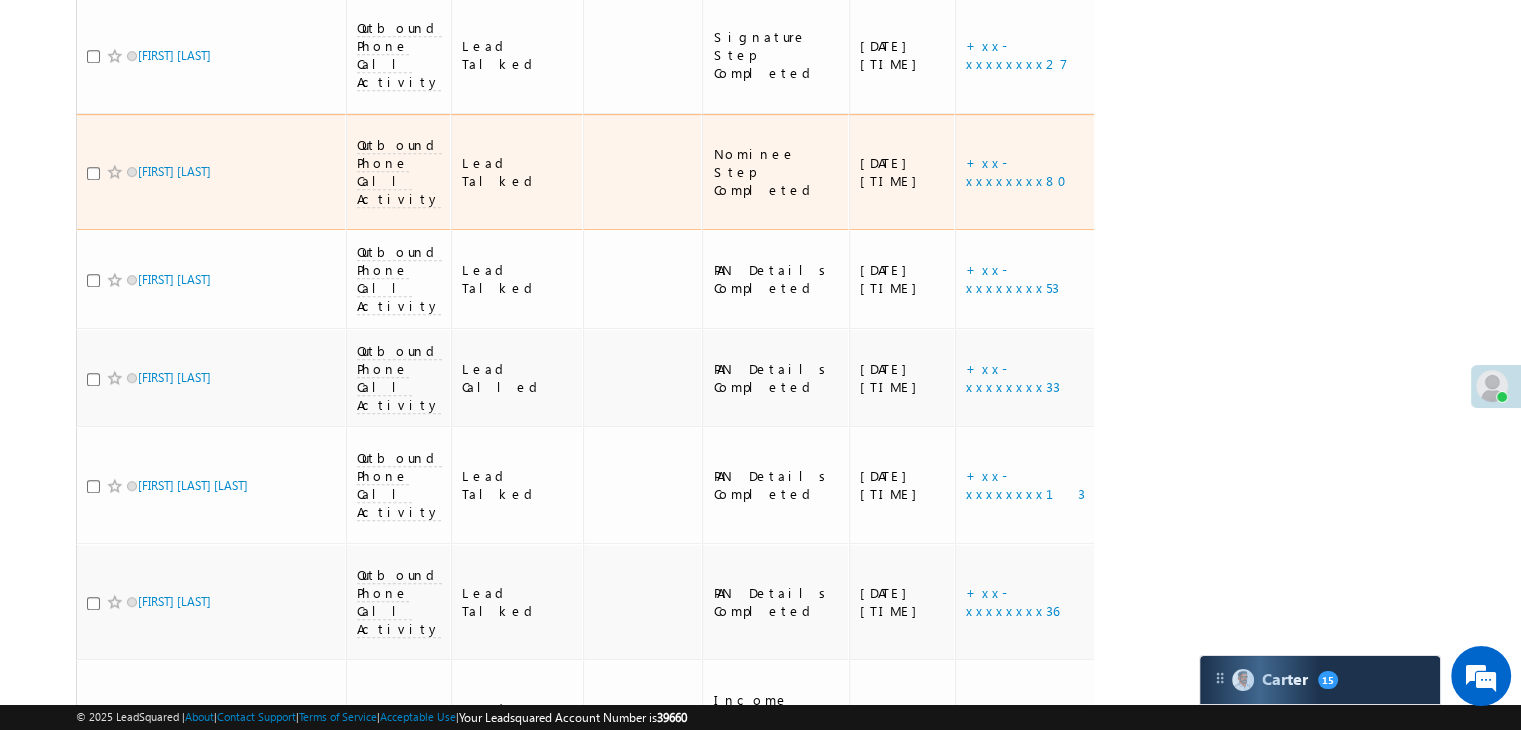 click on "https://angelbroking1-pk3em7sa.customui-test.leadsquared.com?leadId=5791436f-778e-4802-a3ba-97e92a08b9e1" at bounding box center [1249, 172] 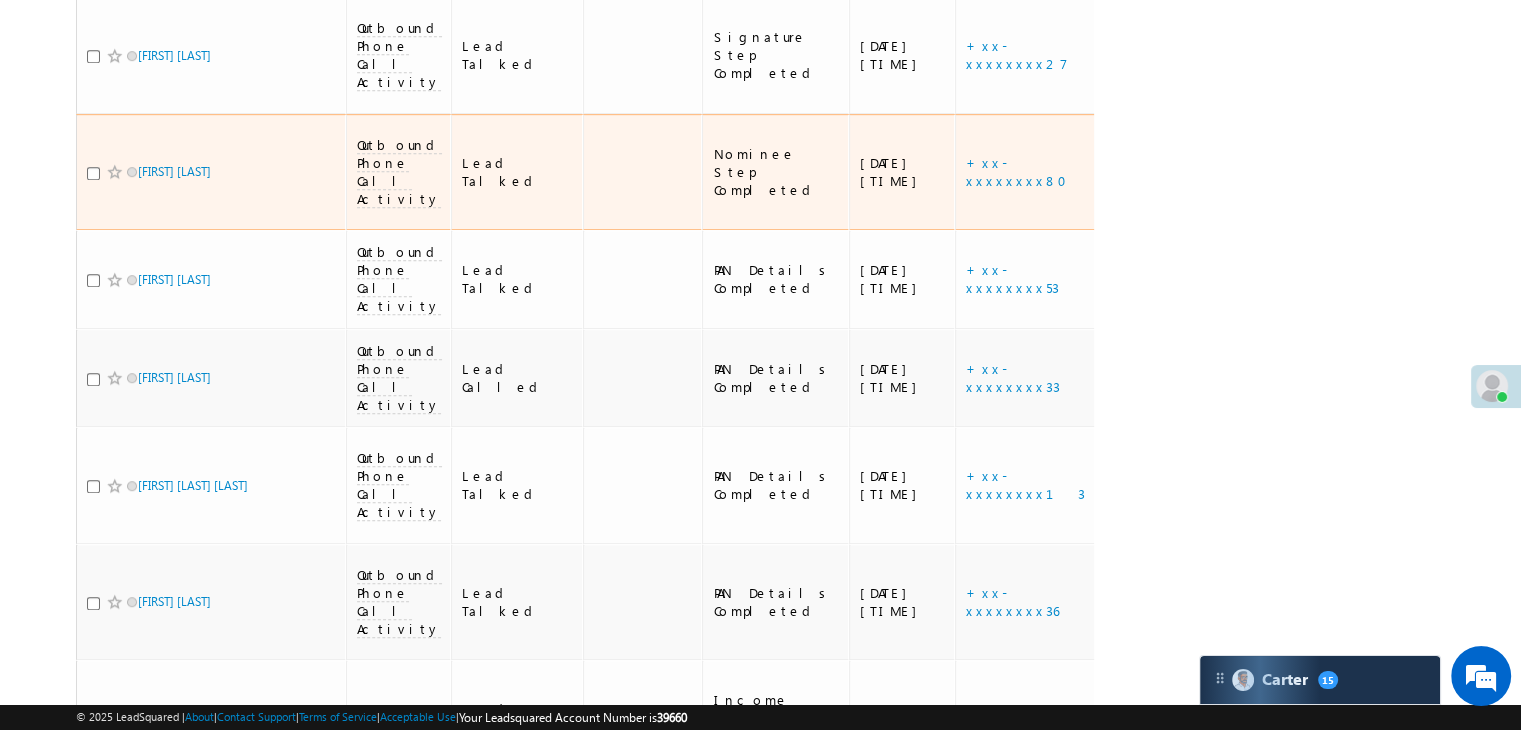 click on "https://angelbroking1-pk3em7sa.customui-test.leadsquared.com?leadId=5791436f-778e-4802-a3ba-97e92a08b9e1" at bounding box center [1249, 172] 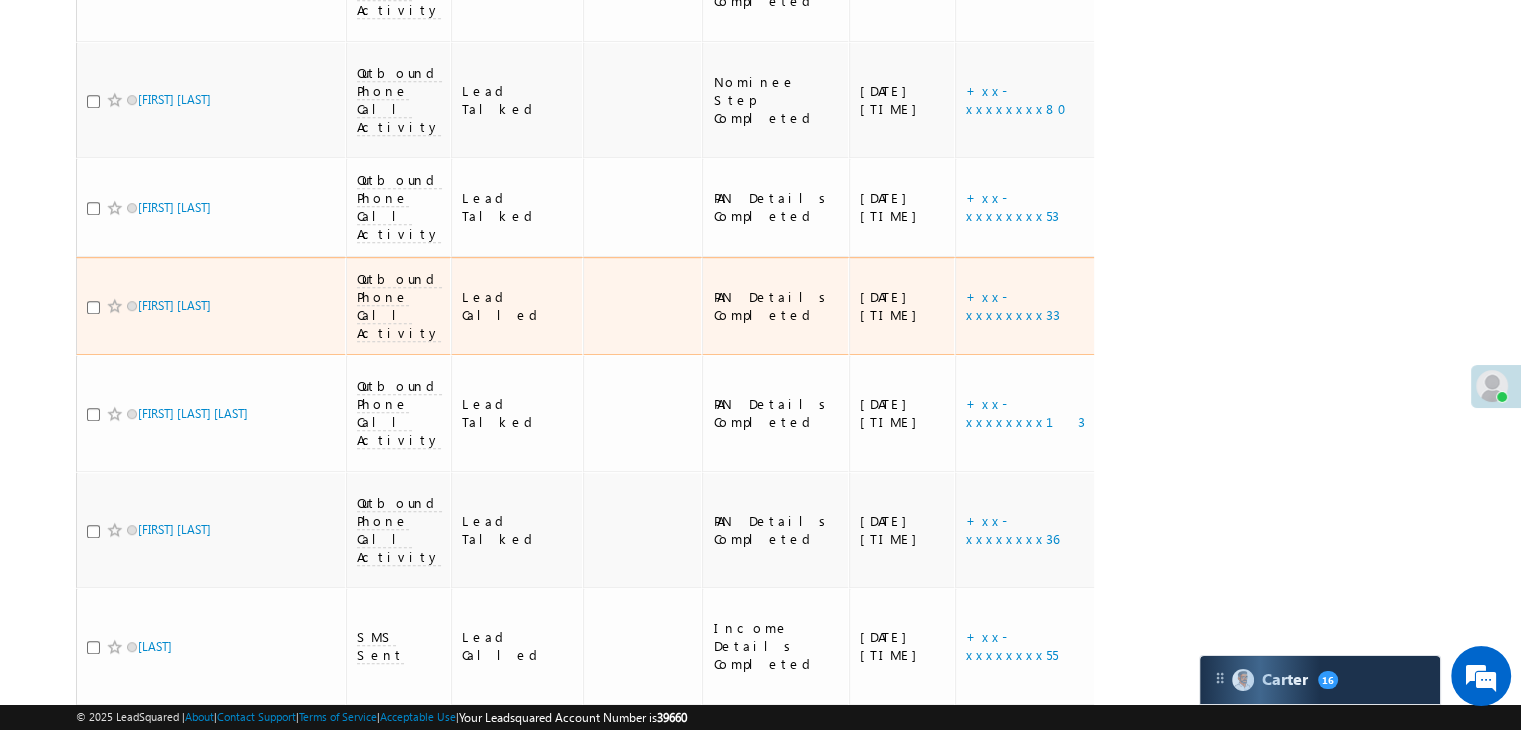 scroll, scrollTop: 1300, scrollLeft: 0, axis: vertical 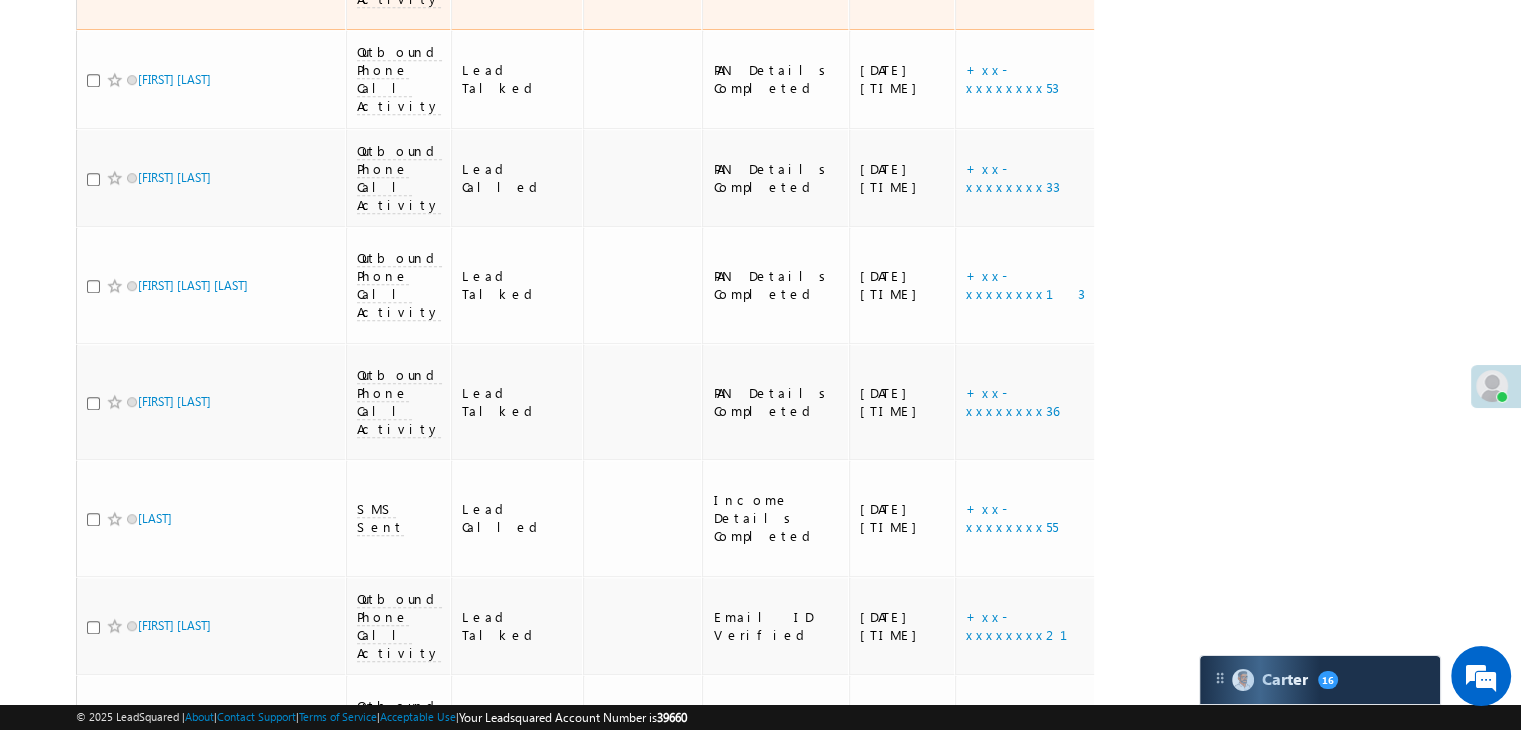 click on "+xx-xxxxxxxx80" at bounding box center (1022, -29) 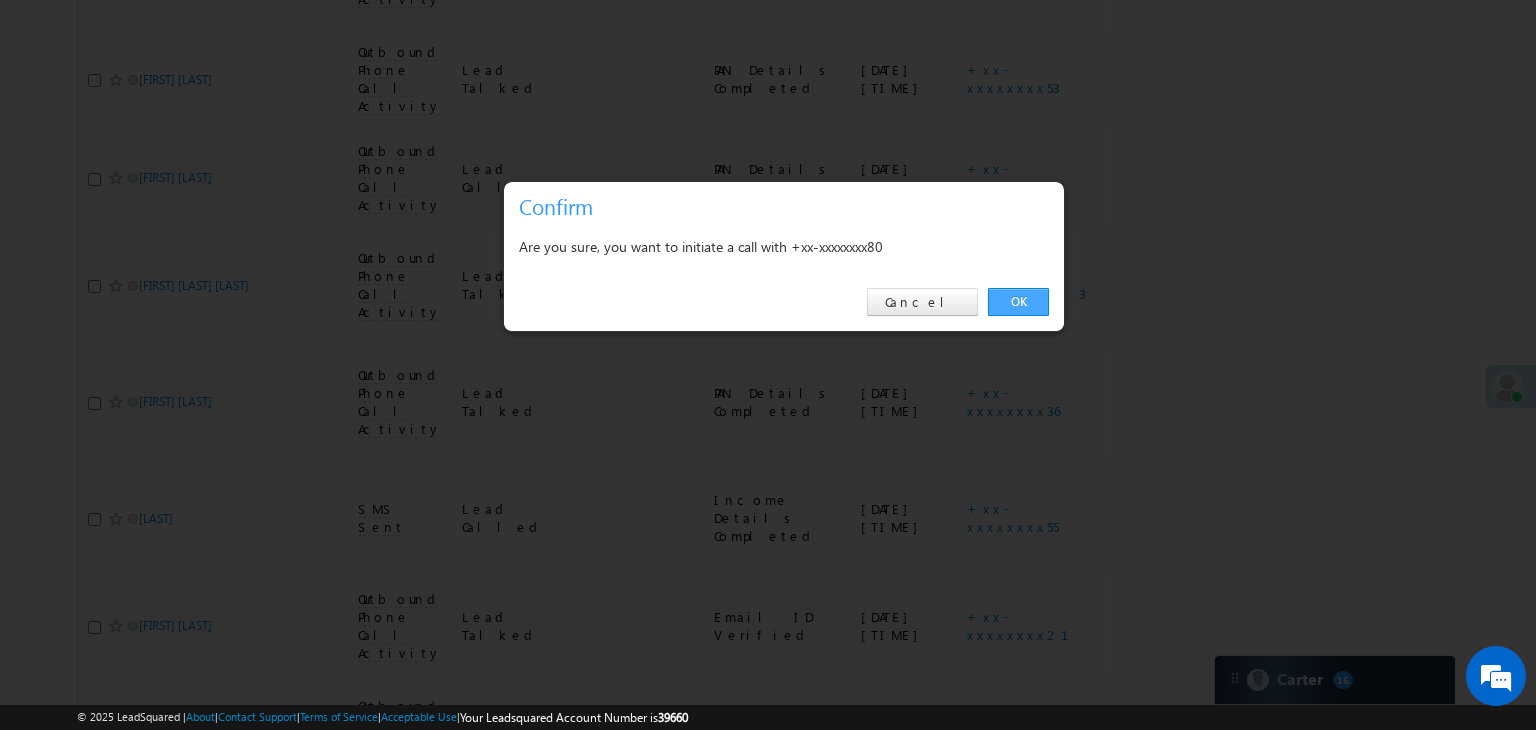 click on "OK" at bounding box center (1018, 302) 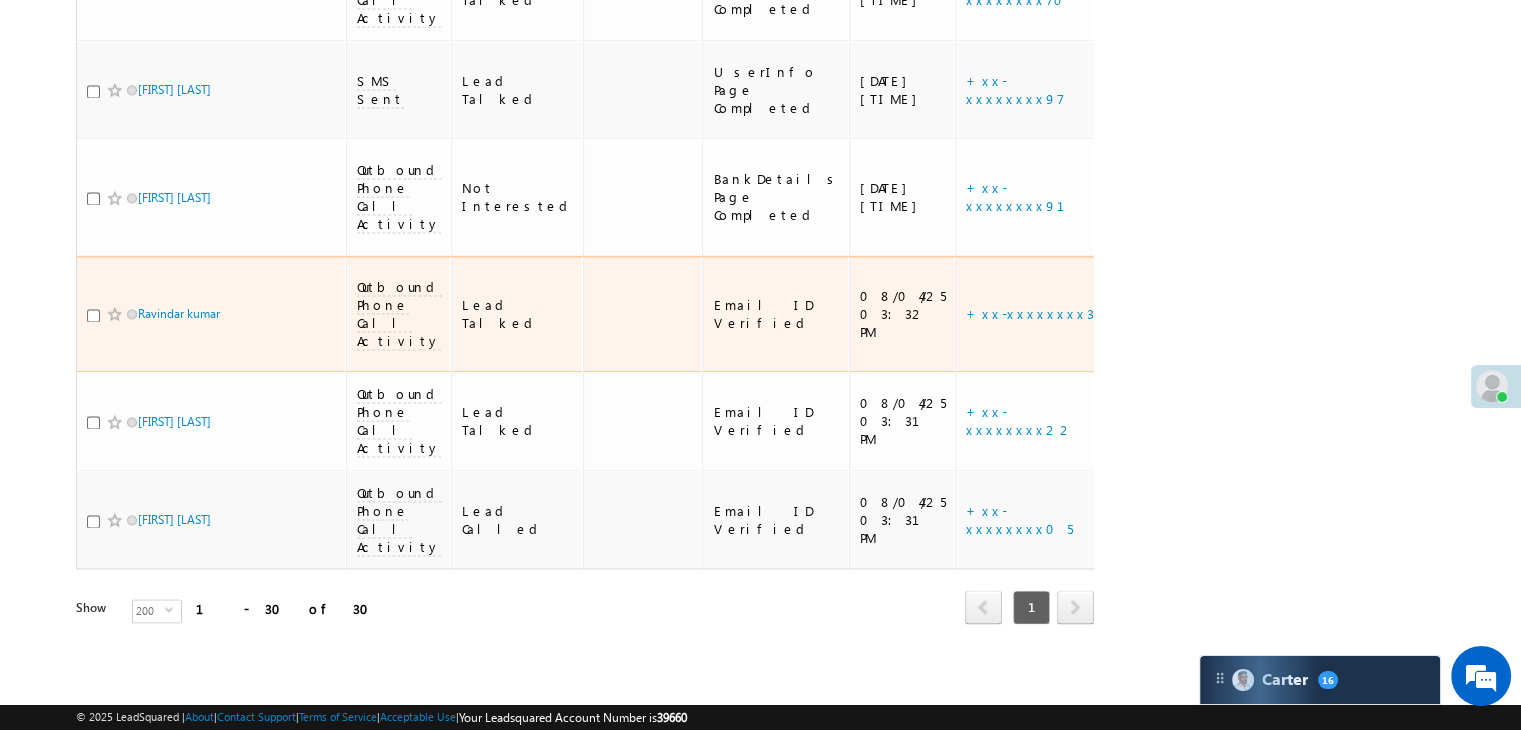 scroll, scrollTop: 3223, scrollLeft: 0, axis: vertical 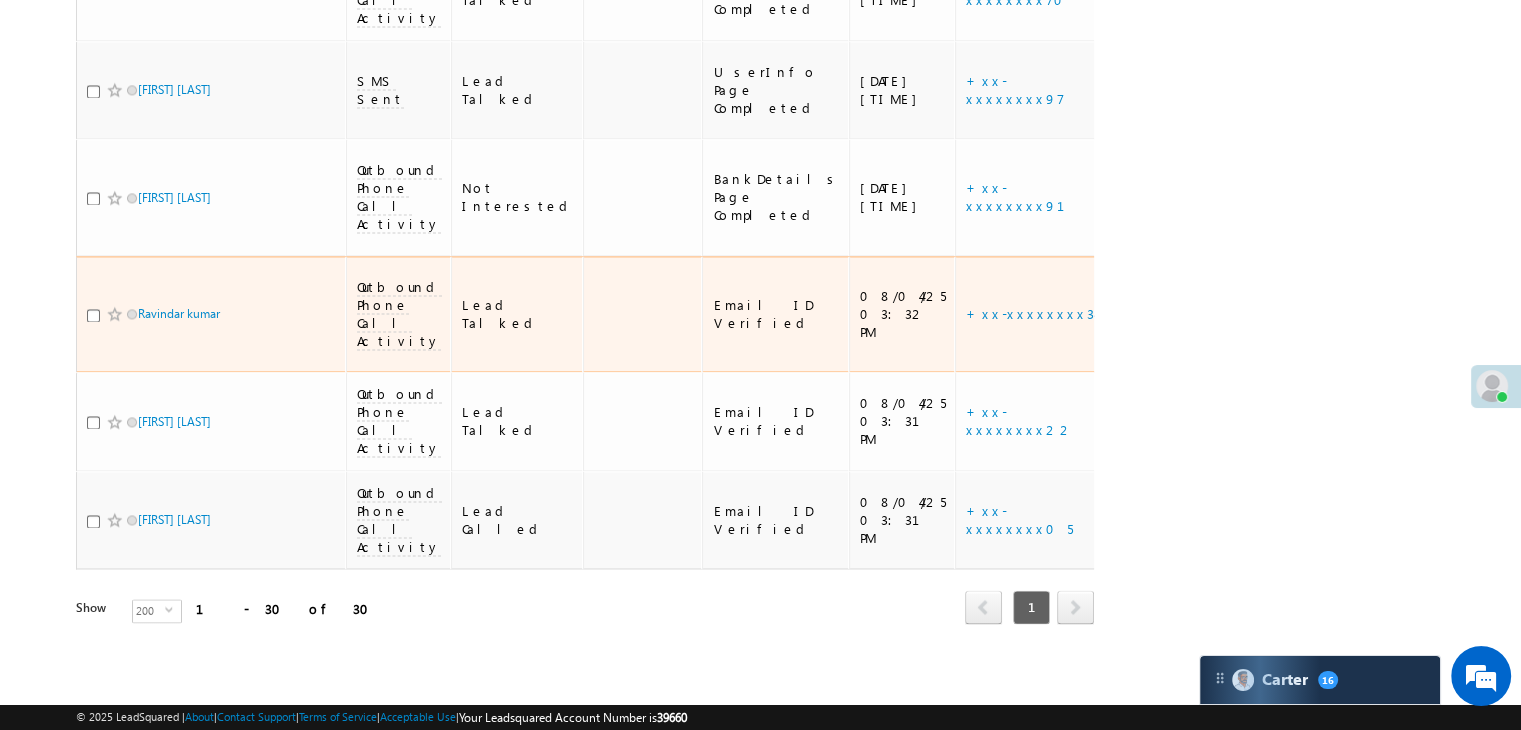click on "+xx-xxxxxxxx34" at bounding box center (1031, 314) 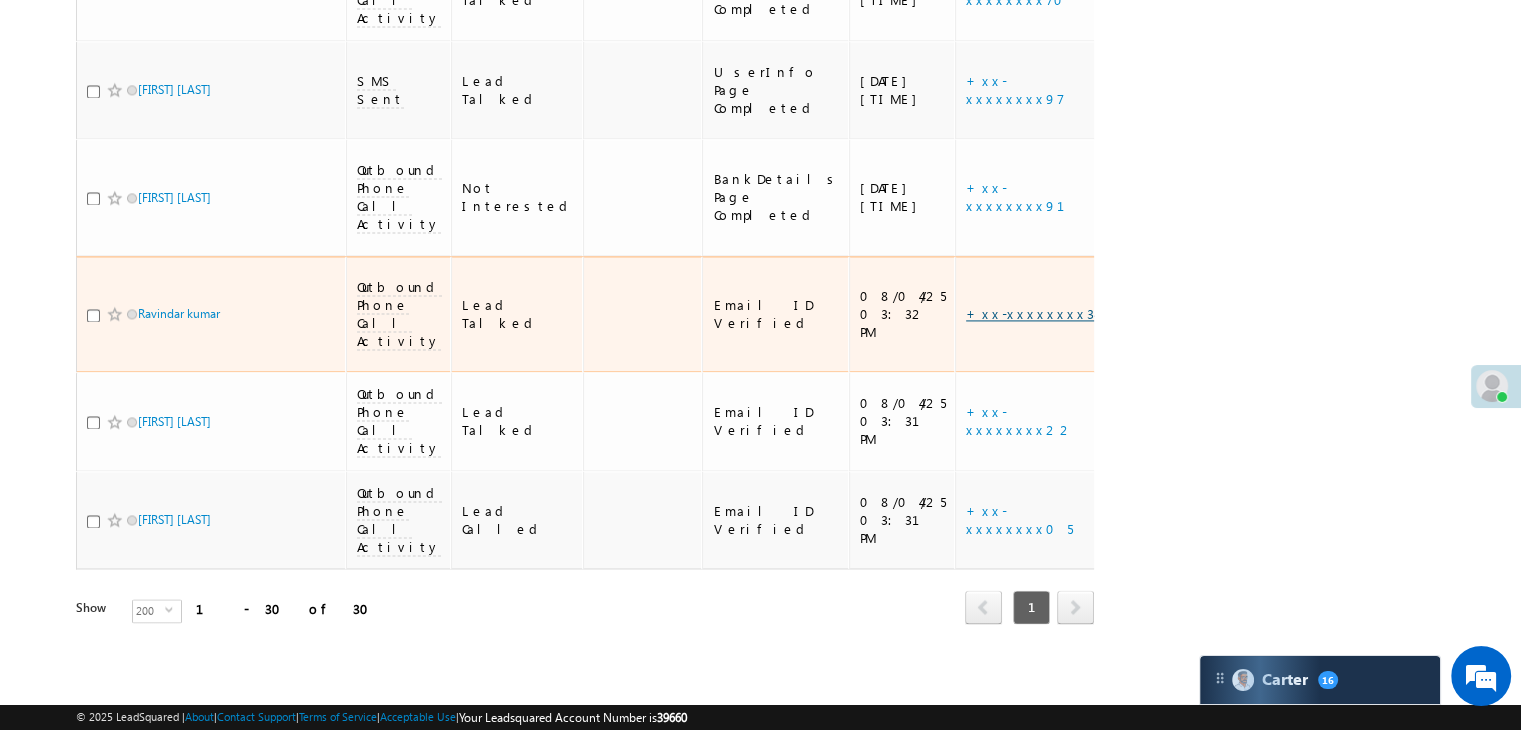 click on "+xx-xxxxxxxx34" at bounding box center [1031, 313] 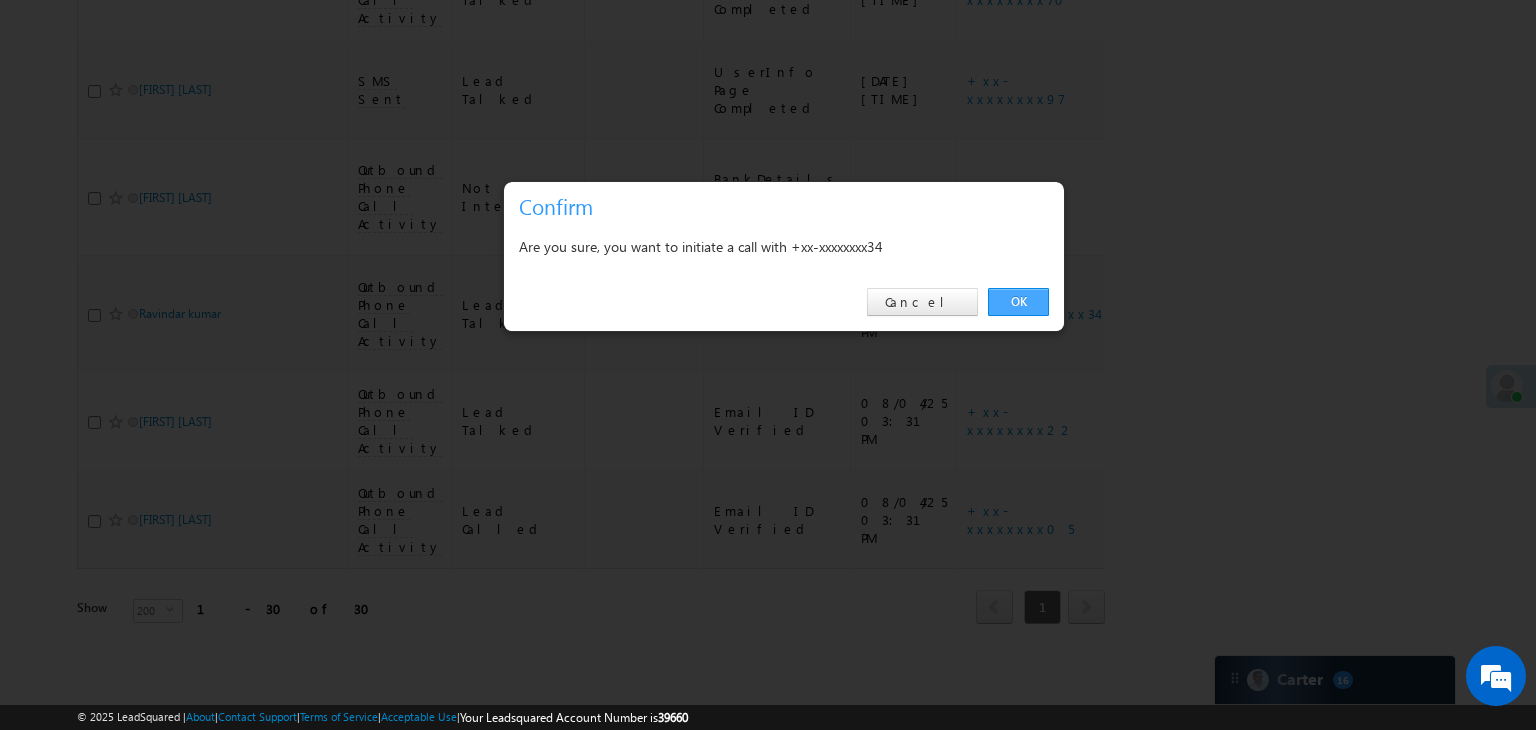 click on "OK" at bounding box center [1018, 302] 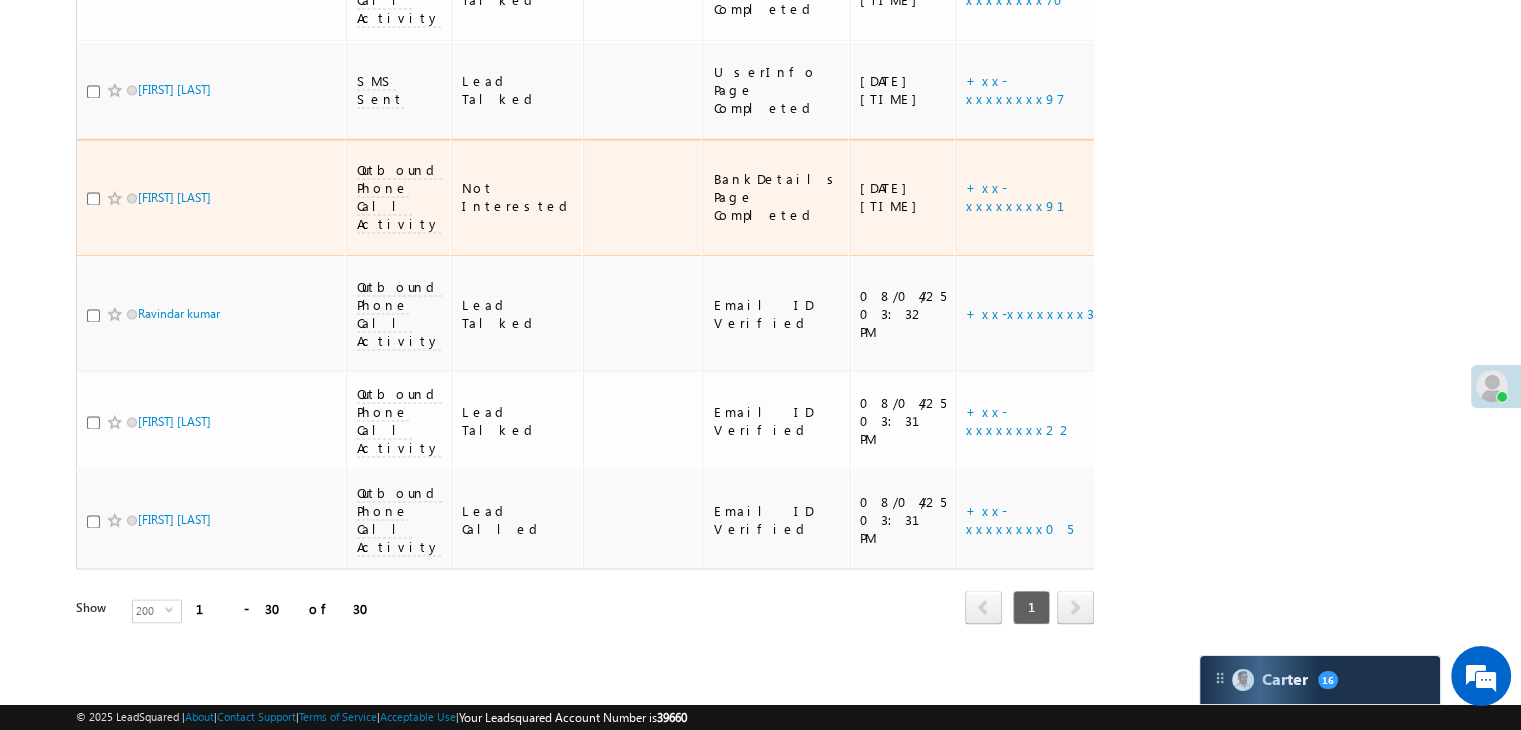 scroll, scrollTop: 3223, scrollLeft: 0, axis: vertical 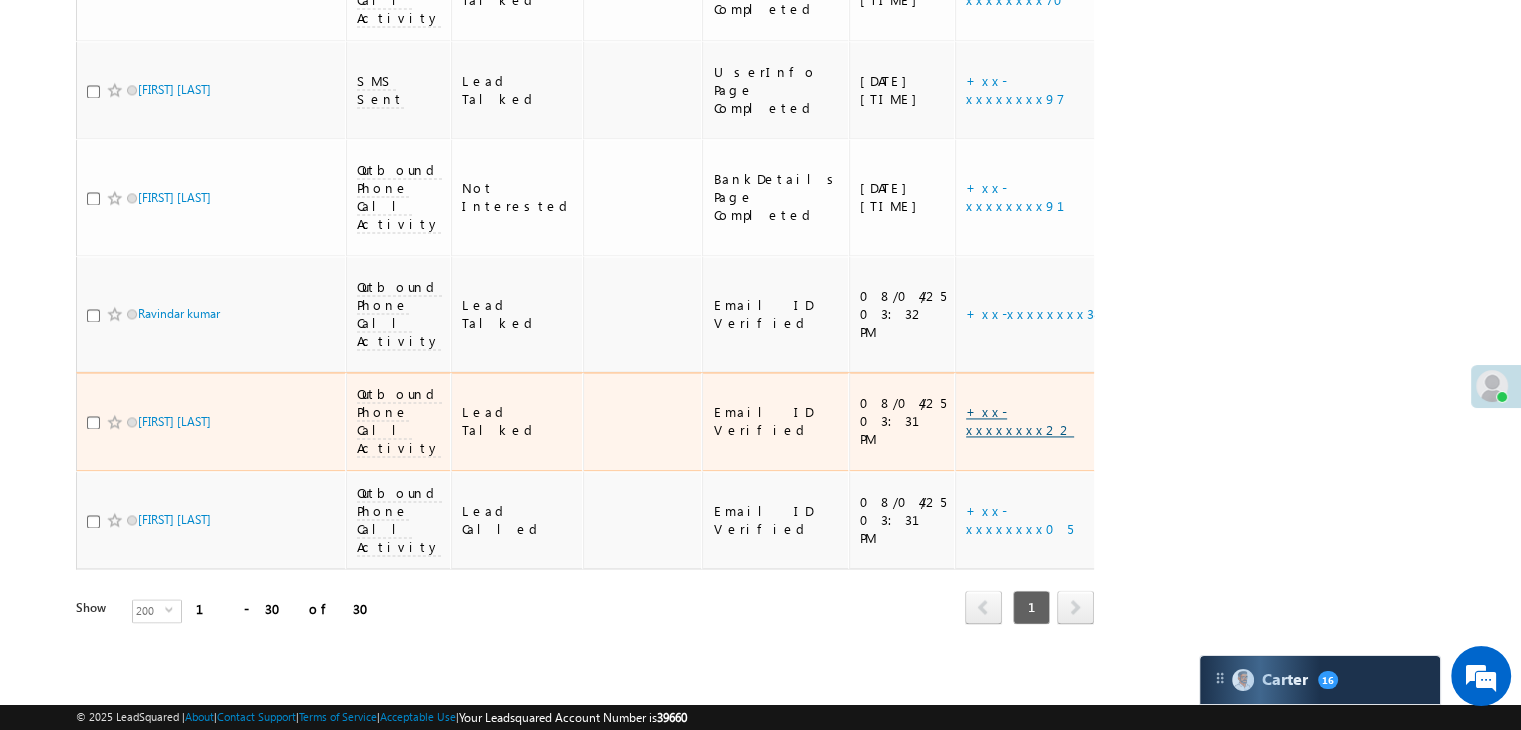 click on "+xx-xxxxxxxx22" at bounding box center [1020, 420] 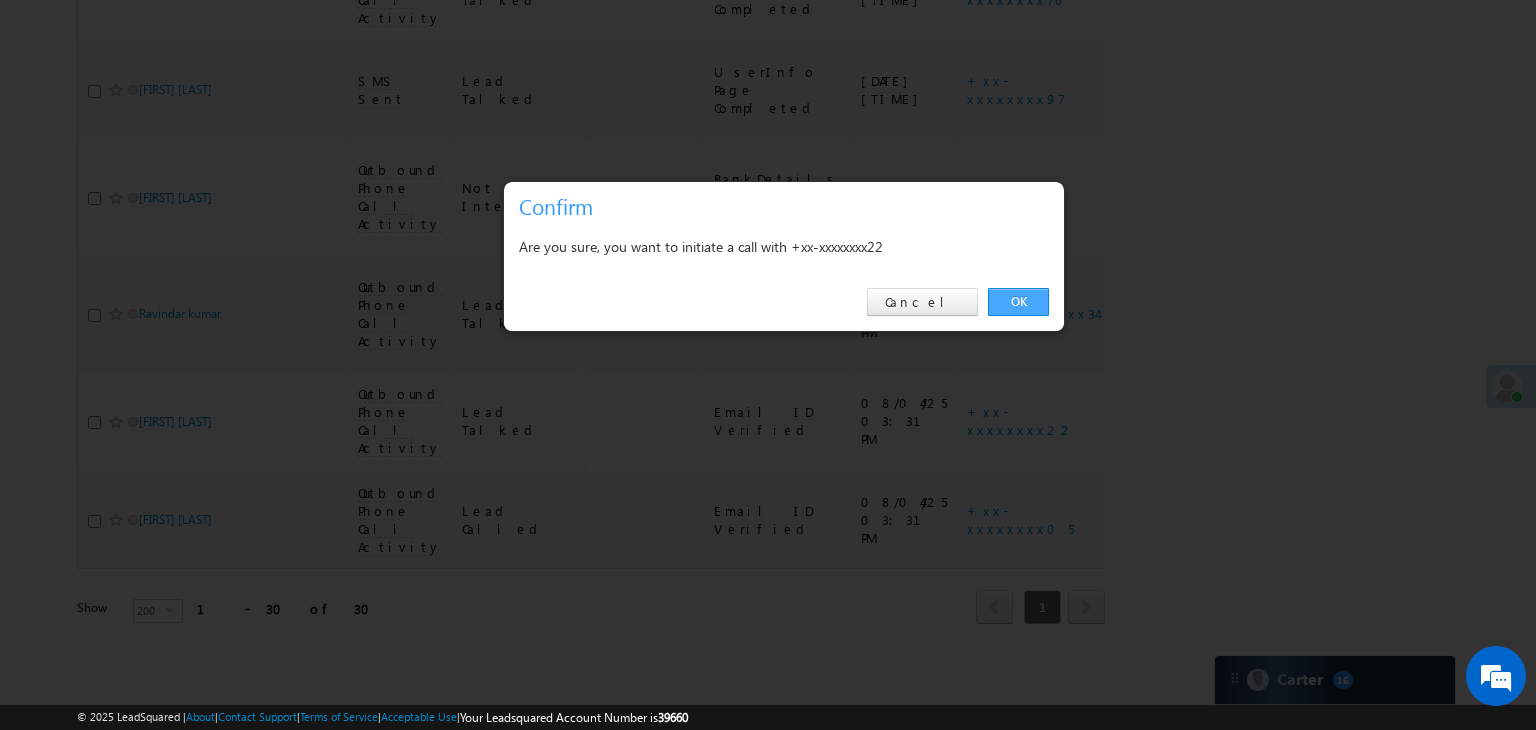 click on "OK" at bounding box center [1018, 302] 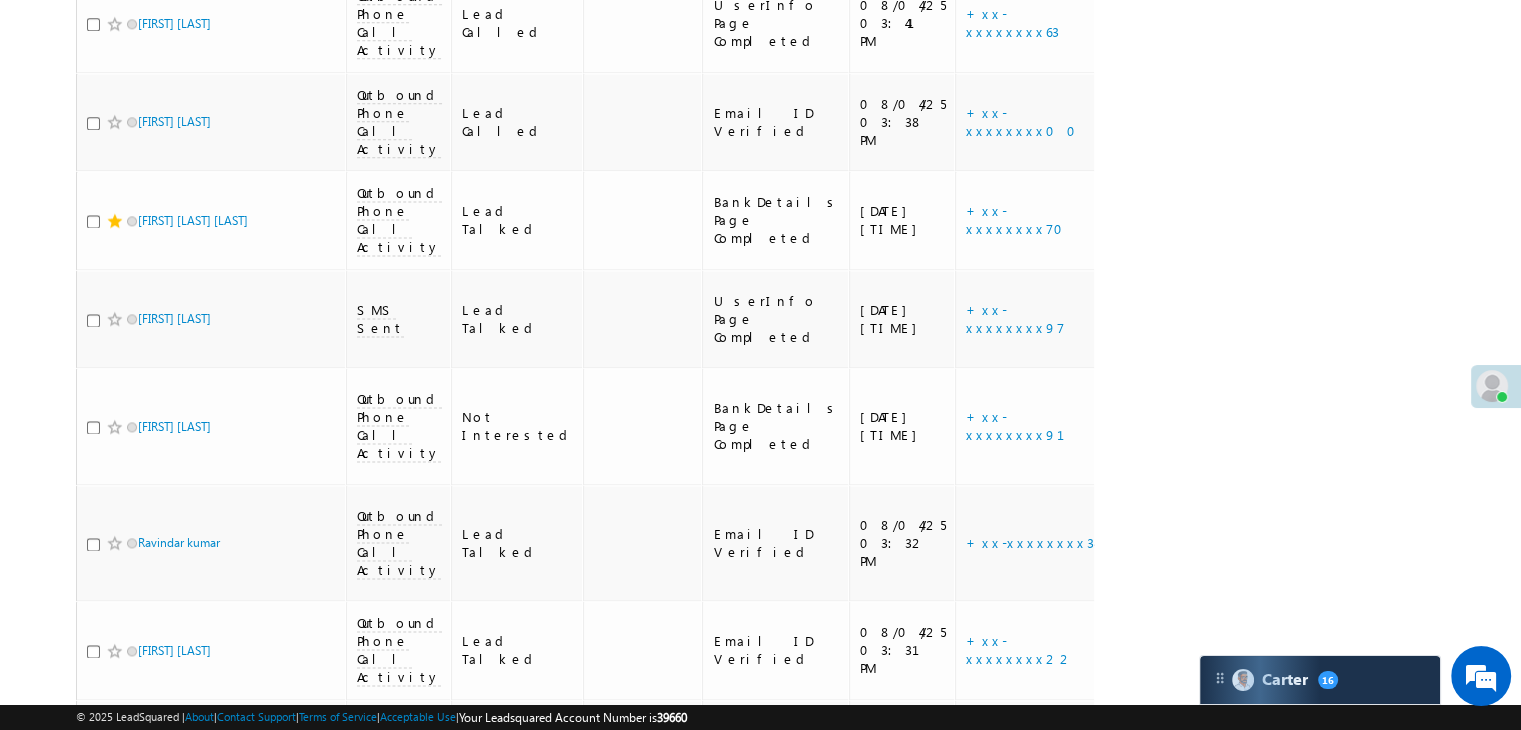 scroll, scrollTop: 3223, scrollLeft: 0, axis: vertical 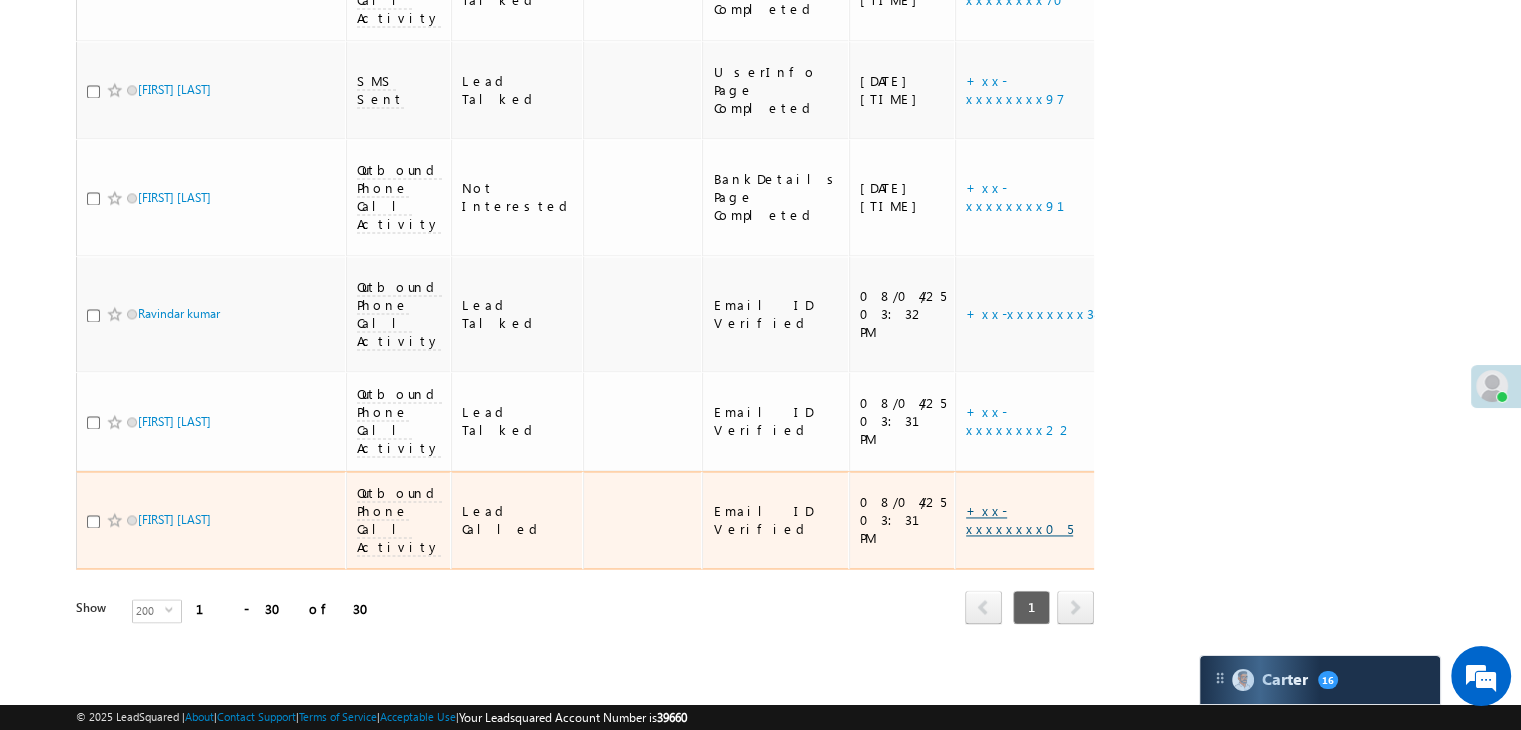 click on "+xx-xxxxxxxx05" at bounding box center [1019, 519] 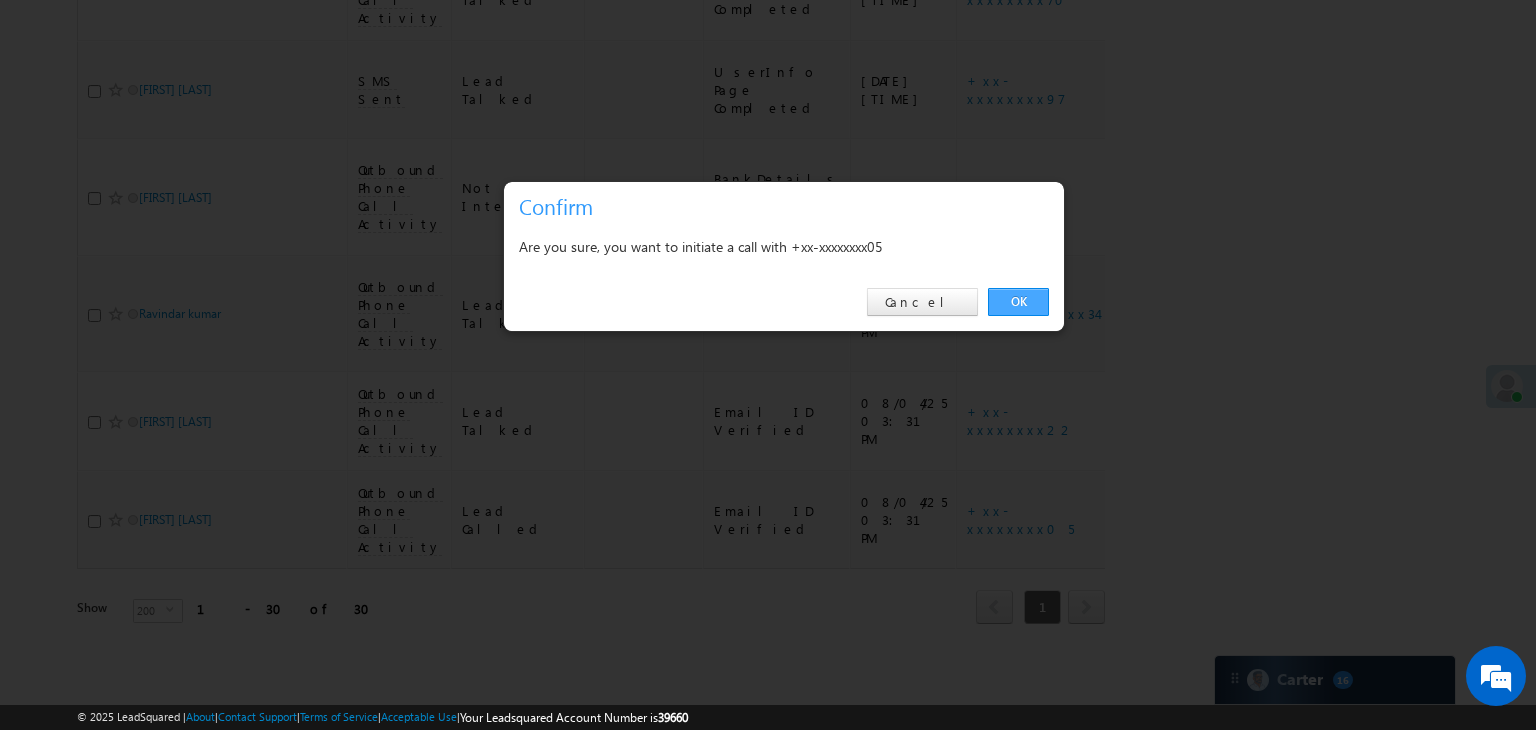 click on "OK" at bounding box center (1018, 302) 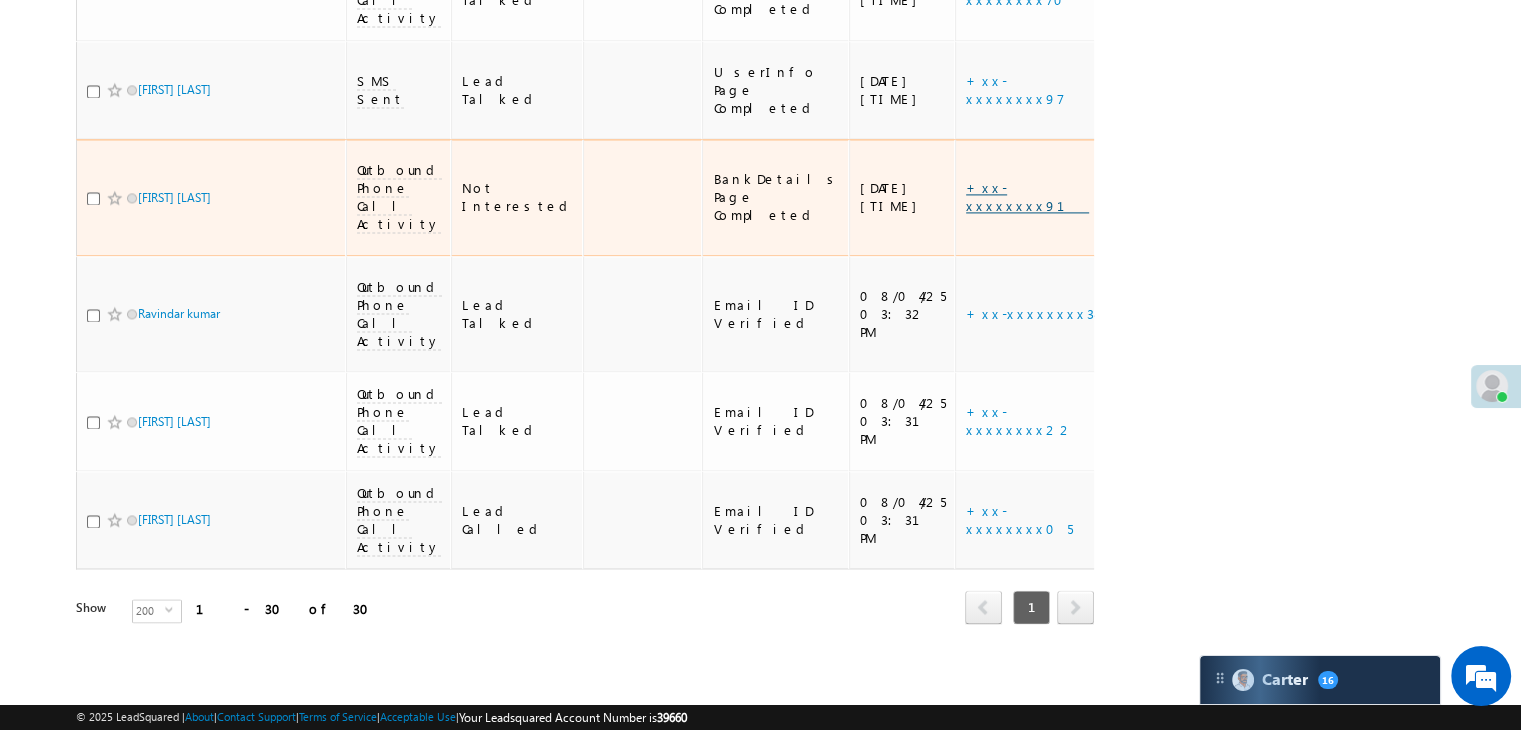 click on "+xx-xxxxxxxx91" at bounding box center (1027, 196) 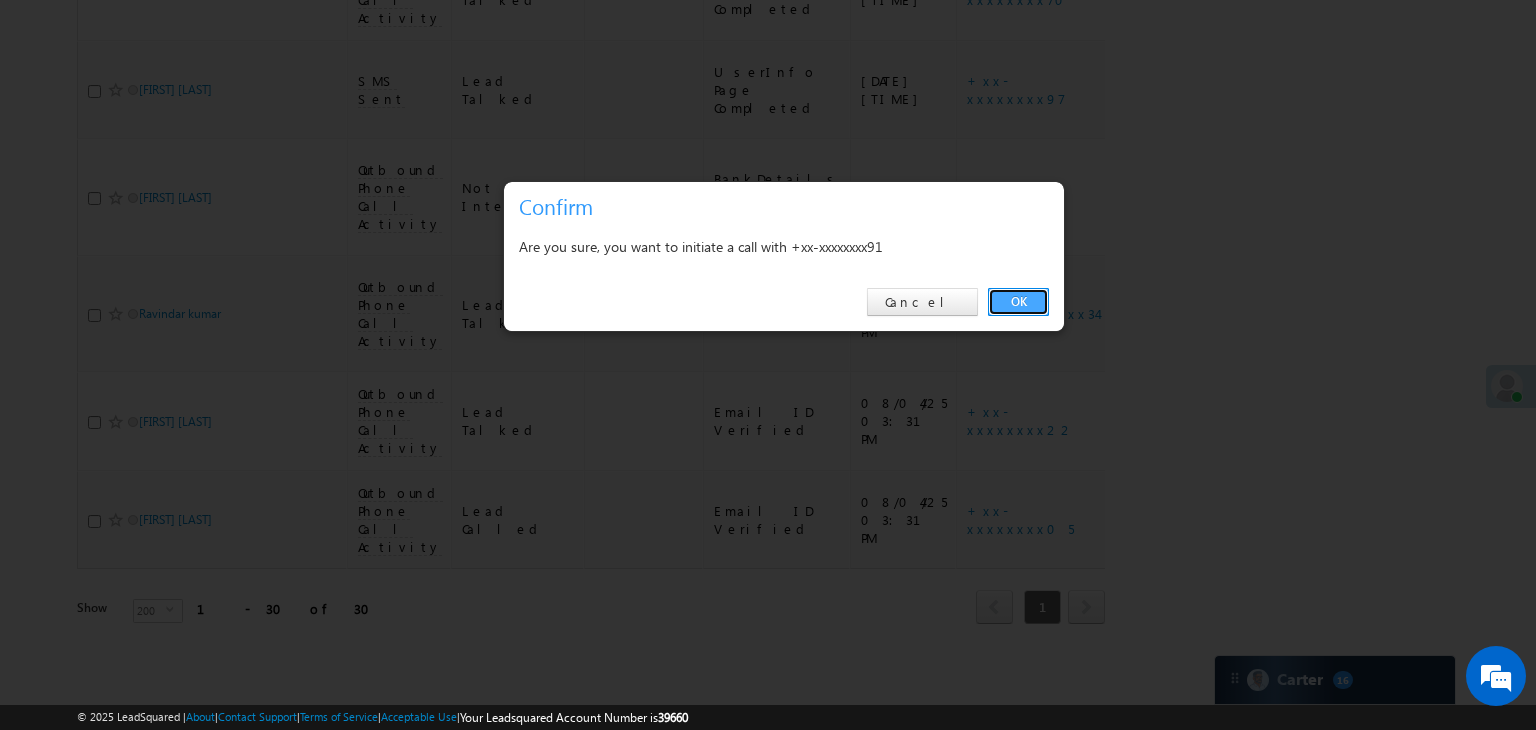 click on "OK" at bounding box center [1018, 302] 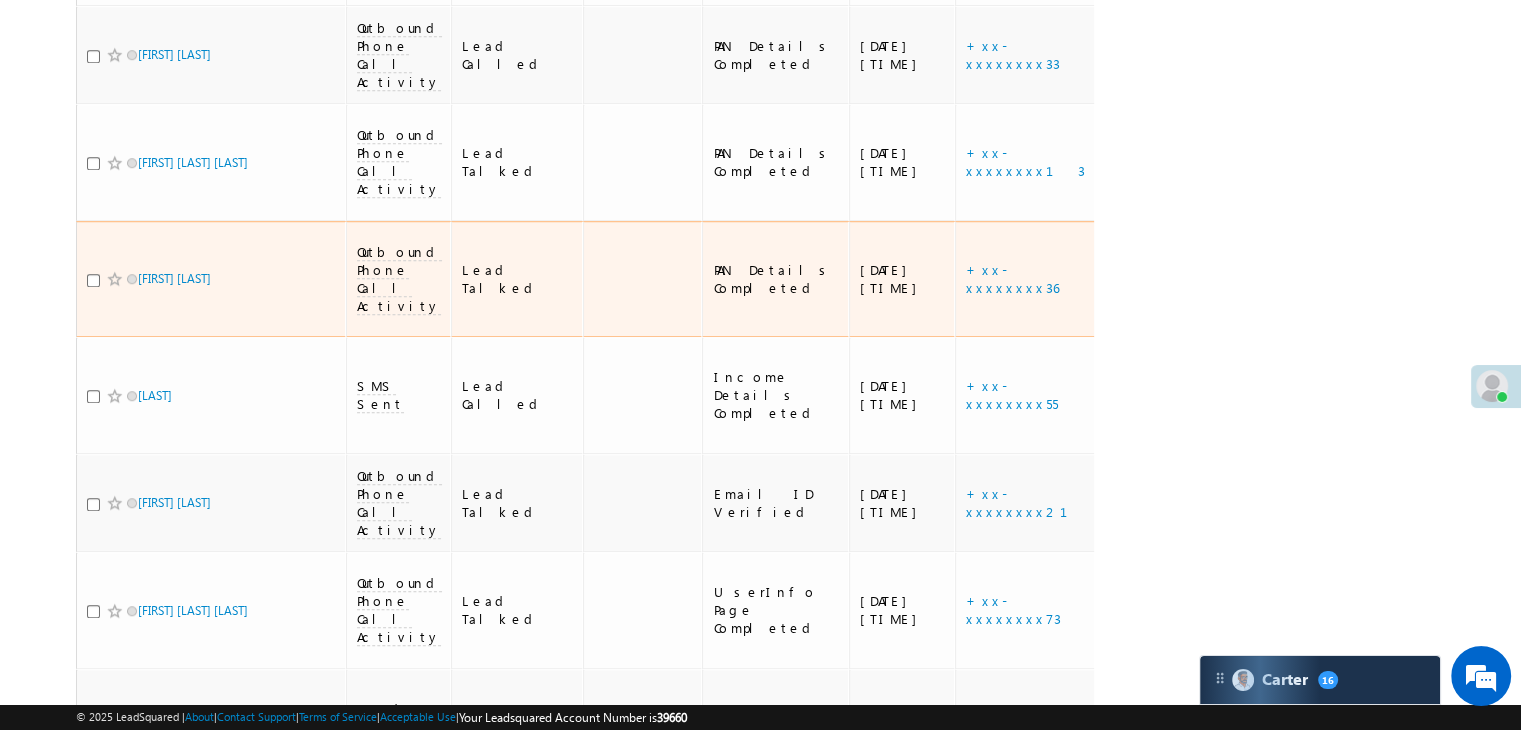 scroll, scrollTop: 1723, scrollLeft: 0, axis: vertical 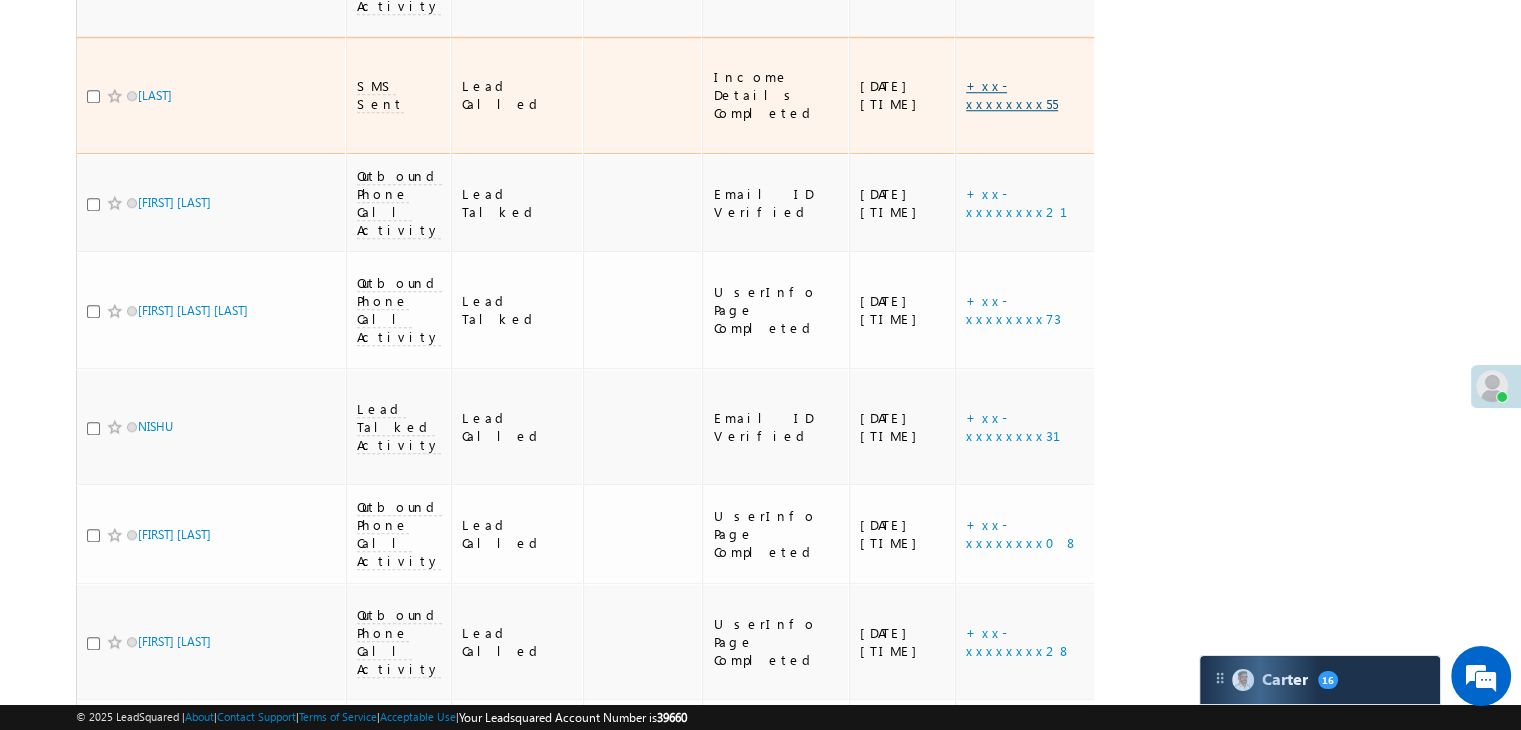 click on "+xx-xxxxxxxx55" at bounding box center [1012, 94] 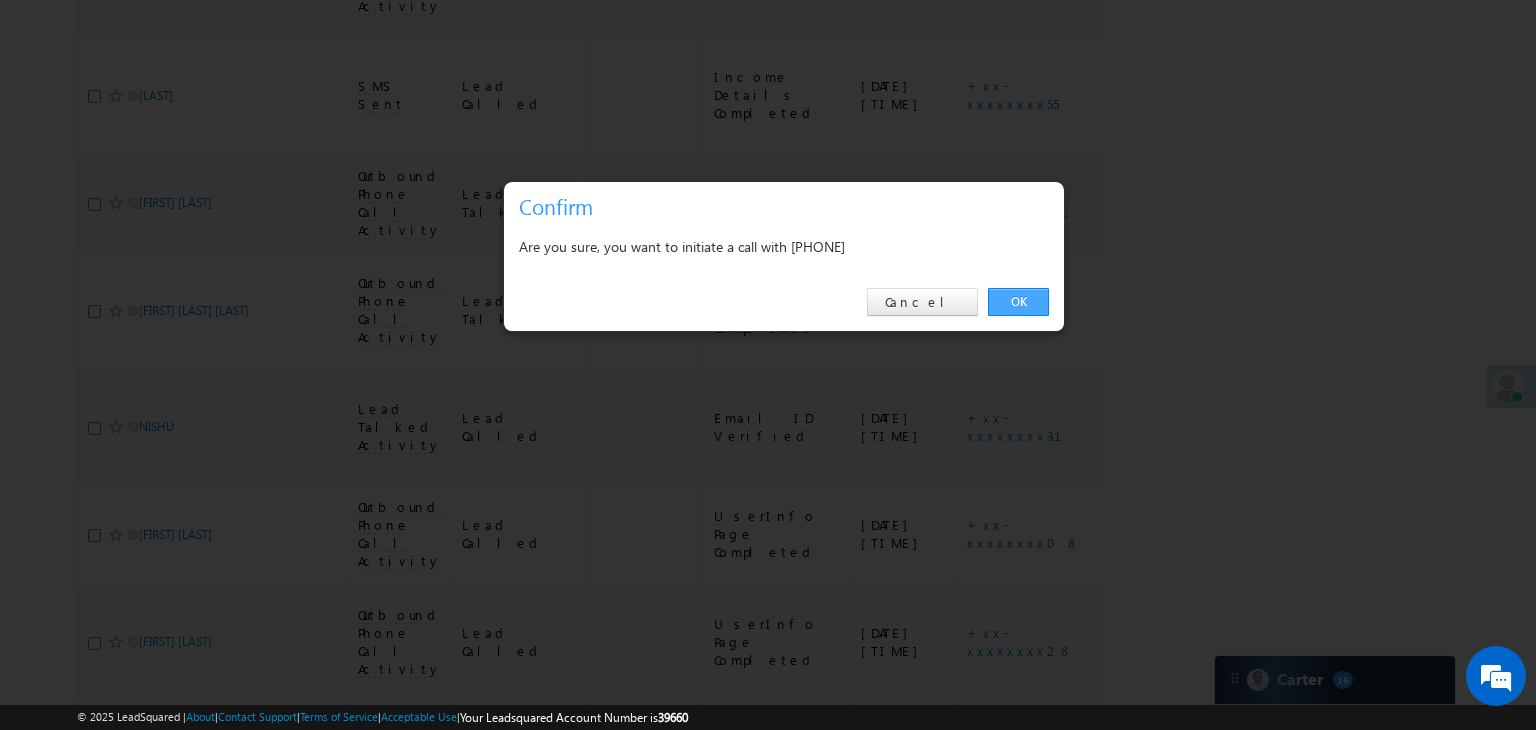 click on "OK" at bounding box center [1018, 302] 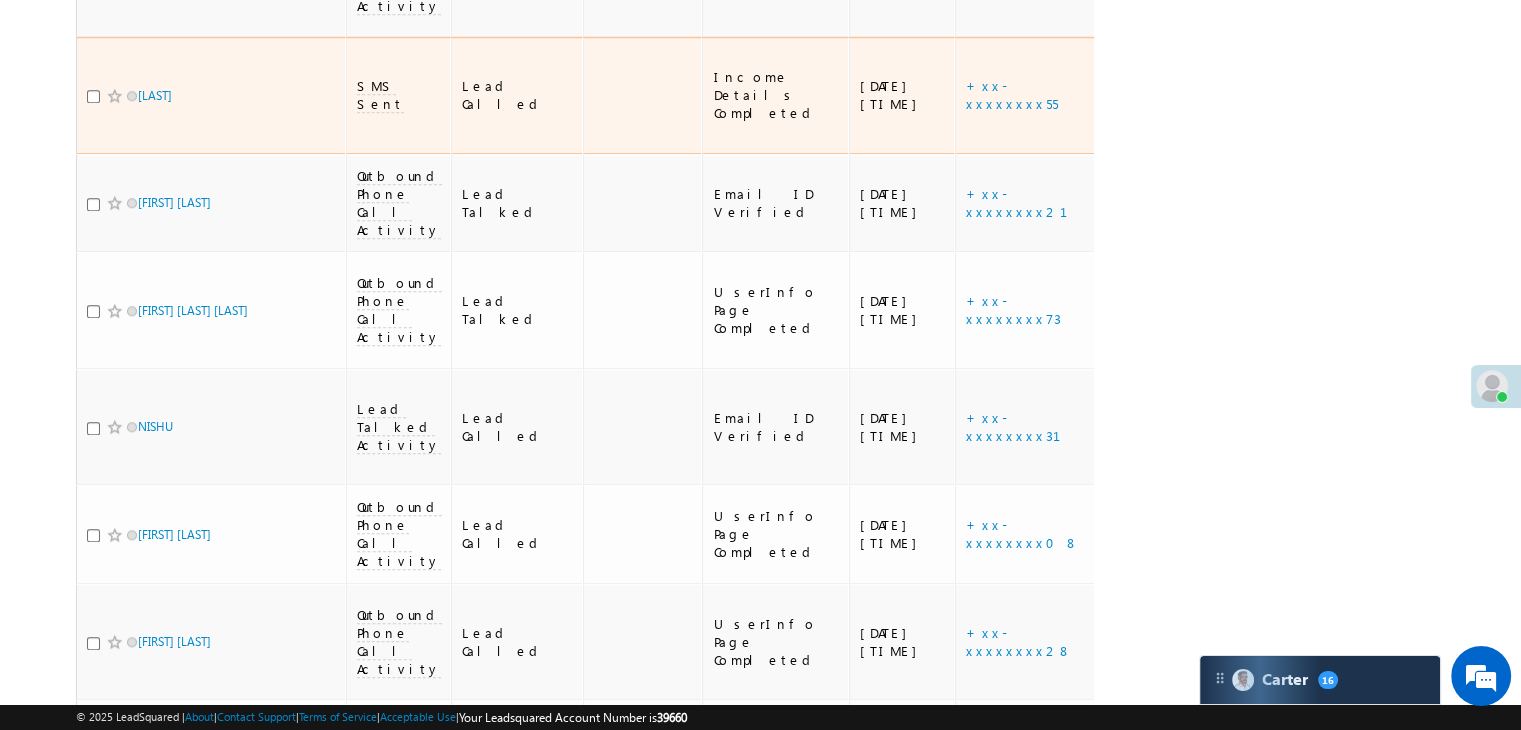 click on "https://angelbroking1-pk3em7sa.customui-test.leadsquared.com?leadId=61521453-c391-4690-ad16-76deda6a76a5" at bounding box center [1249, 95] 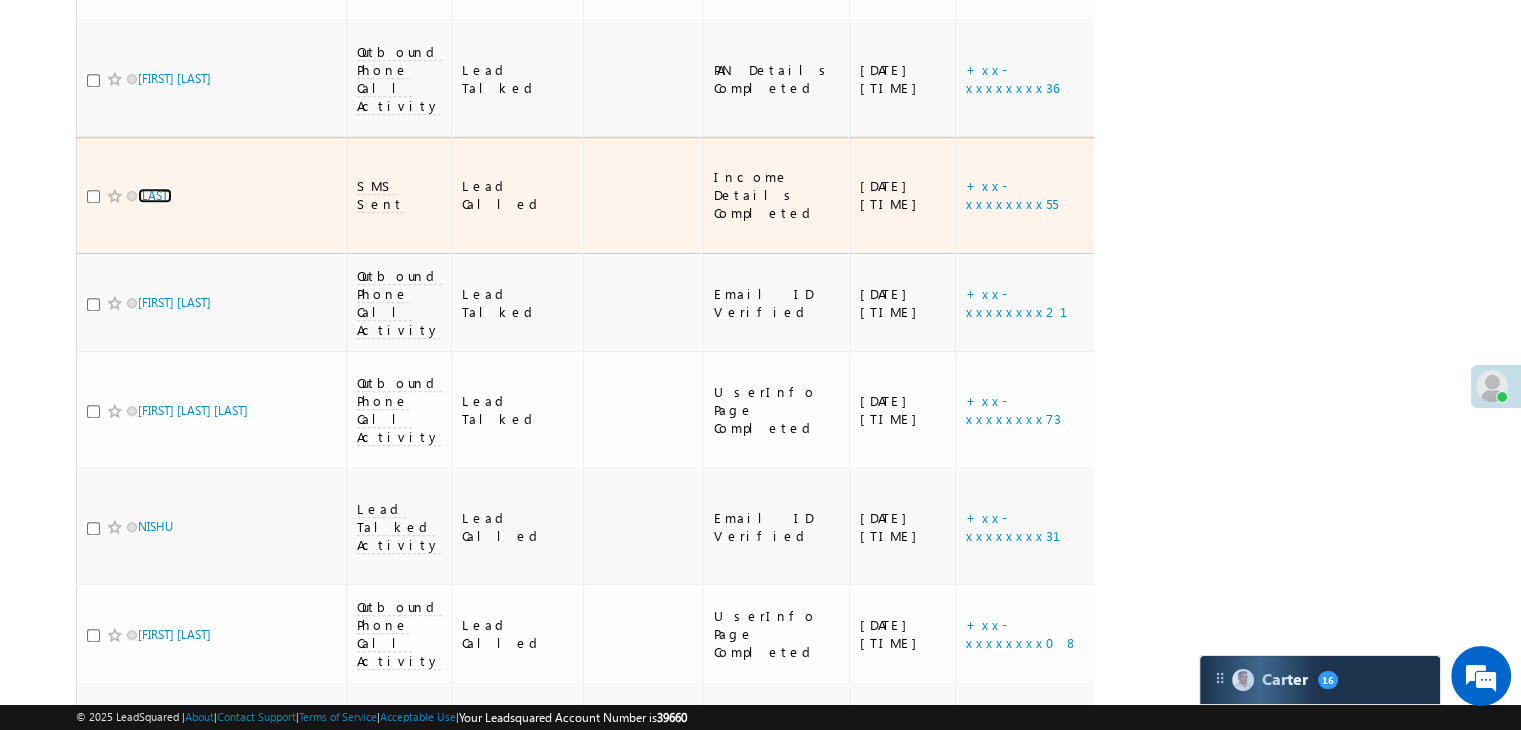scroll, scrollTop: 1523, scrollLeft: 0, axis: vertical 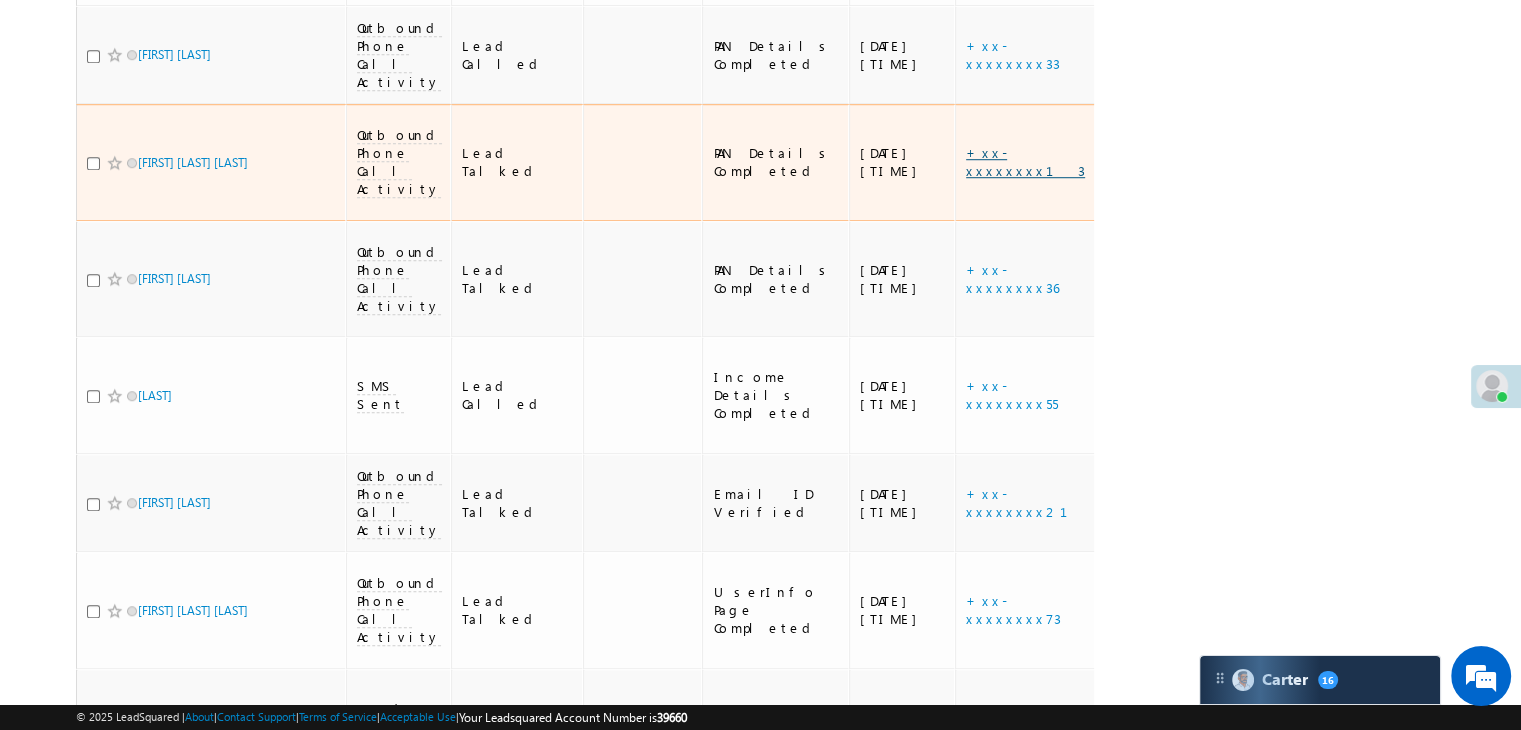 click on "+xx-xxxxxxxx13" at bounding box center [1025, 161] 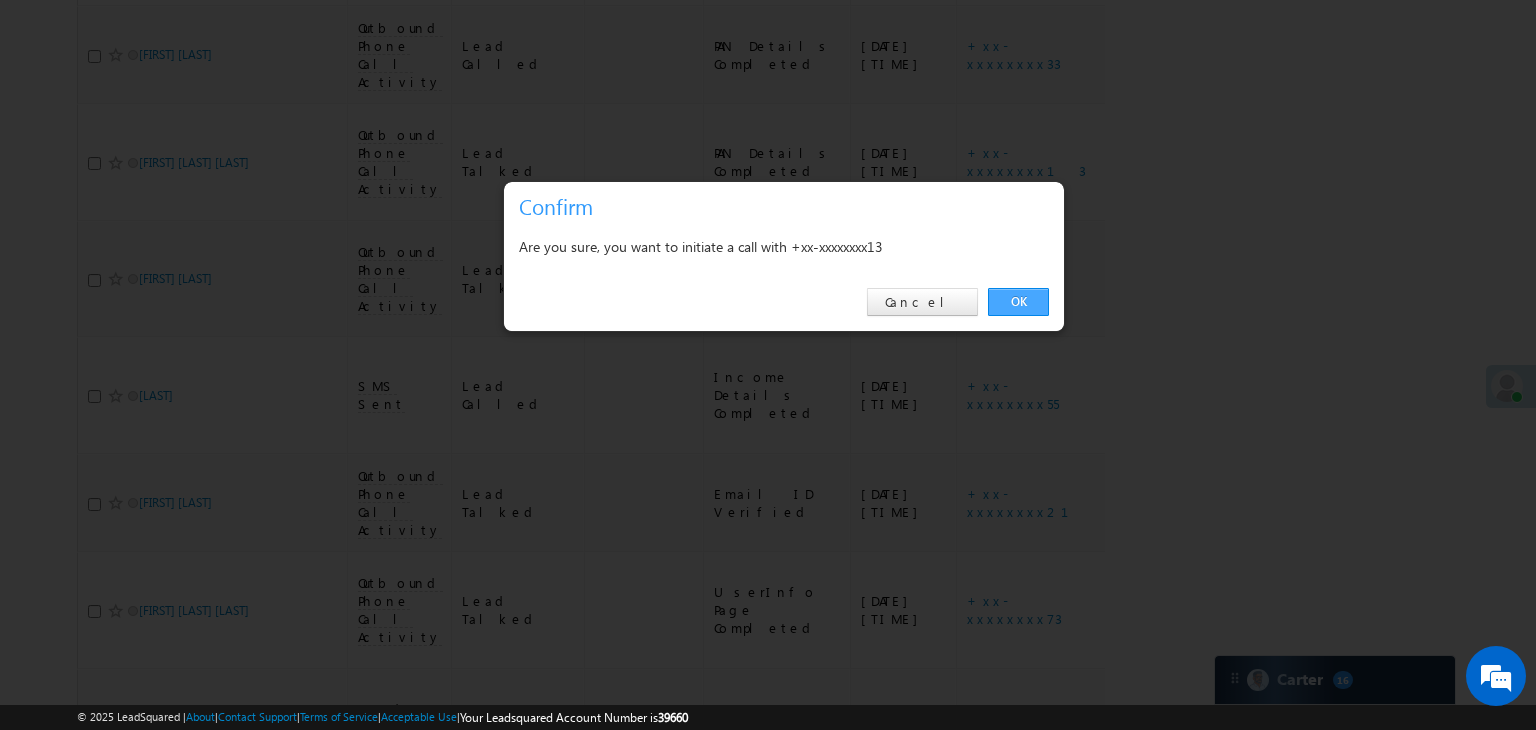 click on "OK" at bounding box center [1018, 302] 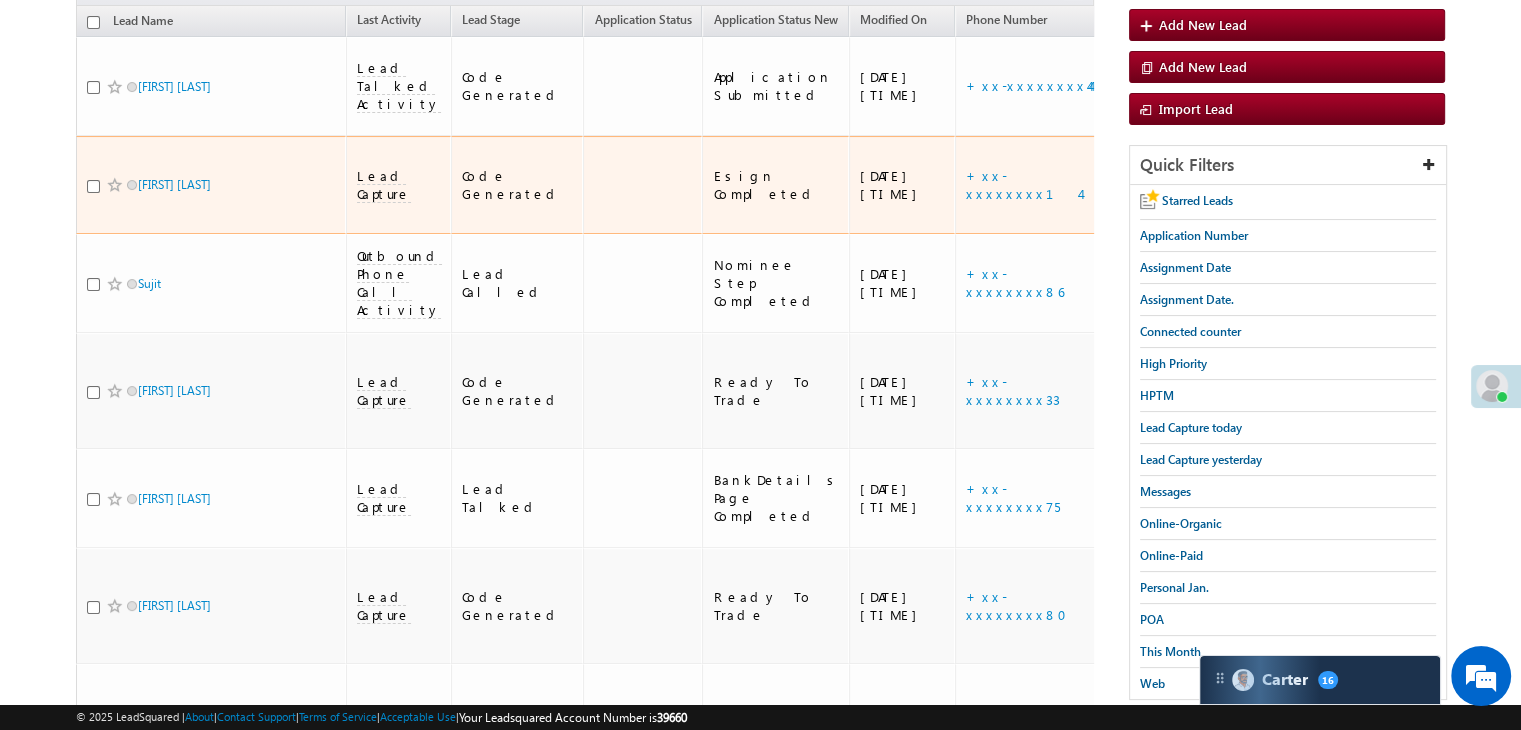scroll, scrollTop: 223, scrollLeft: 0, axis: vertical 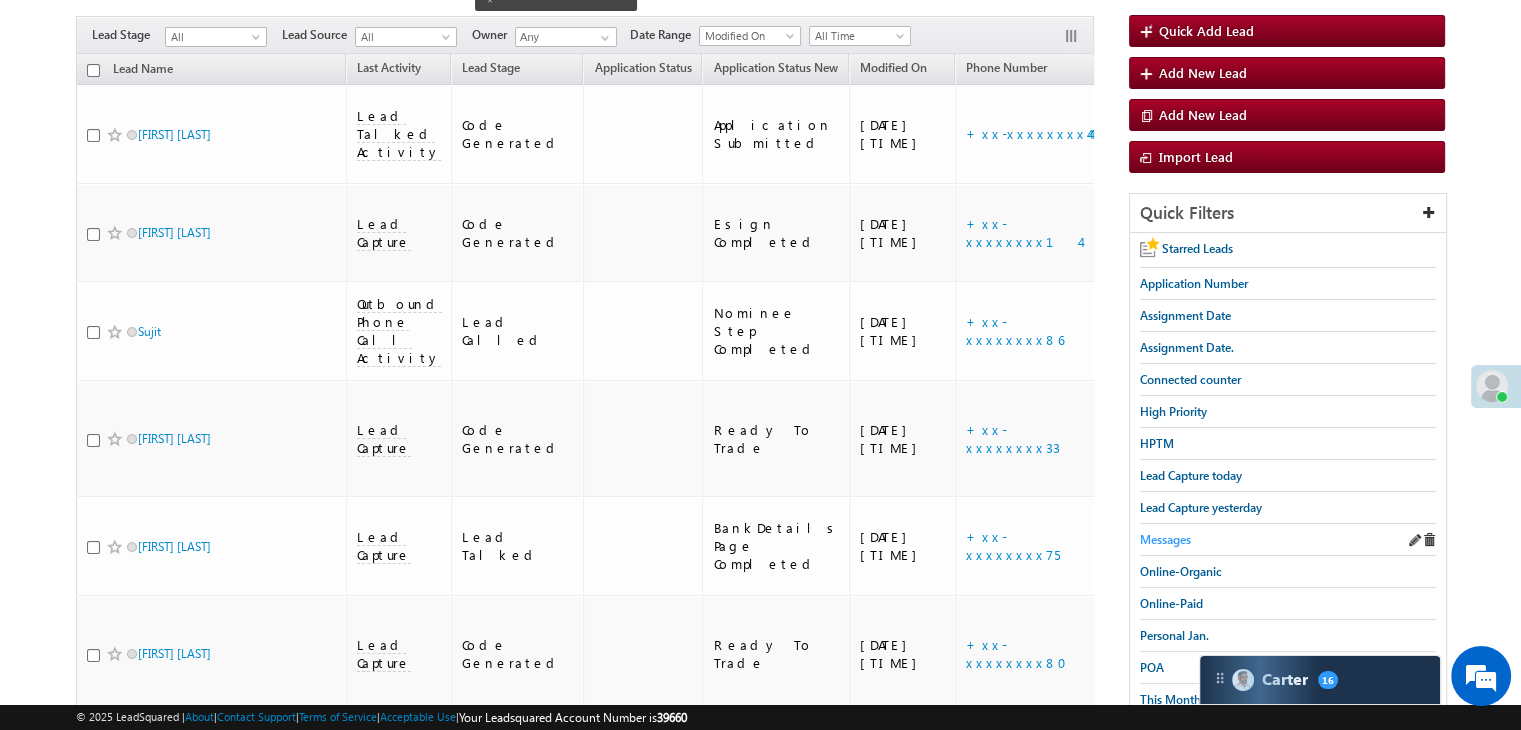 click on "Messages" at bounding box center [1165, 539] 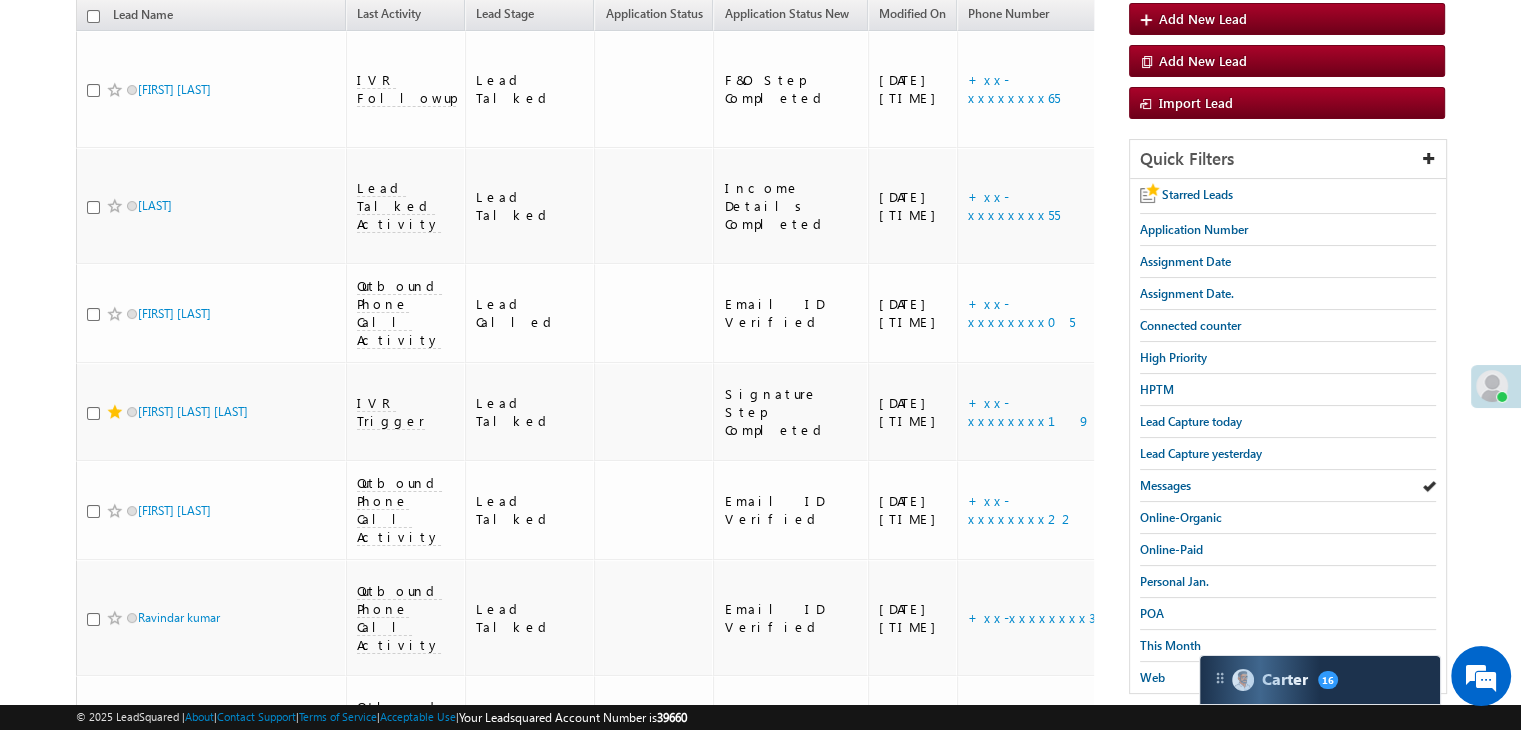 scroll, scrollTop: 169, scrollLeft: 0, axis: vertical 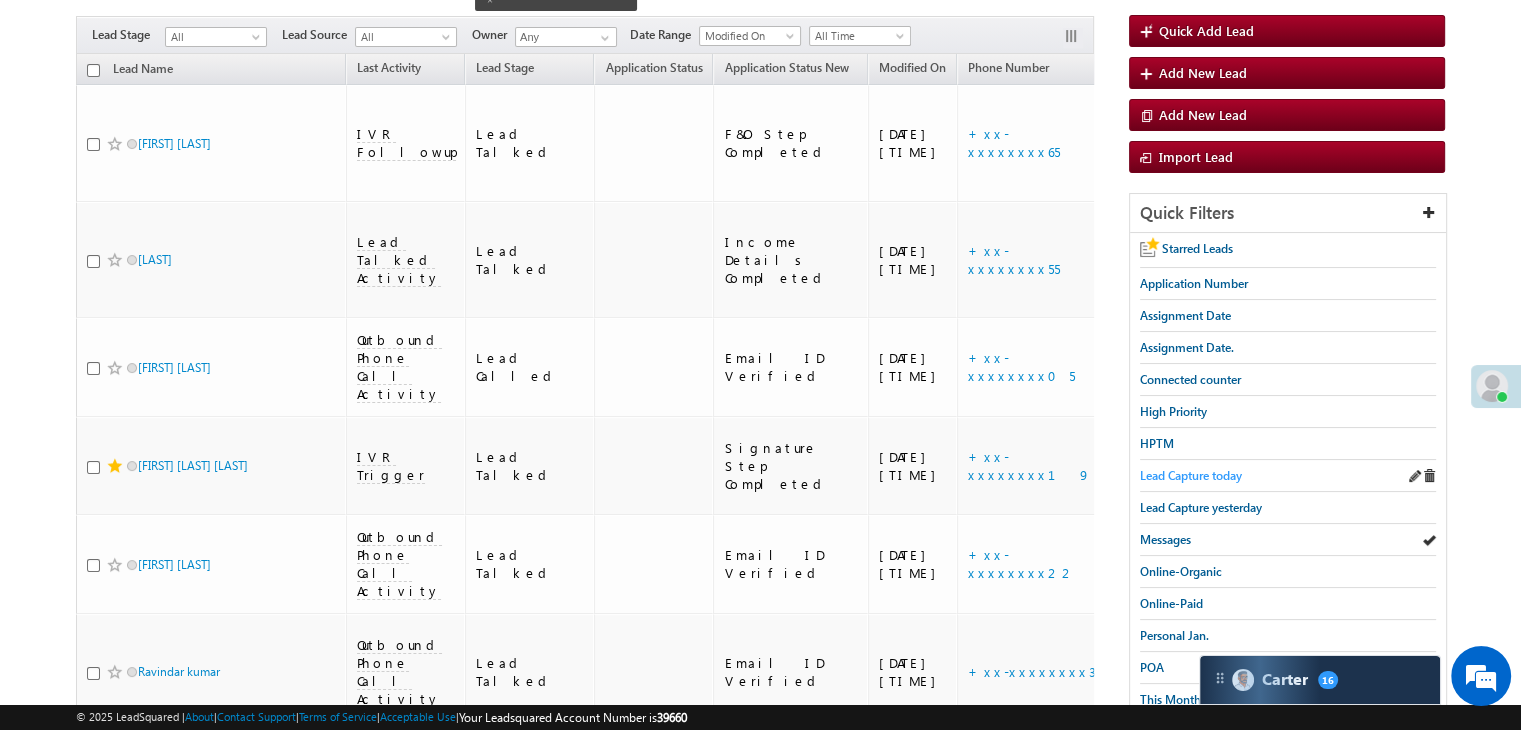 click on "Lead Capture today" at bounding box center (1191, 475) 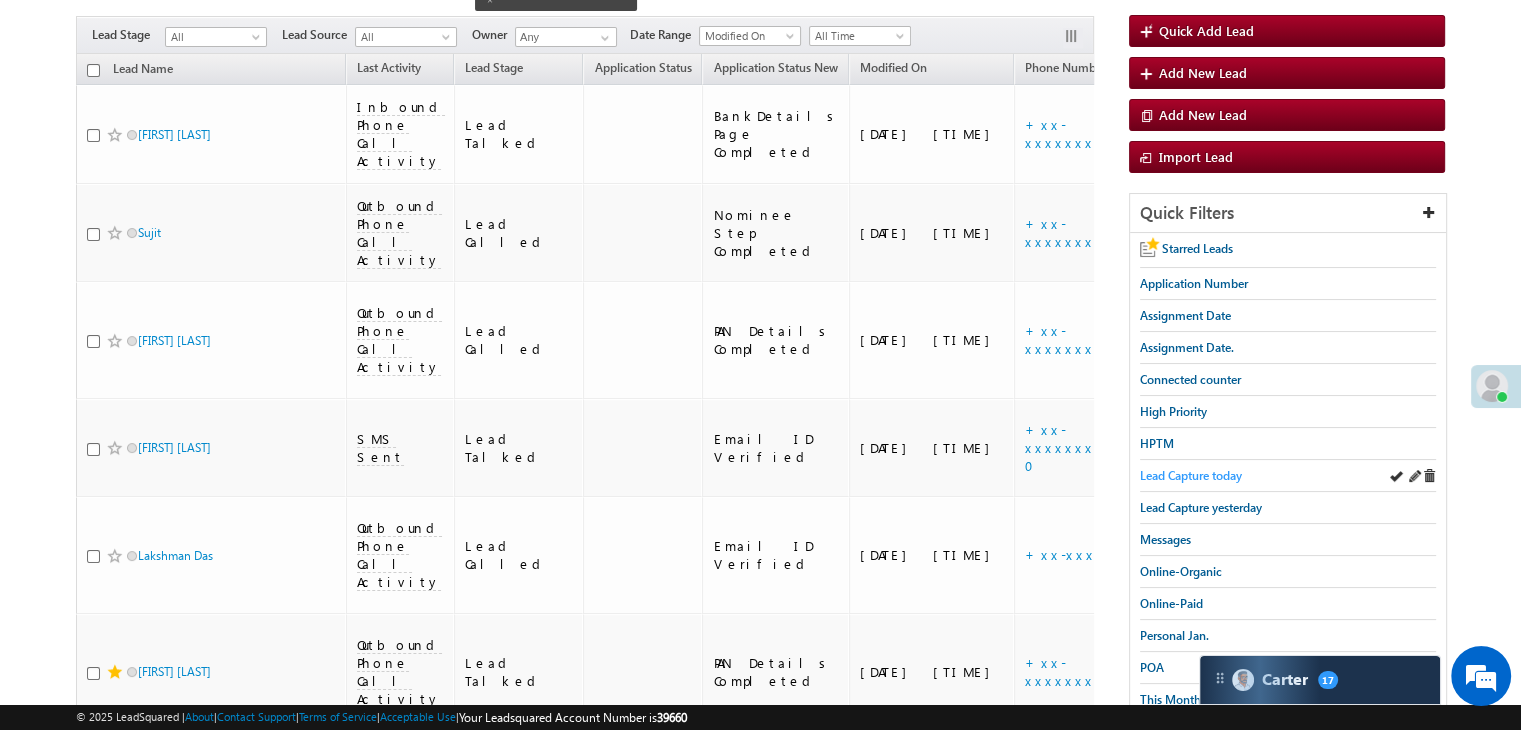 click on "Lead Capture today" at bounding box center (1191, 475) 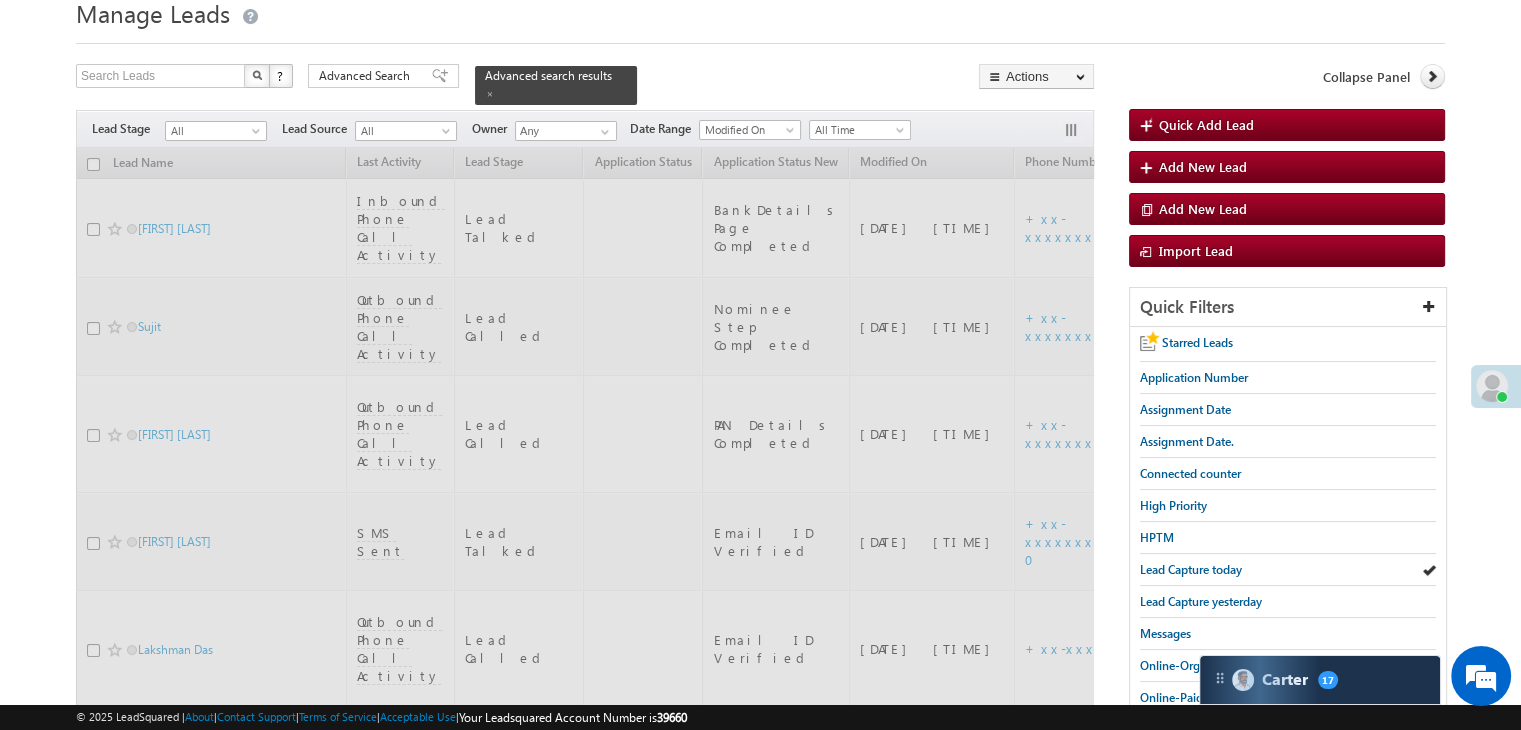 scroll, scrollTop: 0, scrollLeft: 0, axis: both 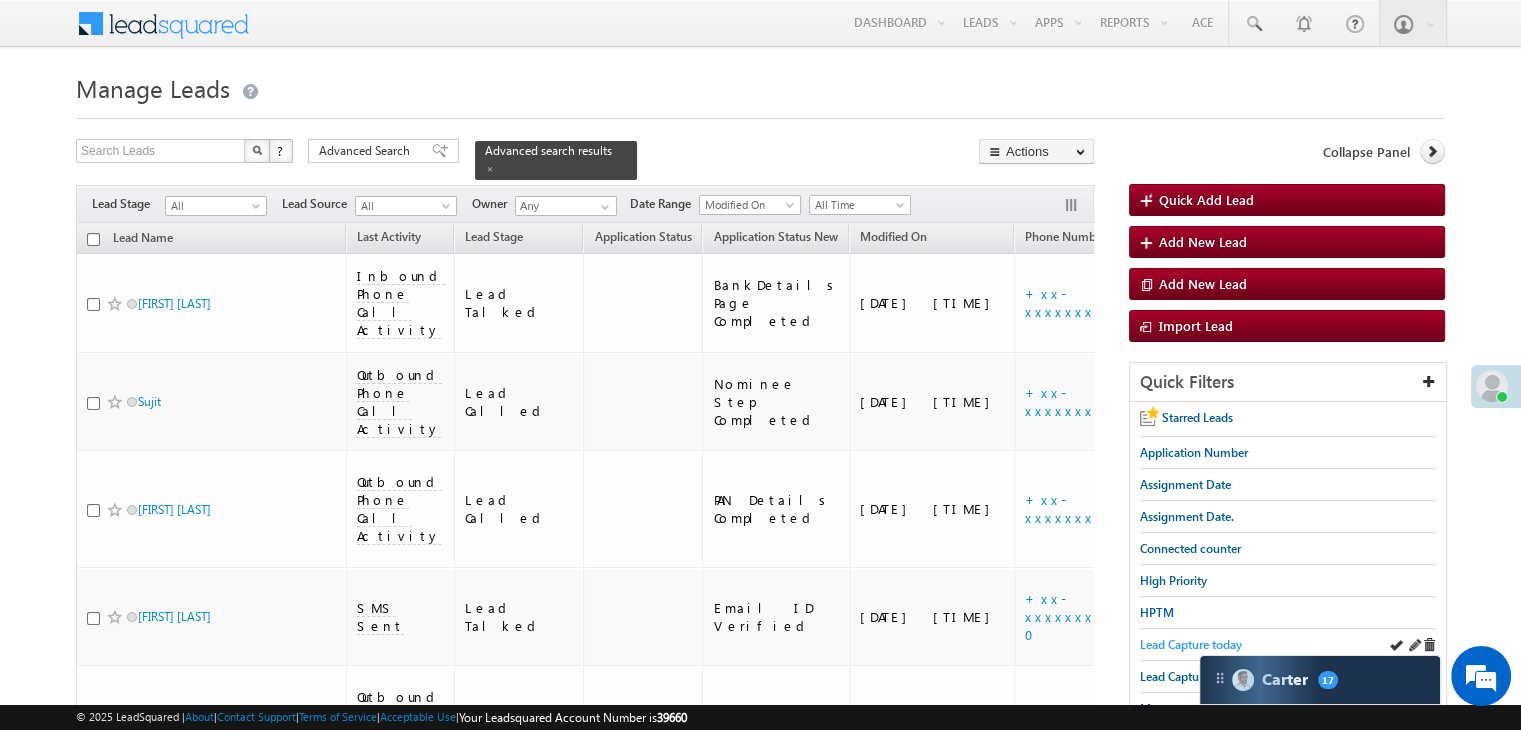 click on "Lead Capture today" at bounding box center (1191, 644) 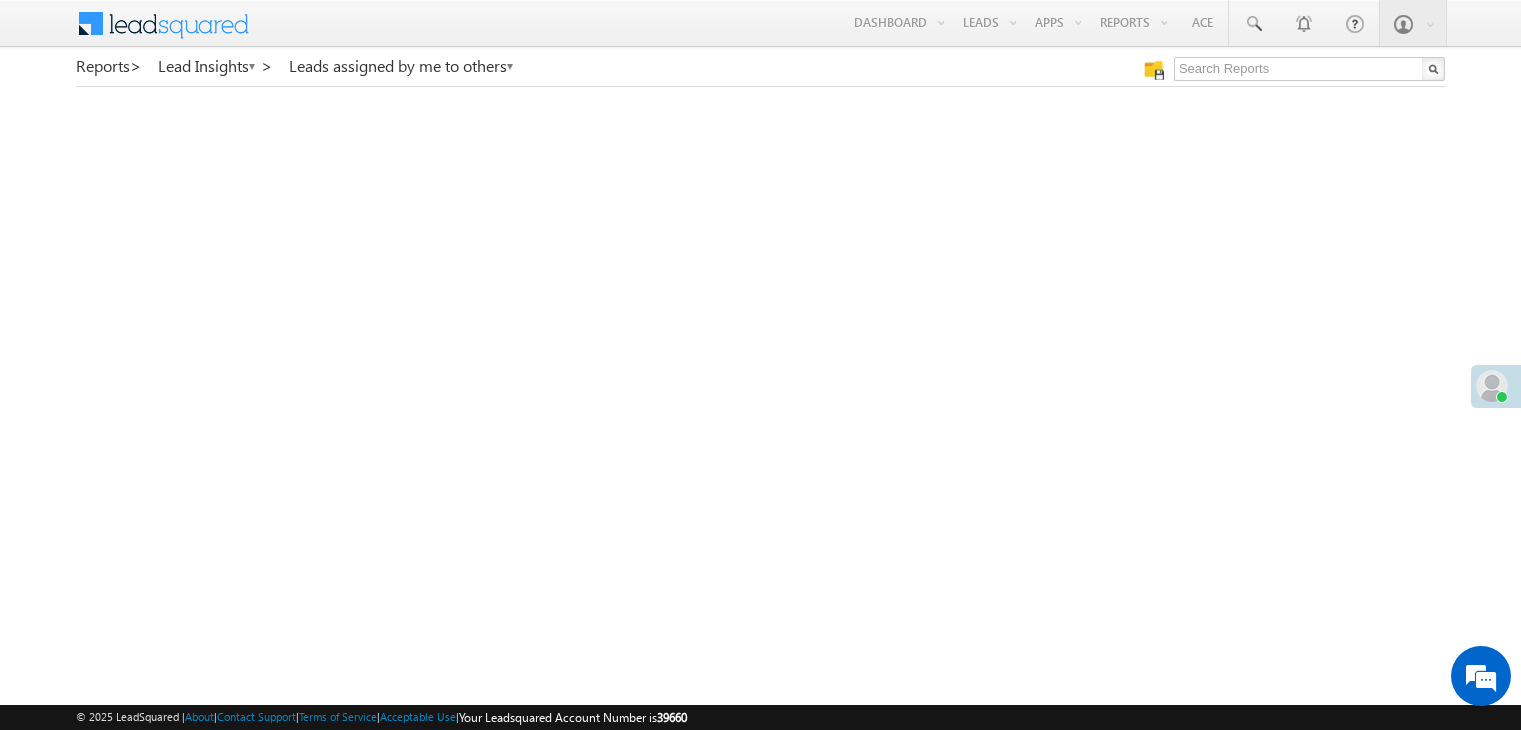 scroll, scrollTop: 0, scrollLeft: 0, axis: both 